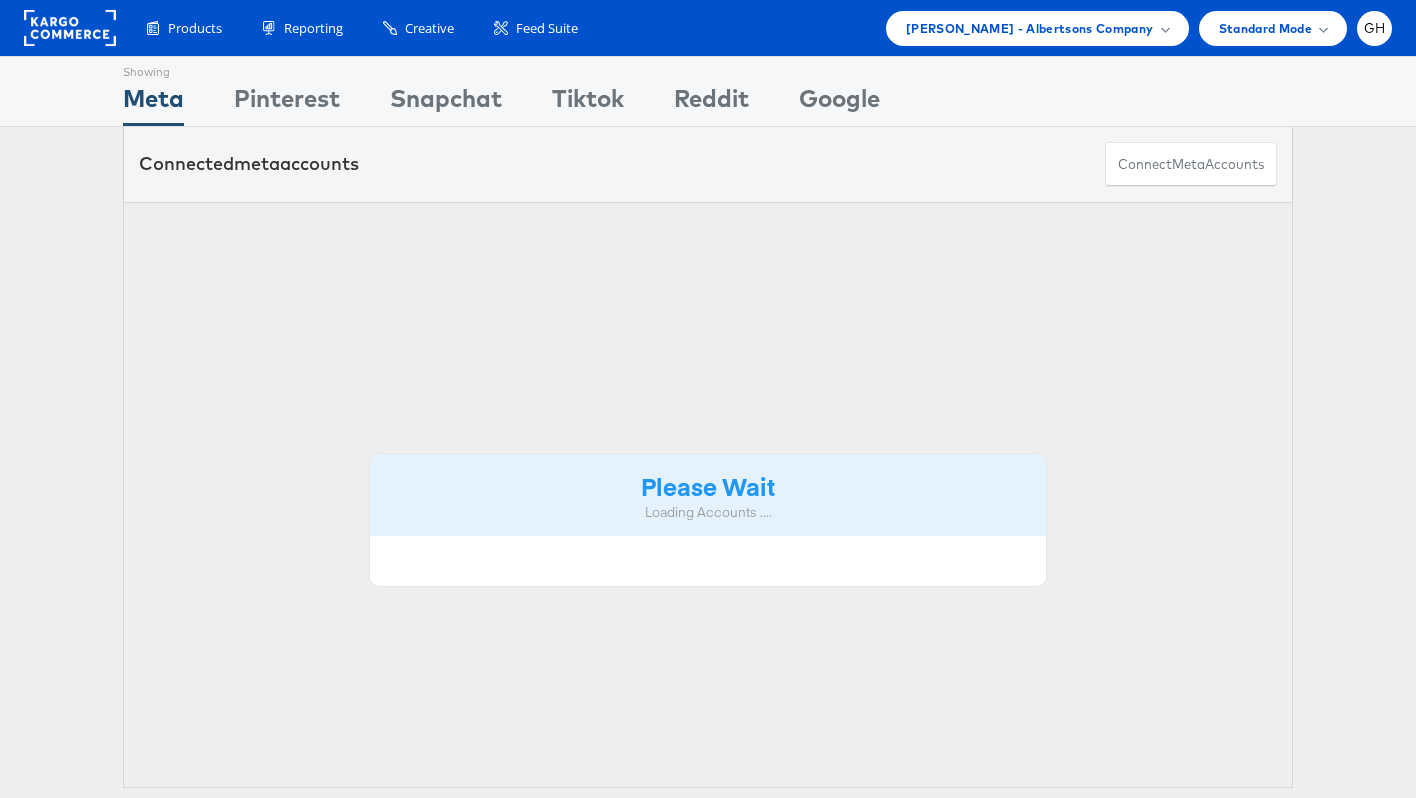 scroll, scrollTop: 0, scrollLeft: 0, axis: both 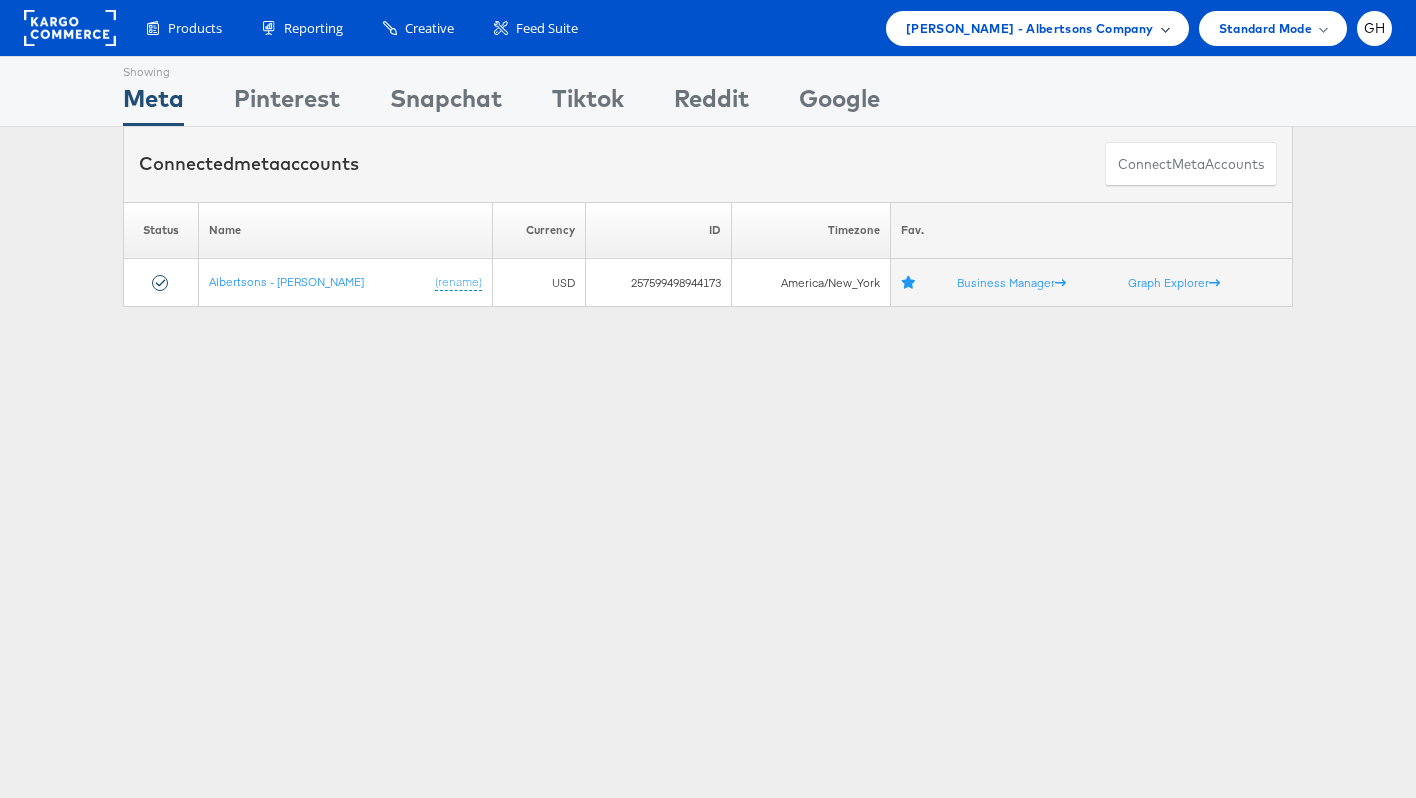 click on "Merkle - Albertsons Company" at bounding box center (1030, 28) 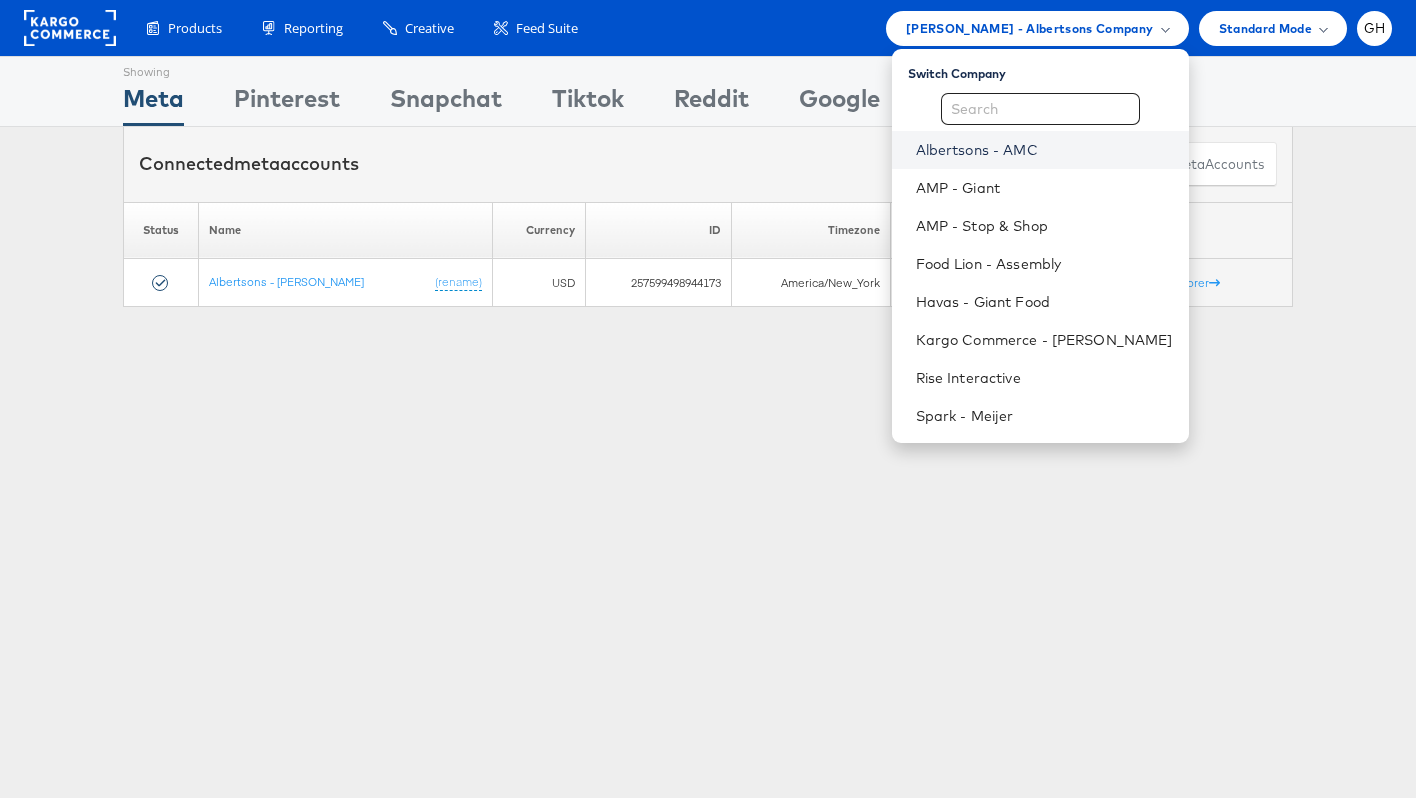 click on "Albertsons - AMC" at bounding box center [1044, 150] 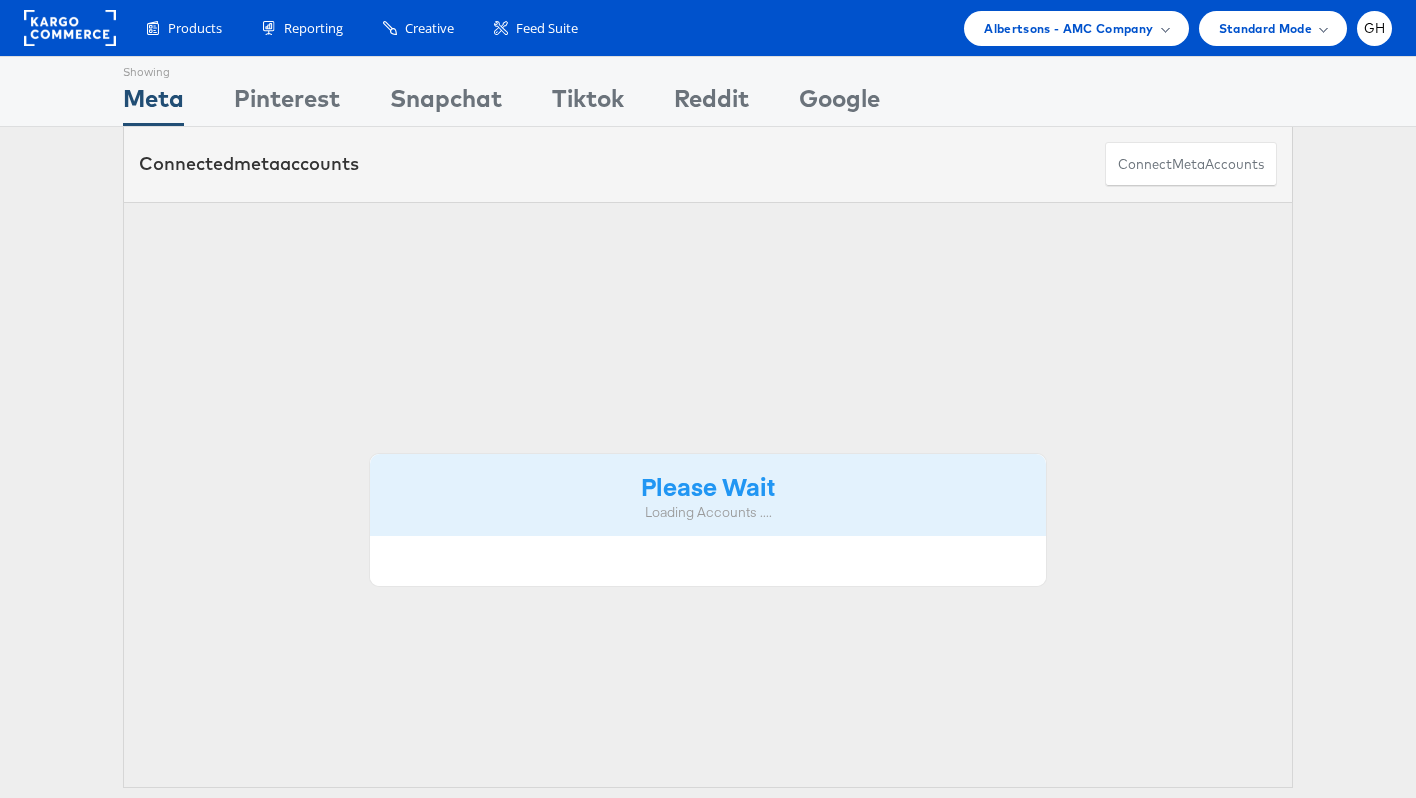 scroll, scrollTop: 0, scrollLeft: 0, axis: both 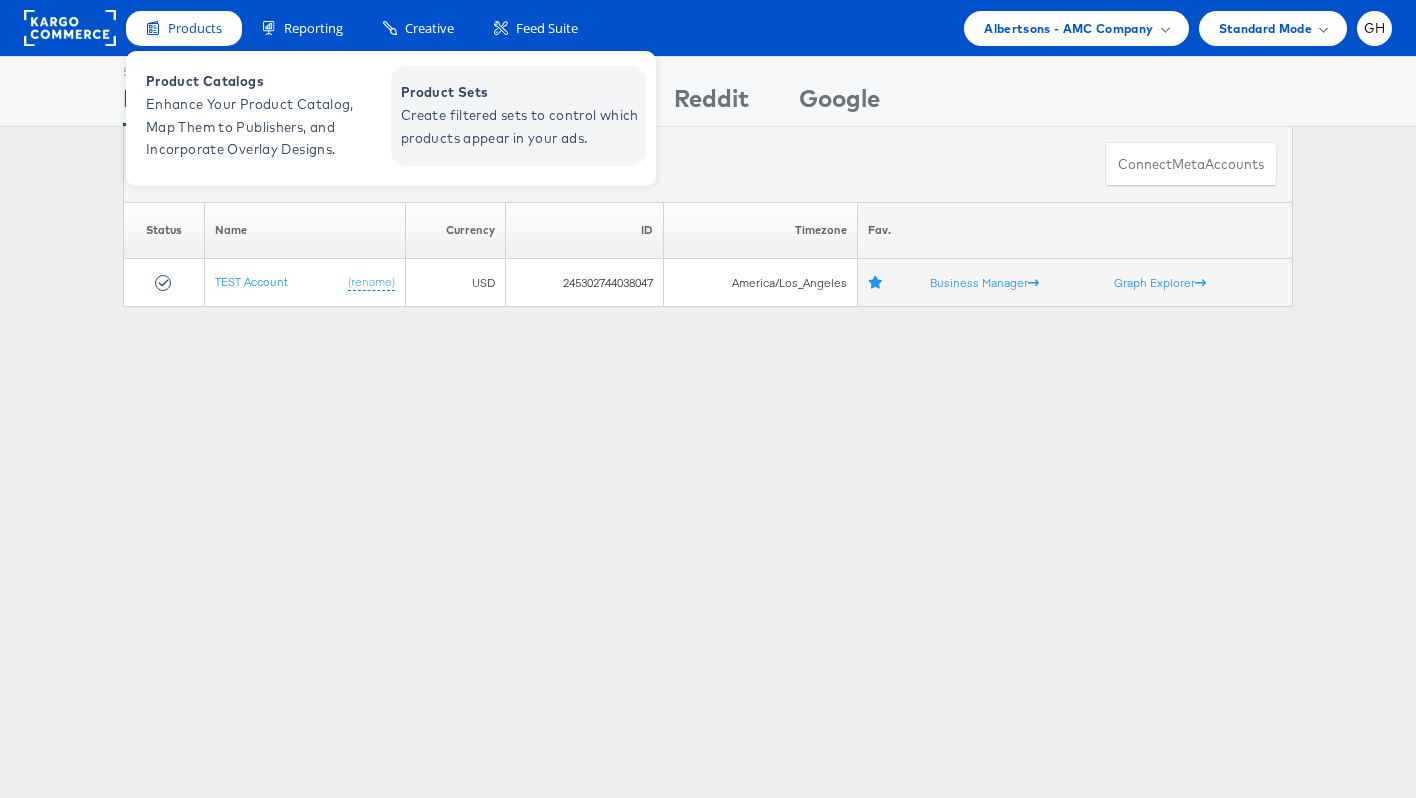 click on "Product Sets" at bounding box center [521, 92] 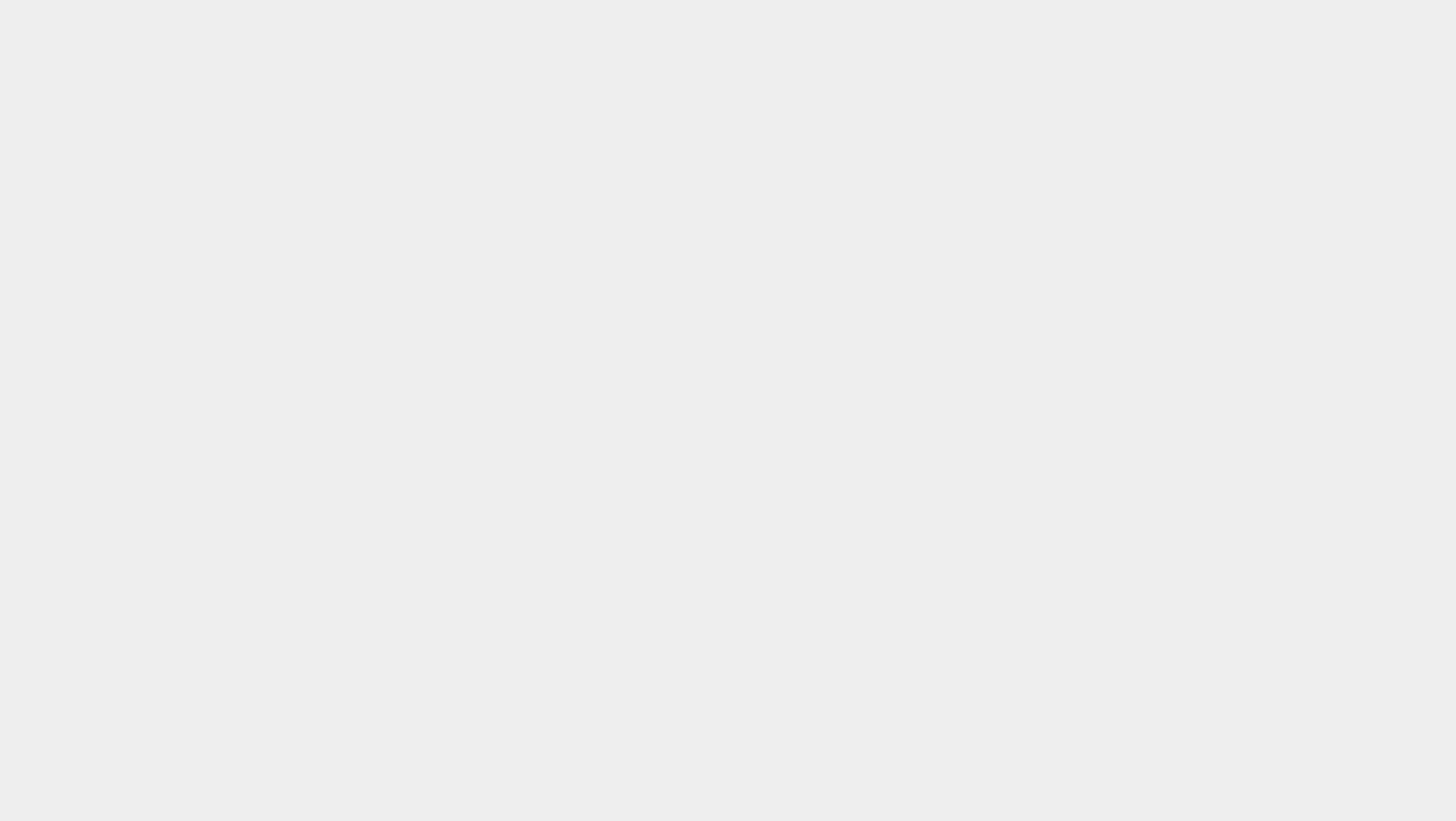 scroll, scrollTop: 0, scrollLeft: 0, axis: both 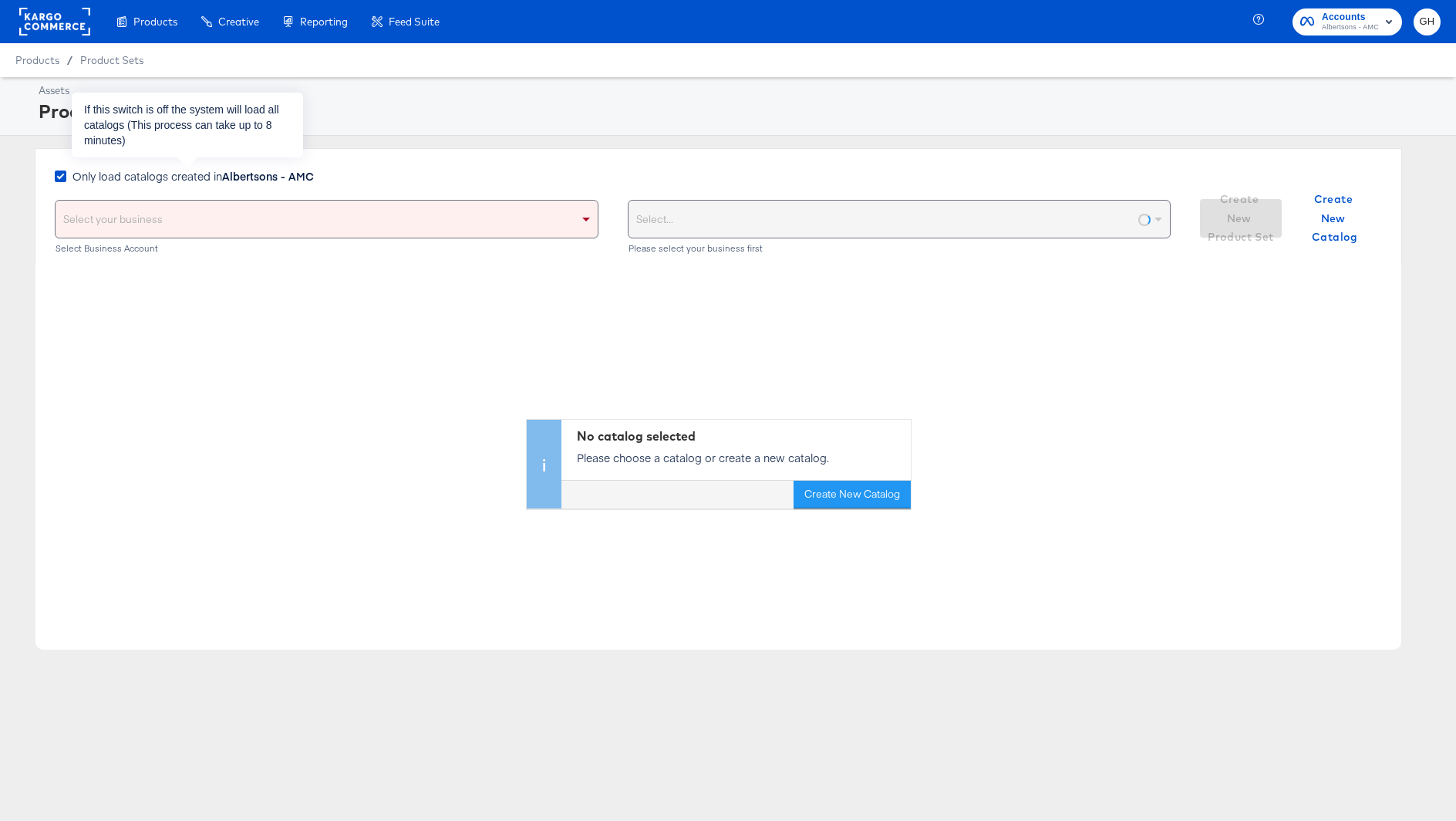 click on "Albertsons - AMC" at bounding box center [268, 176] 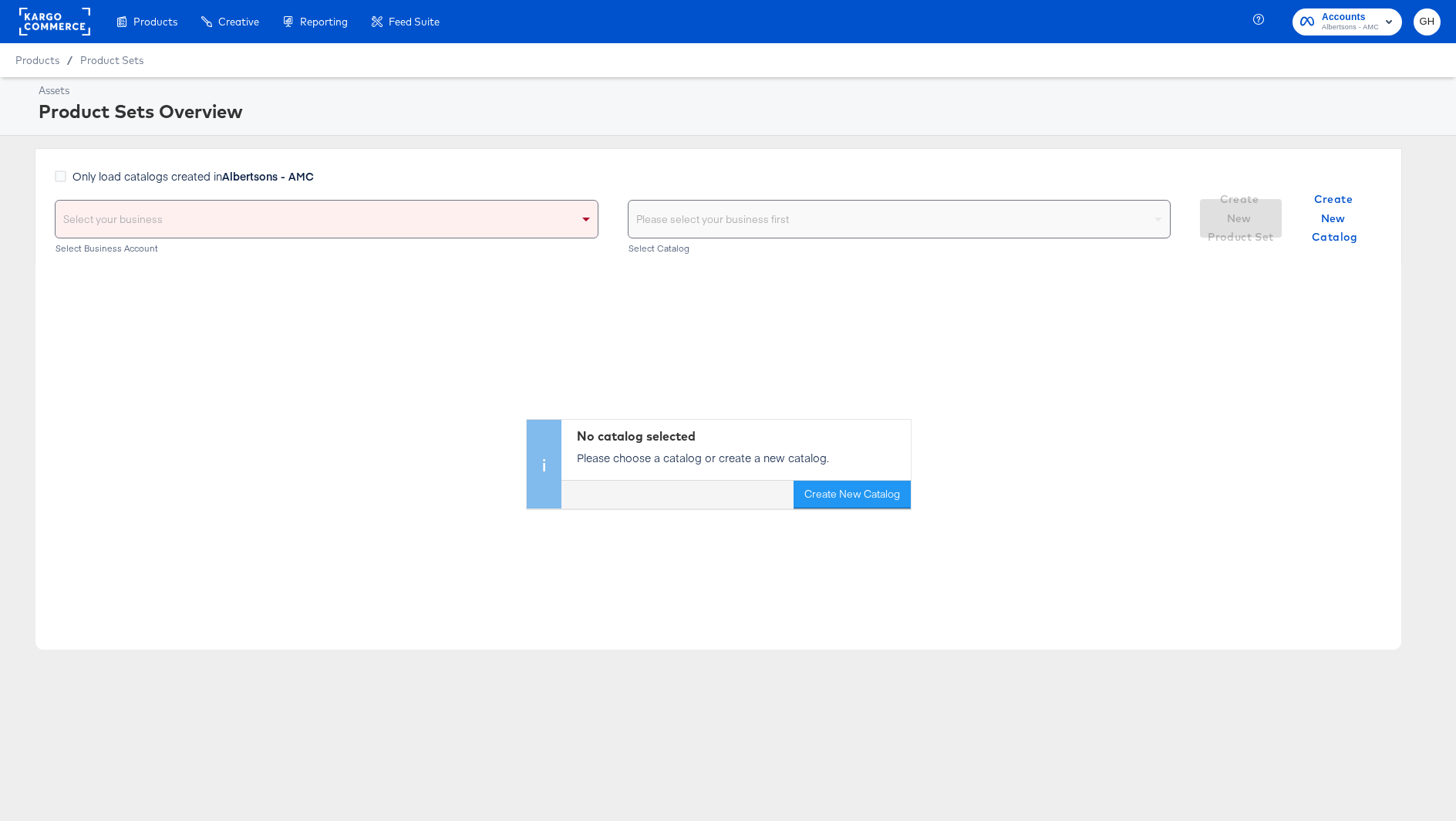 click on "Select your business" at bounding box center (326, 219) 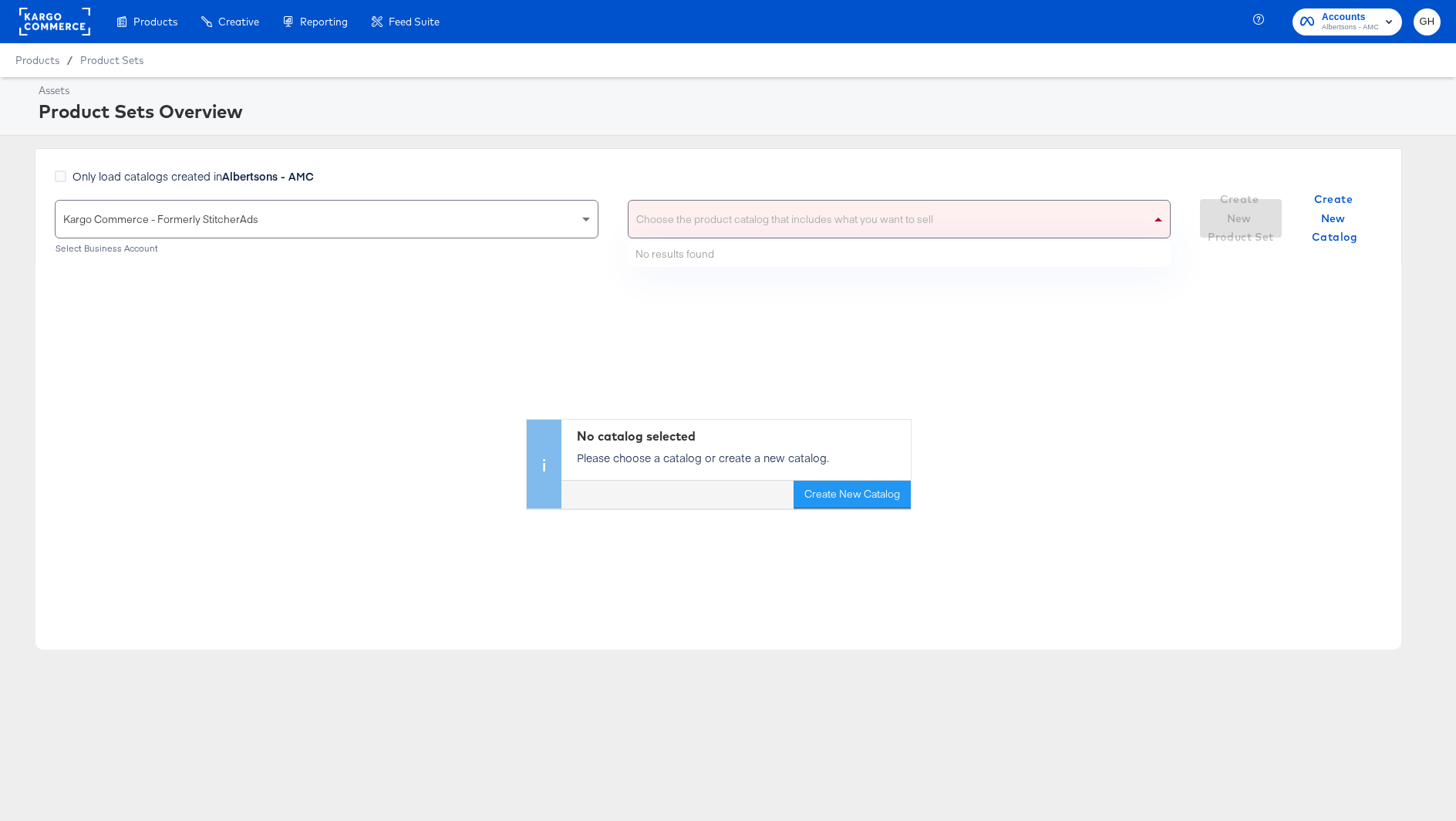 click on "Choose the product catalog that includes what you want to sell" at bounding box center [899, 219] 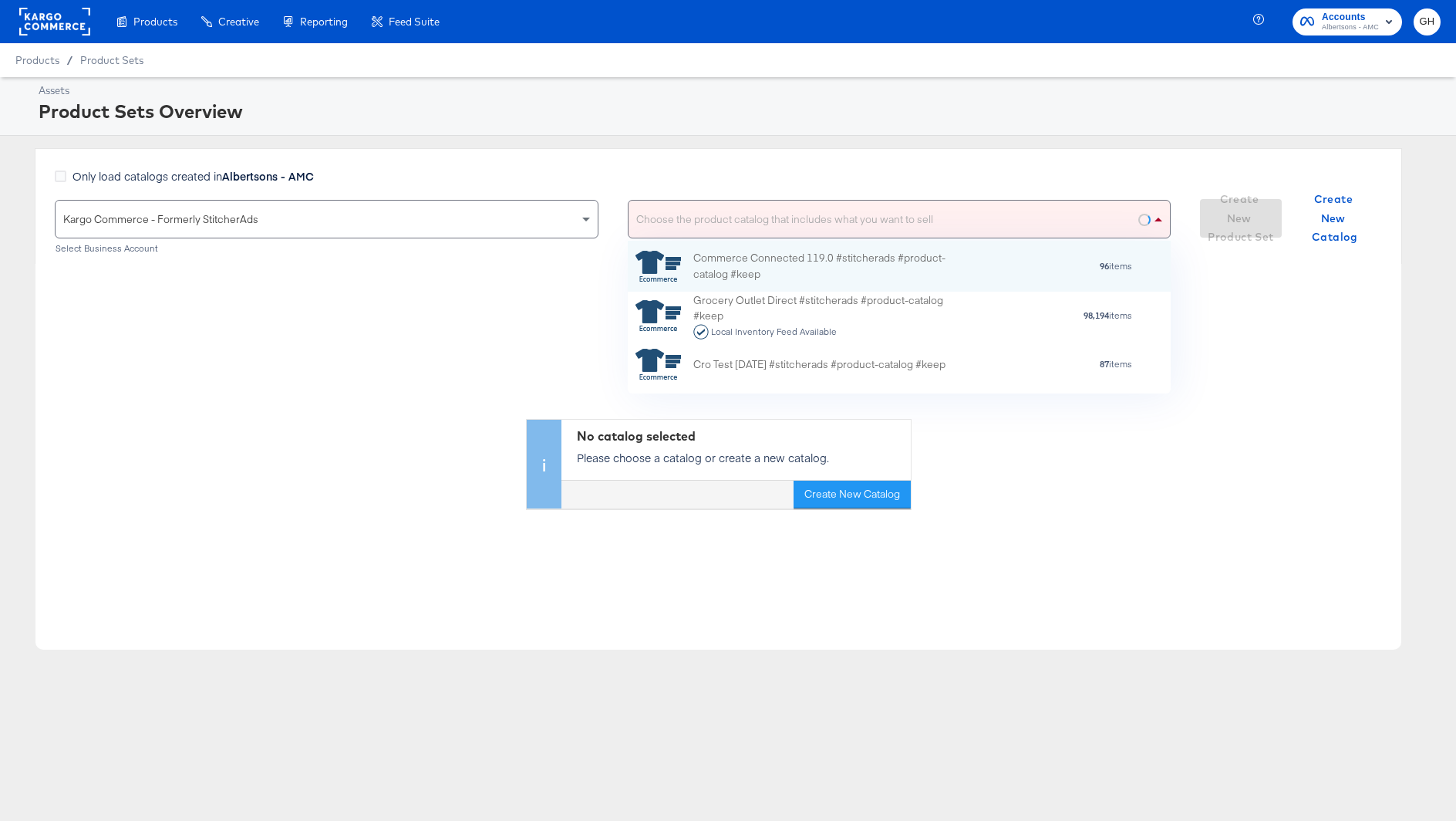 scroll, scrollTop: 1, scrollLeft: 1, axis: both 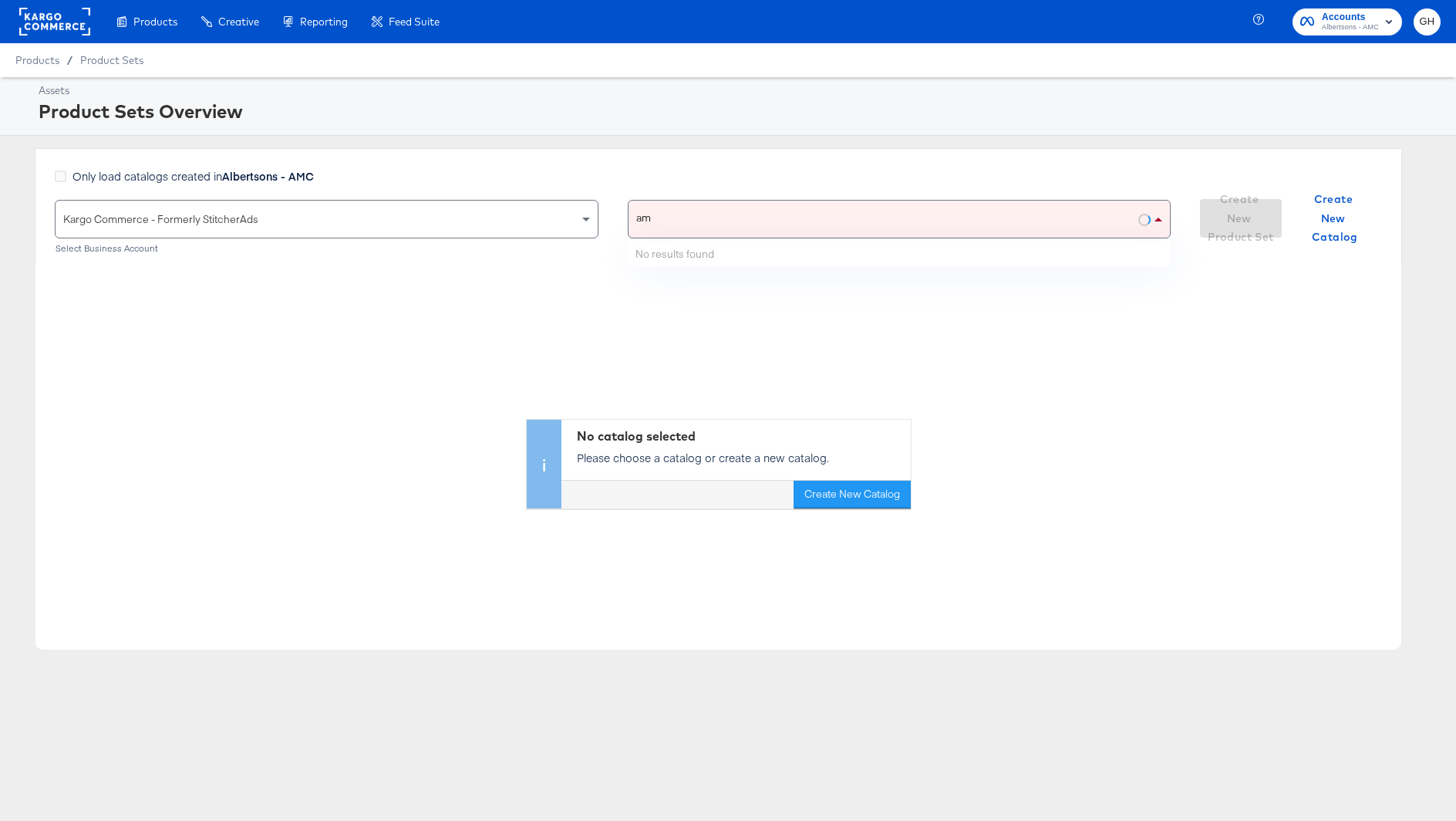 type on "amc" 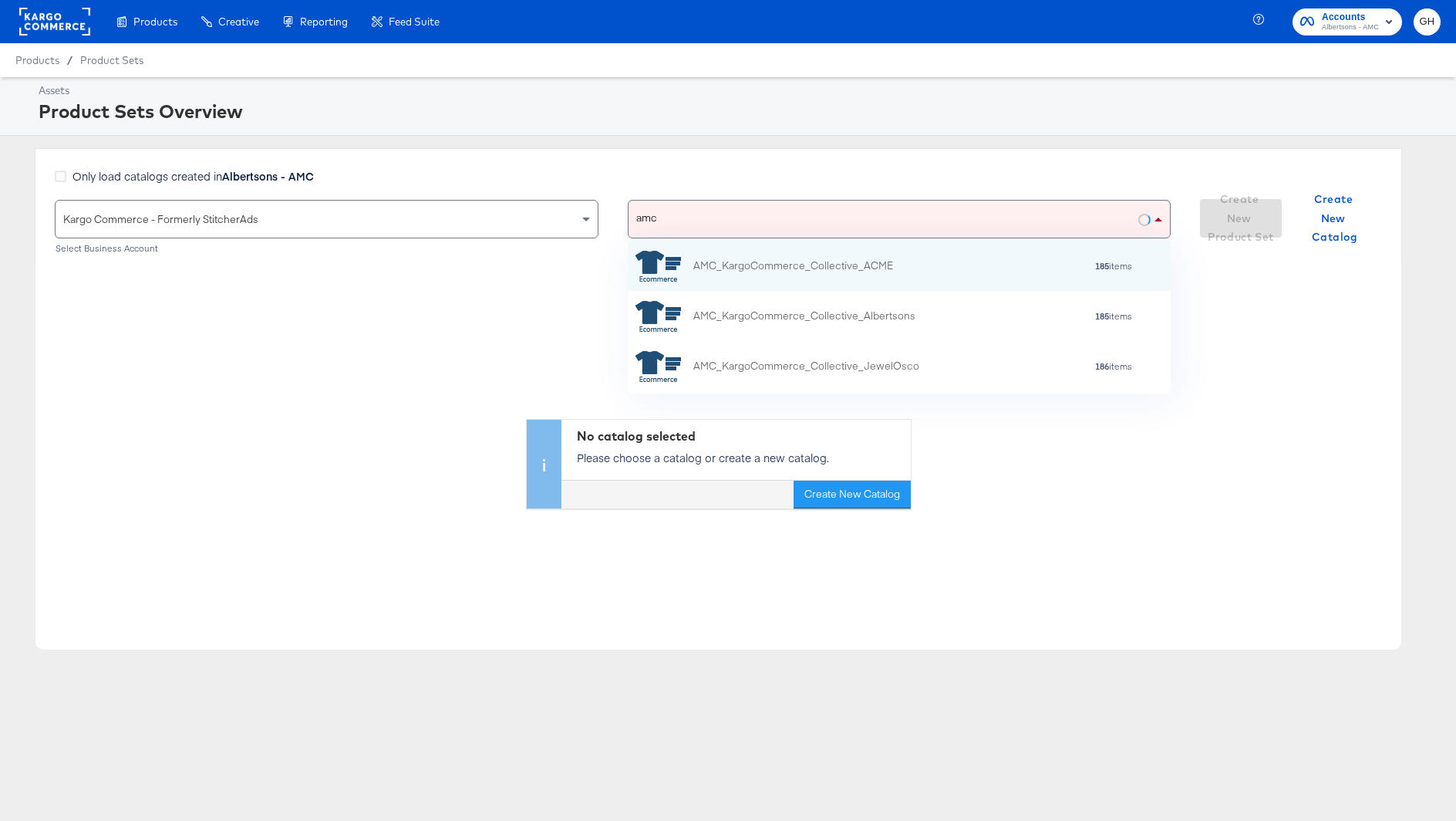 scroll, scrollTop: 1, scrollLeft: 1, axis: both 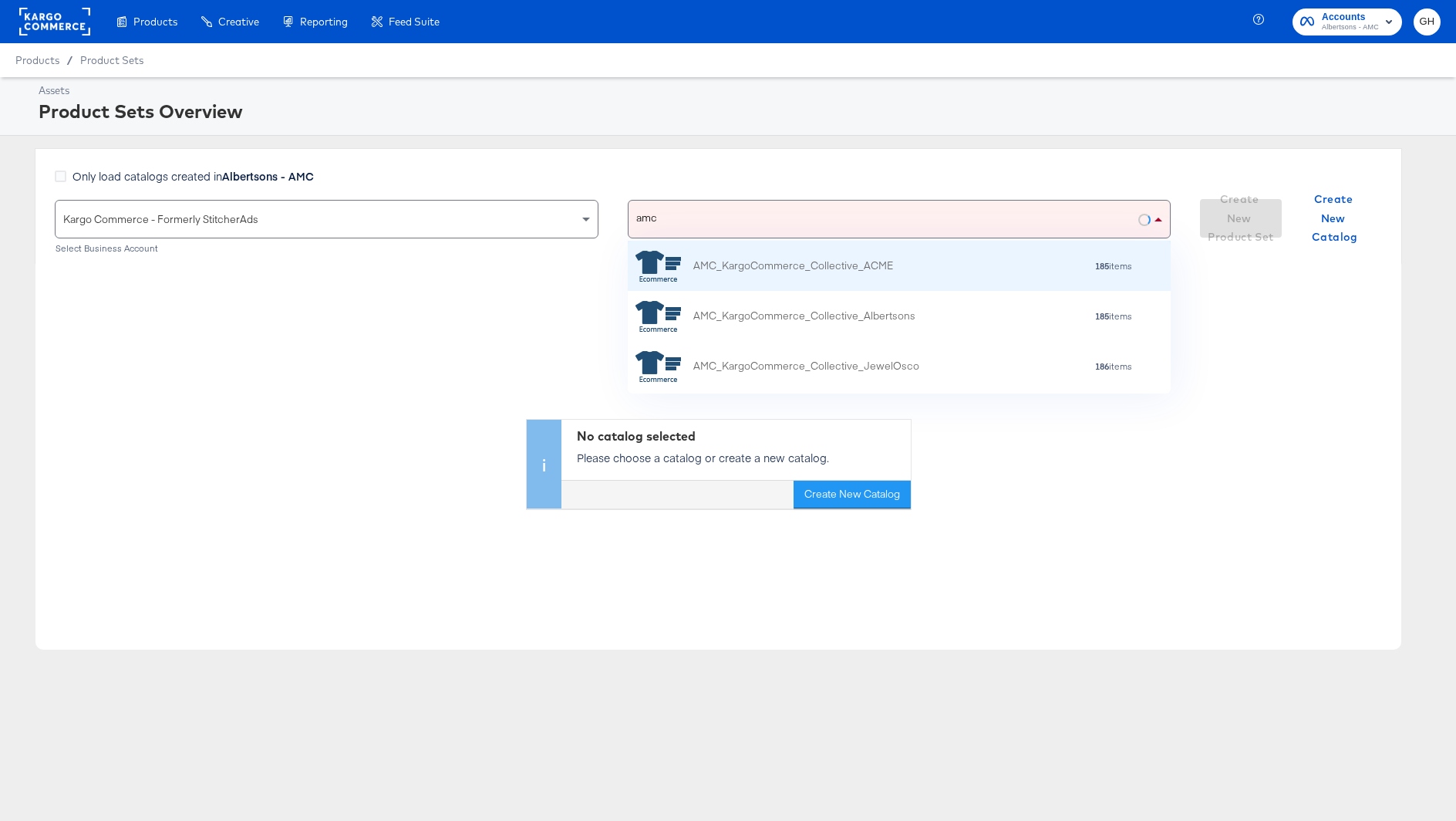 click on "AMC_KargoCommerce_Collective_ACME" at bounding box center [793, 265] 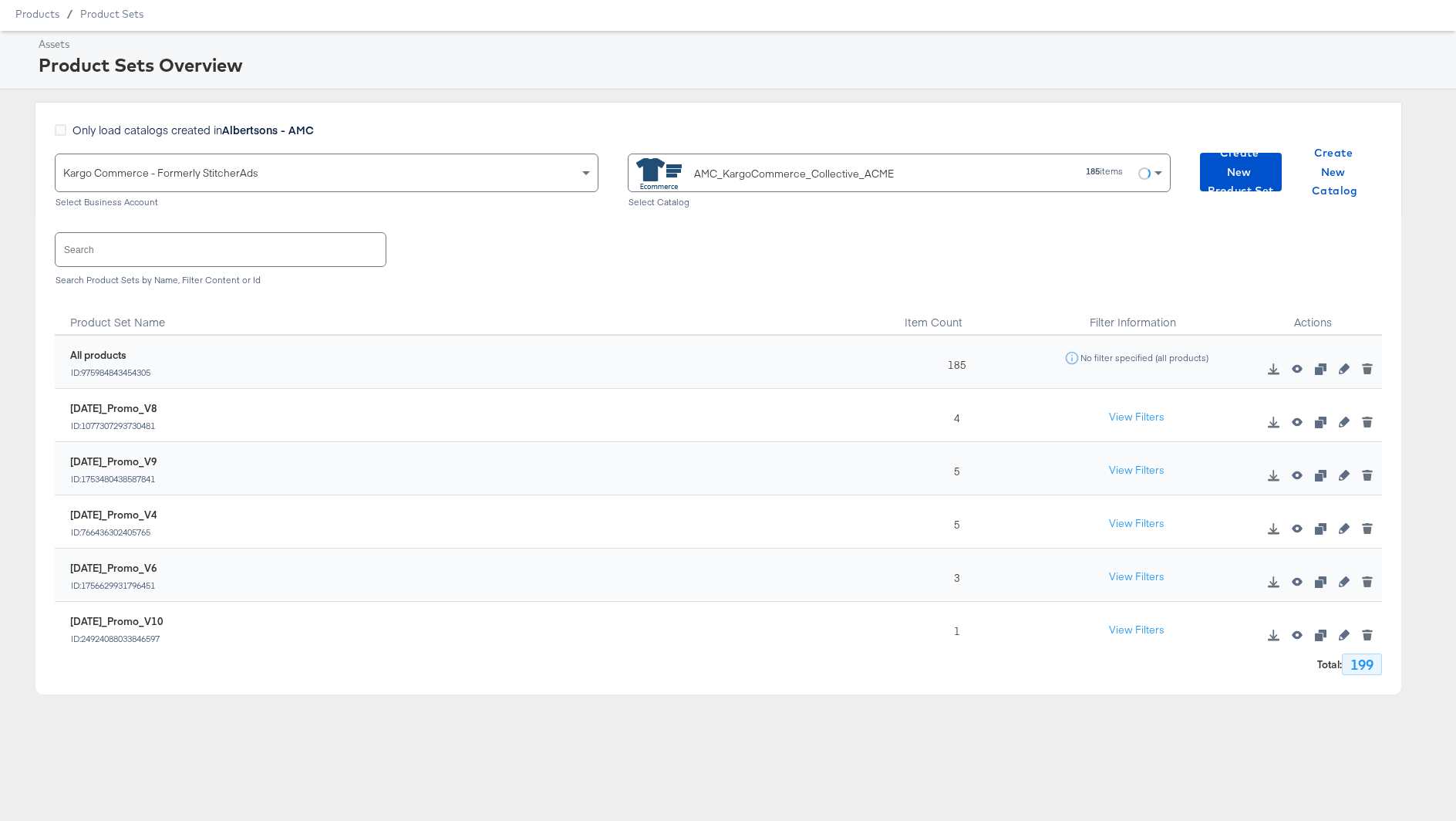 scroll, scrollTop: 56, scrollLeft: 0, axis: vertical 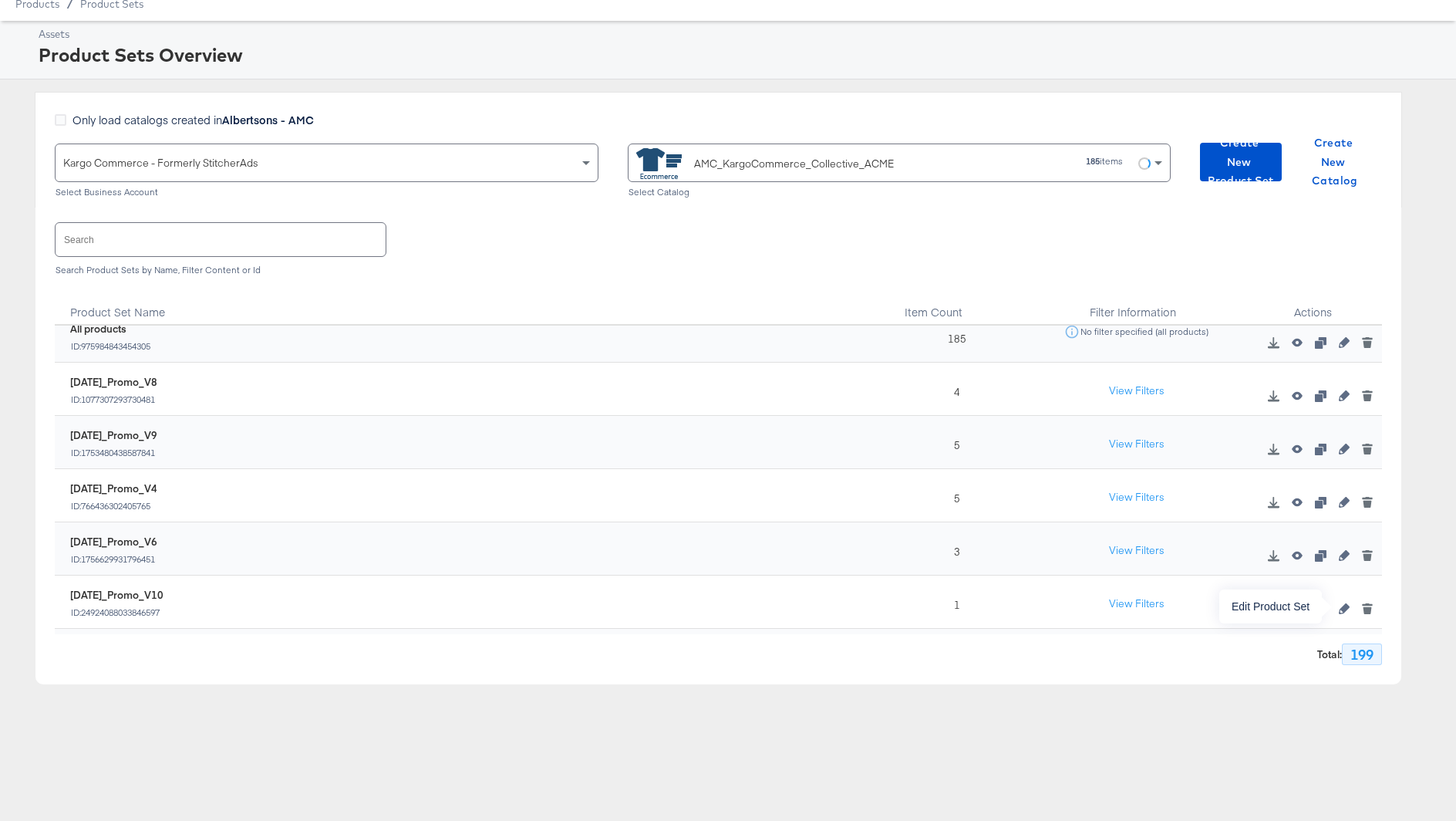 click 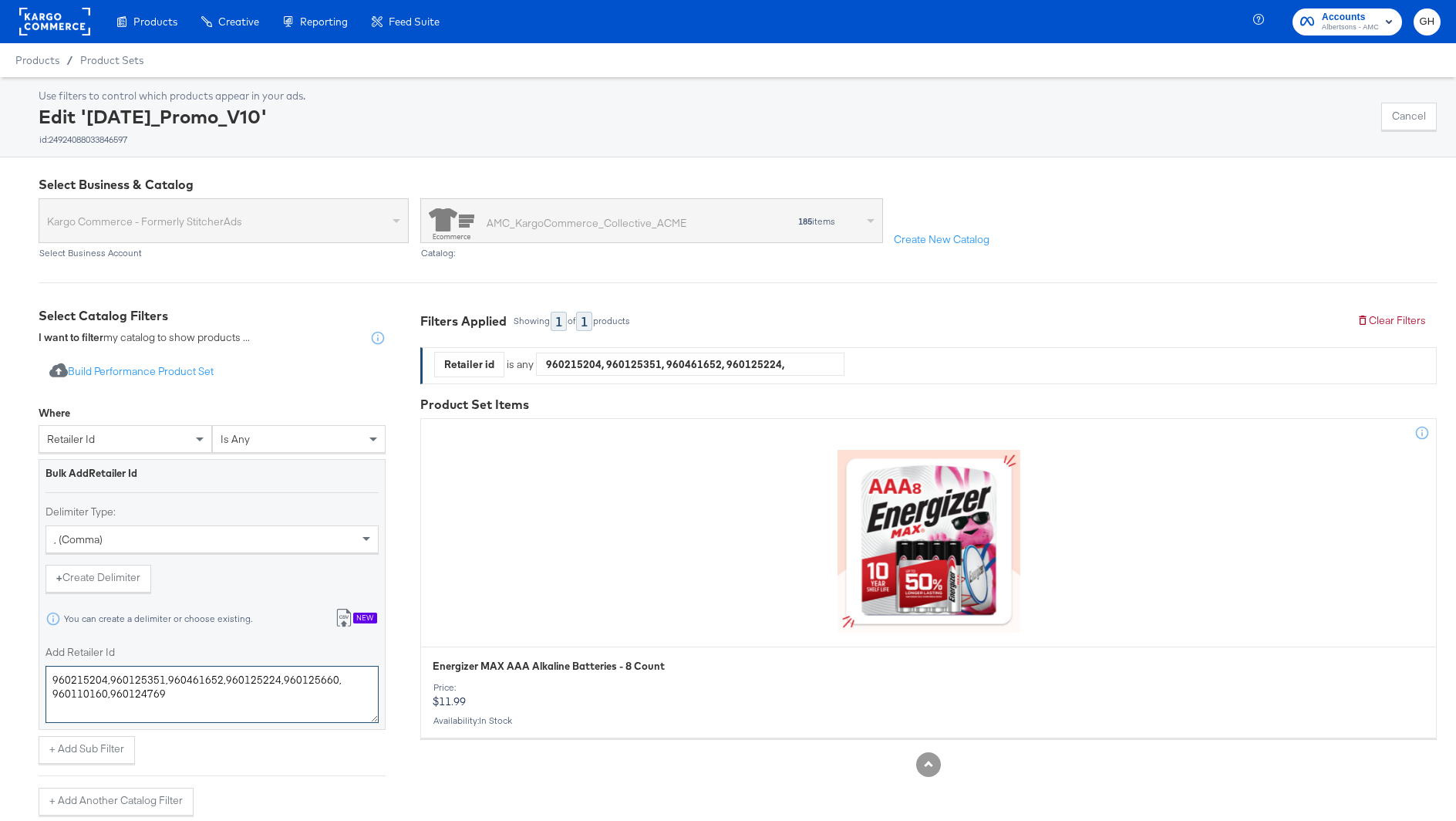 click on "960215204,960125351,960461652,960125224,960125660,960110160,960124769" at bounding box center [212, 694] 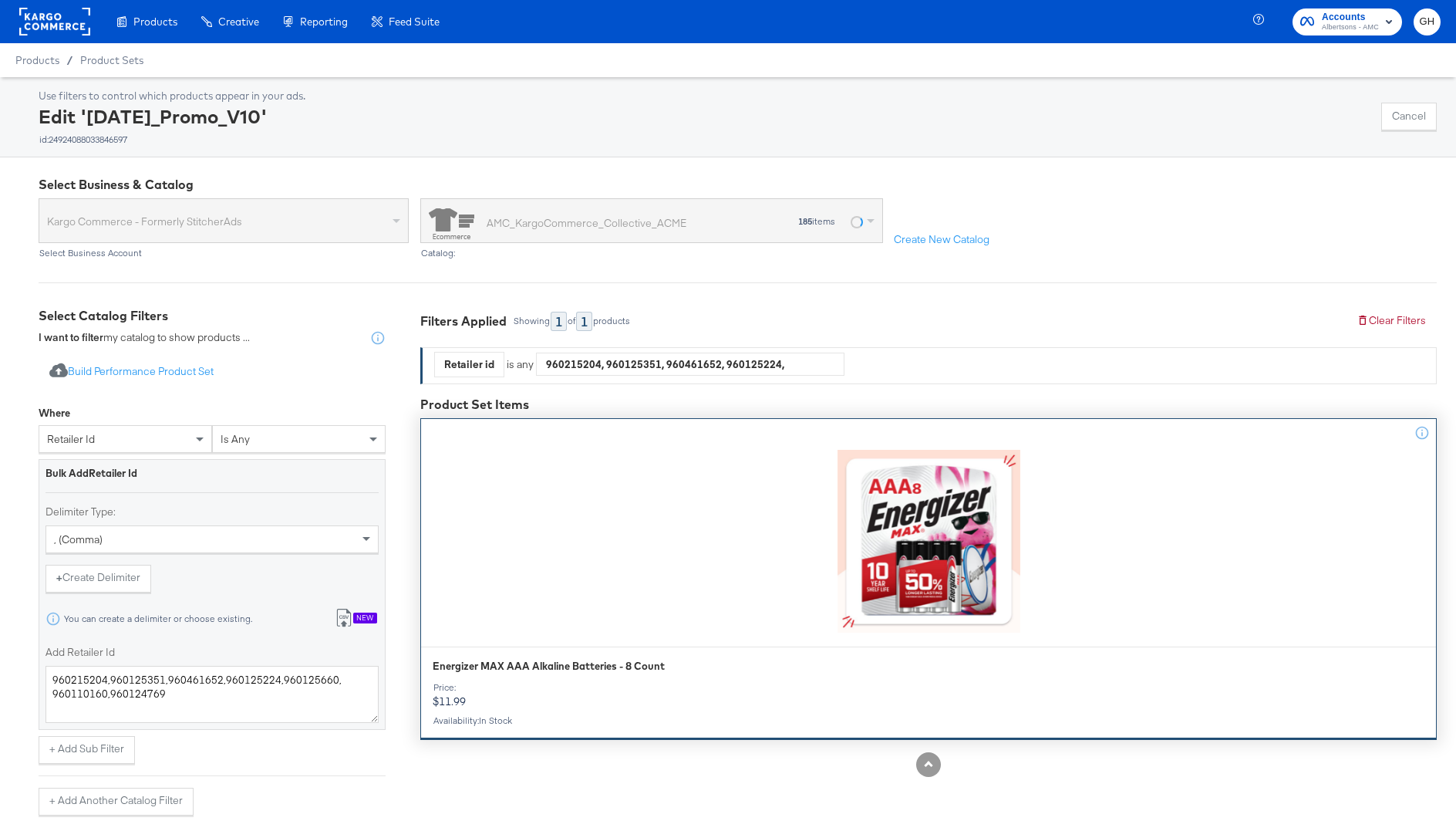 click at bounding box center [929, 541] 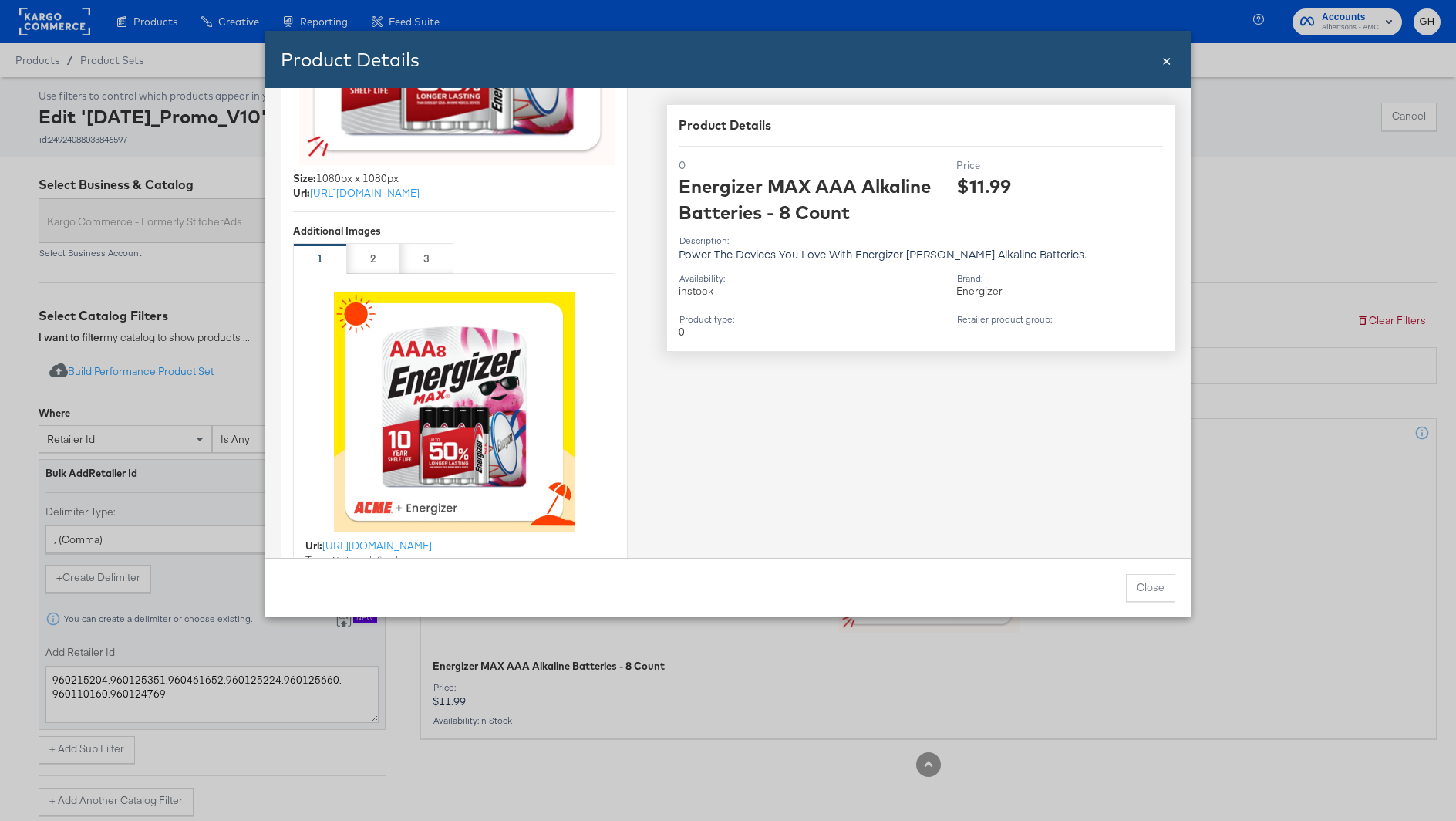 scroll, scrollTop: 363, scrollLeft: 0, axis: vertical 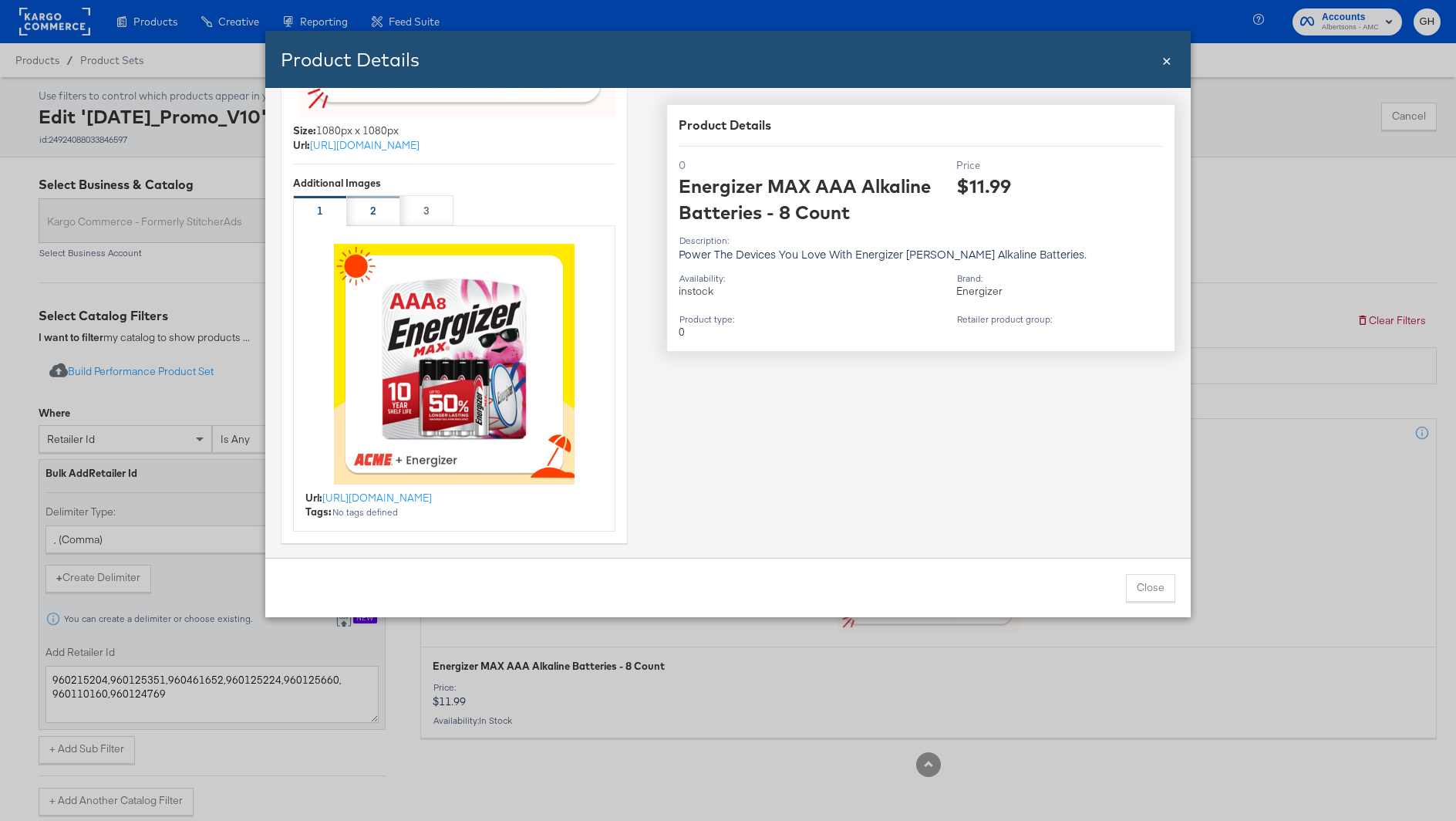 click on "2" at bounding box center [373, 211] 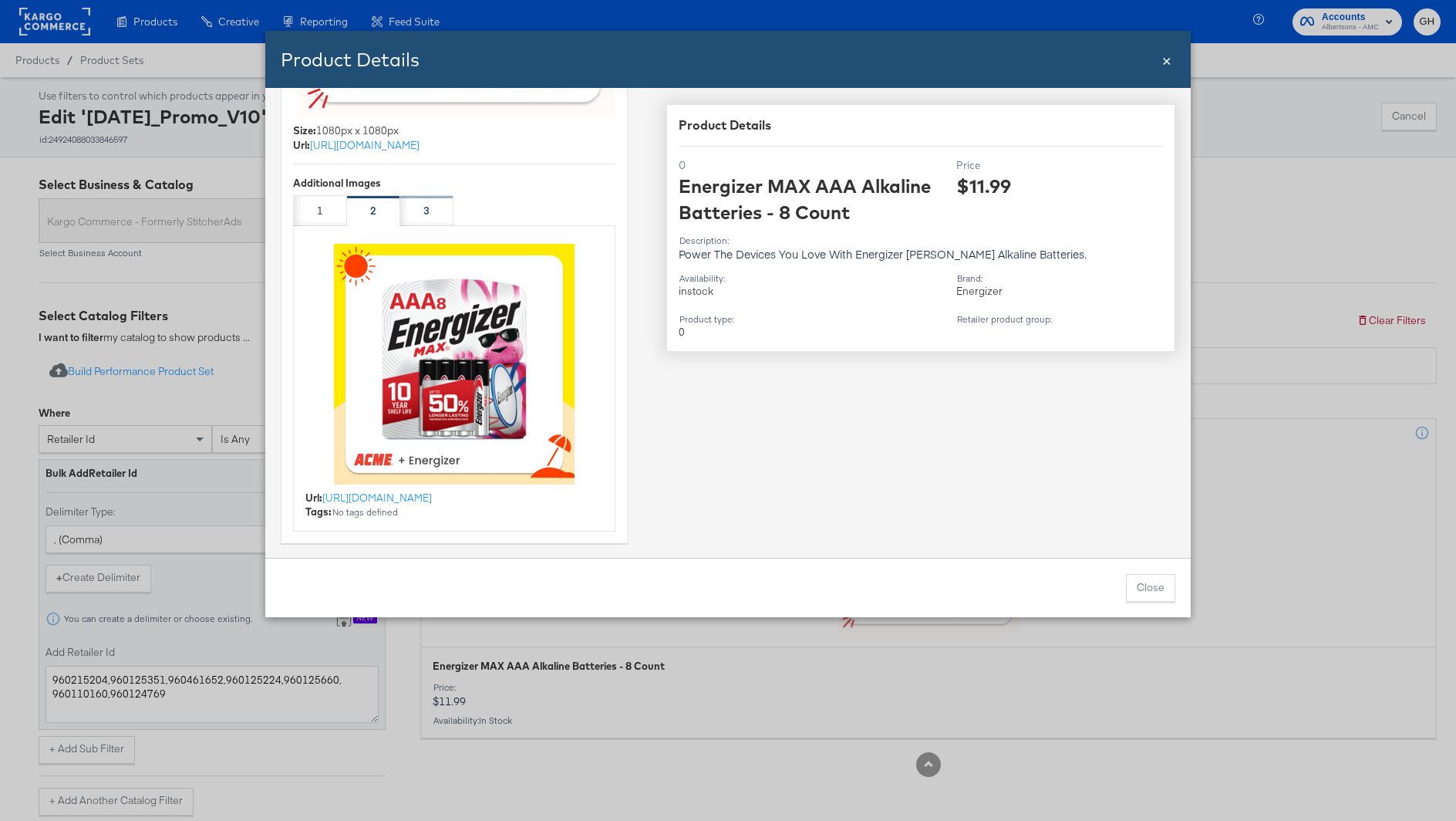 click on "3" at bounding box center [426, 211] 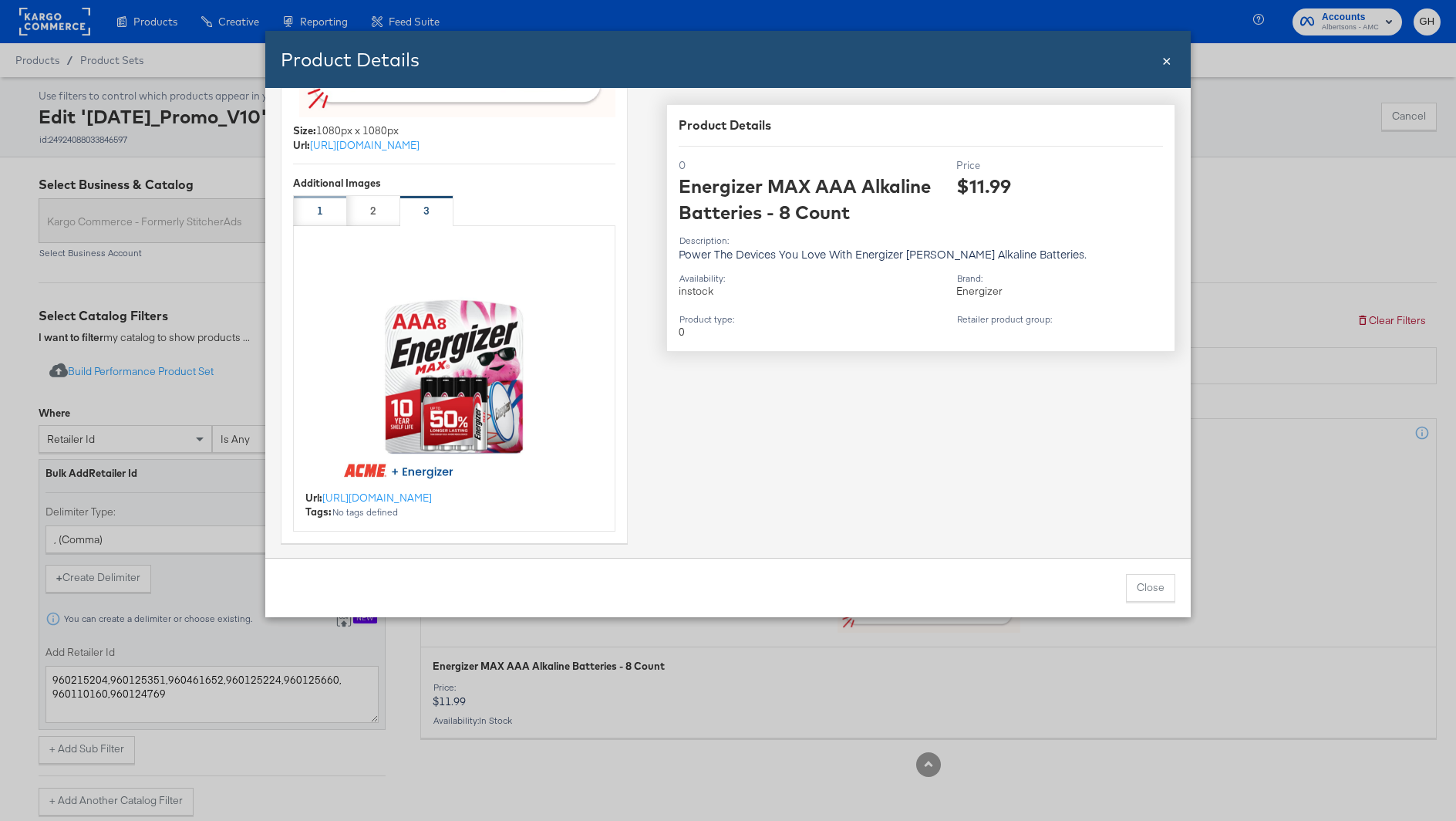 click on "1" at bounding box center (320, 211) 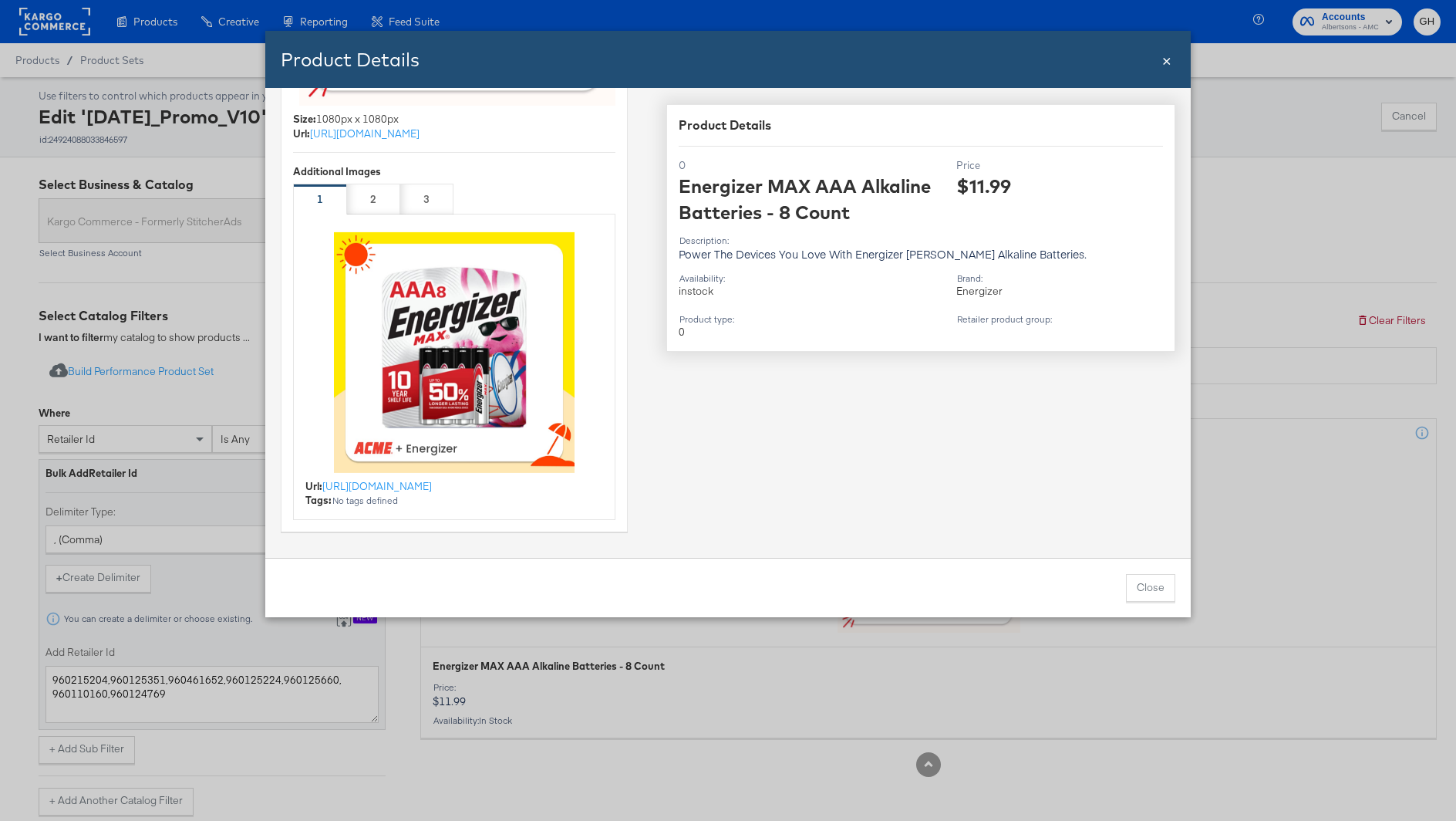scroll, scrollTop: 0, scrollLeft: 0, axis: both 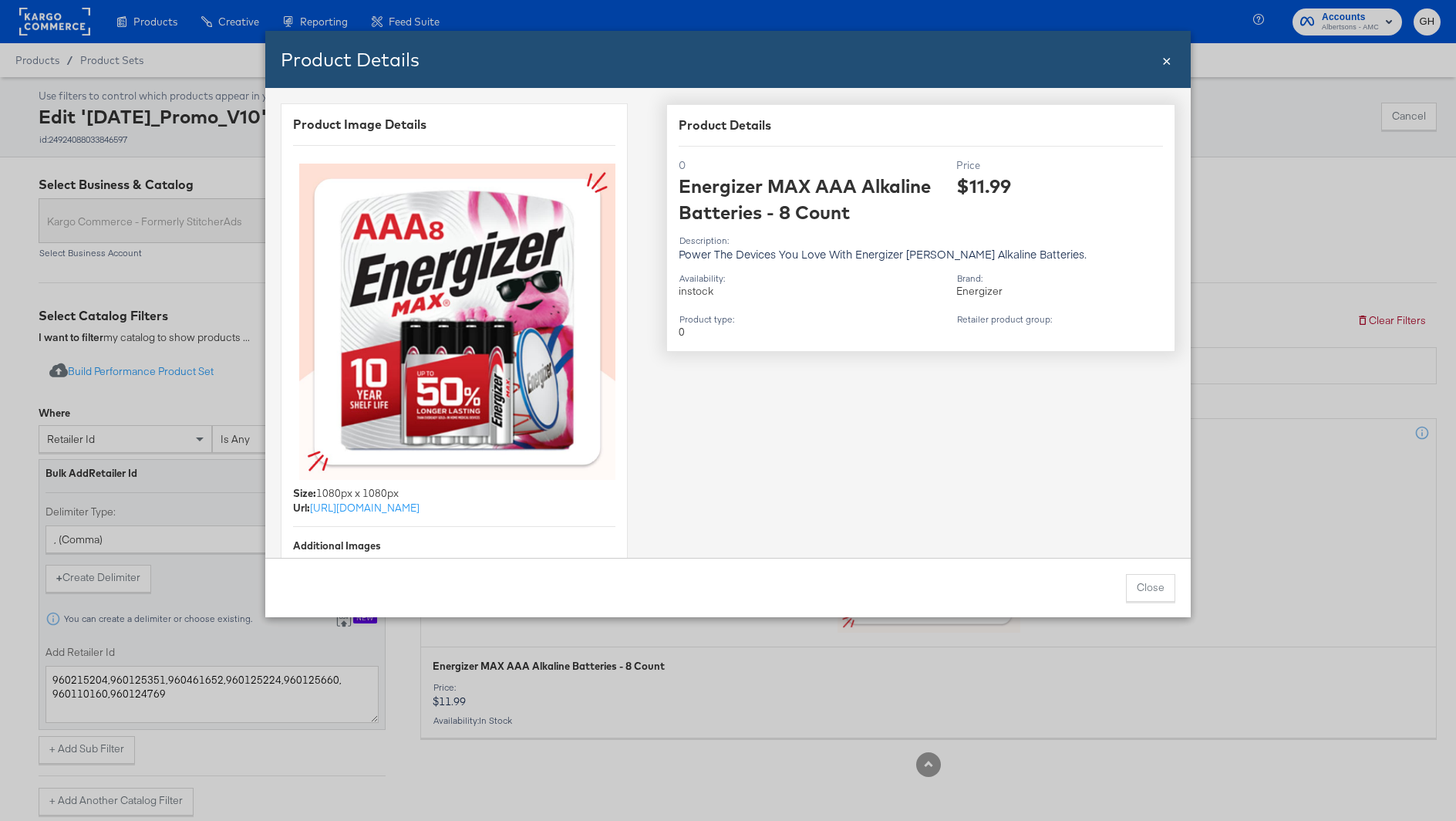 click on "×" at bounding box center (1167, 59) 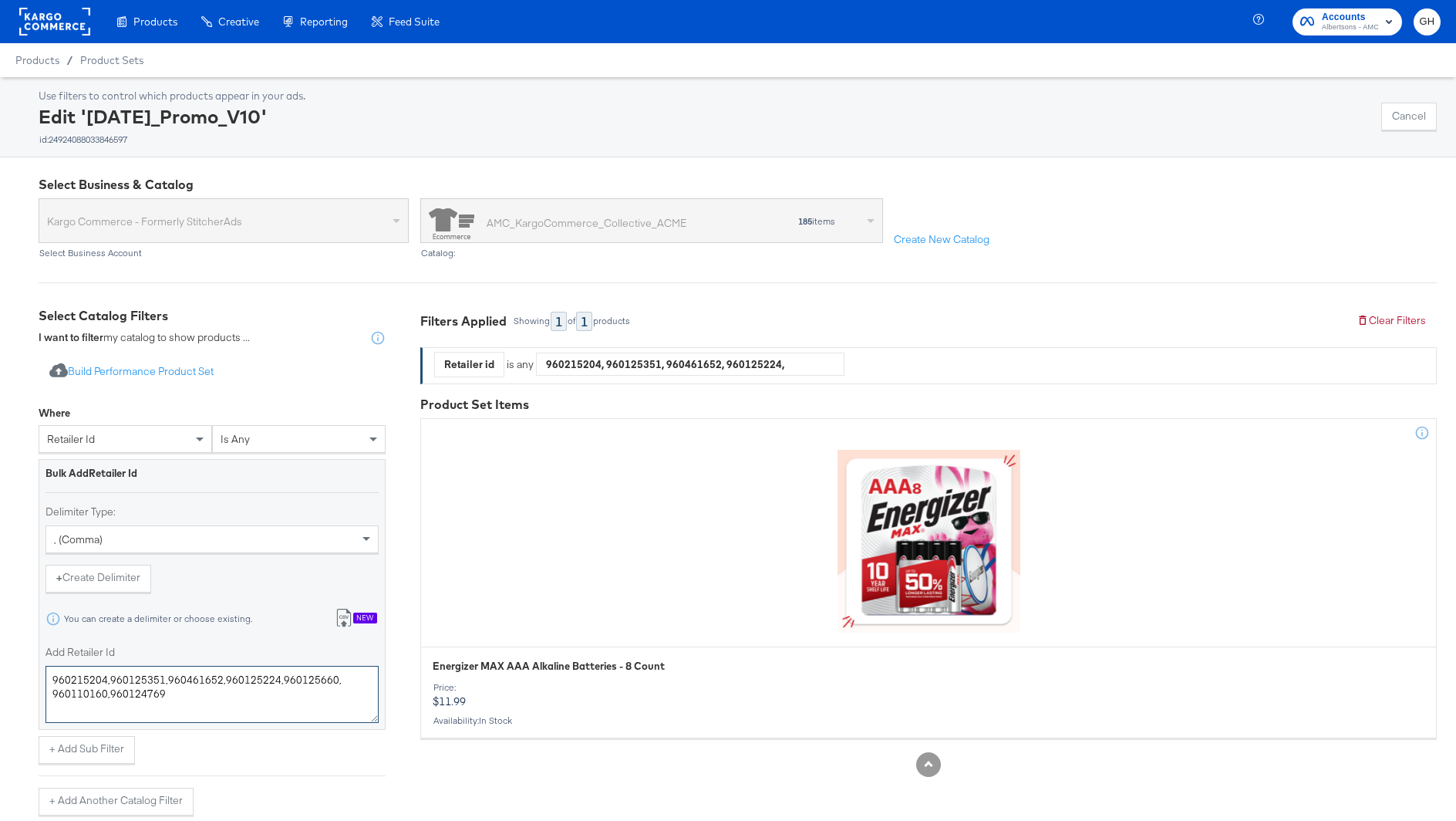 drag, startPoint x: 103, startPoint y: 679, endPoint x: 258, endPoint y: 695, distance: 155.82362 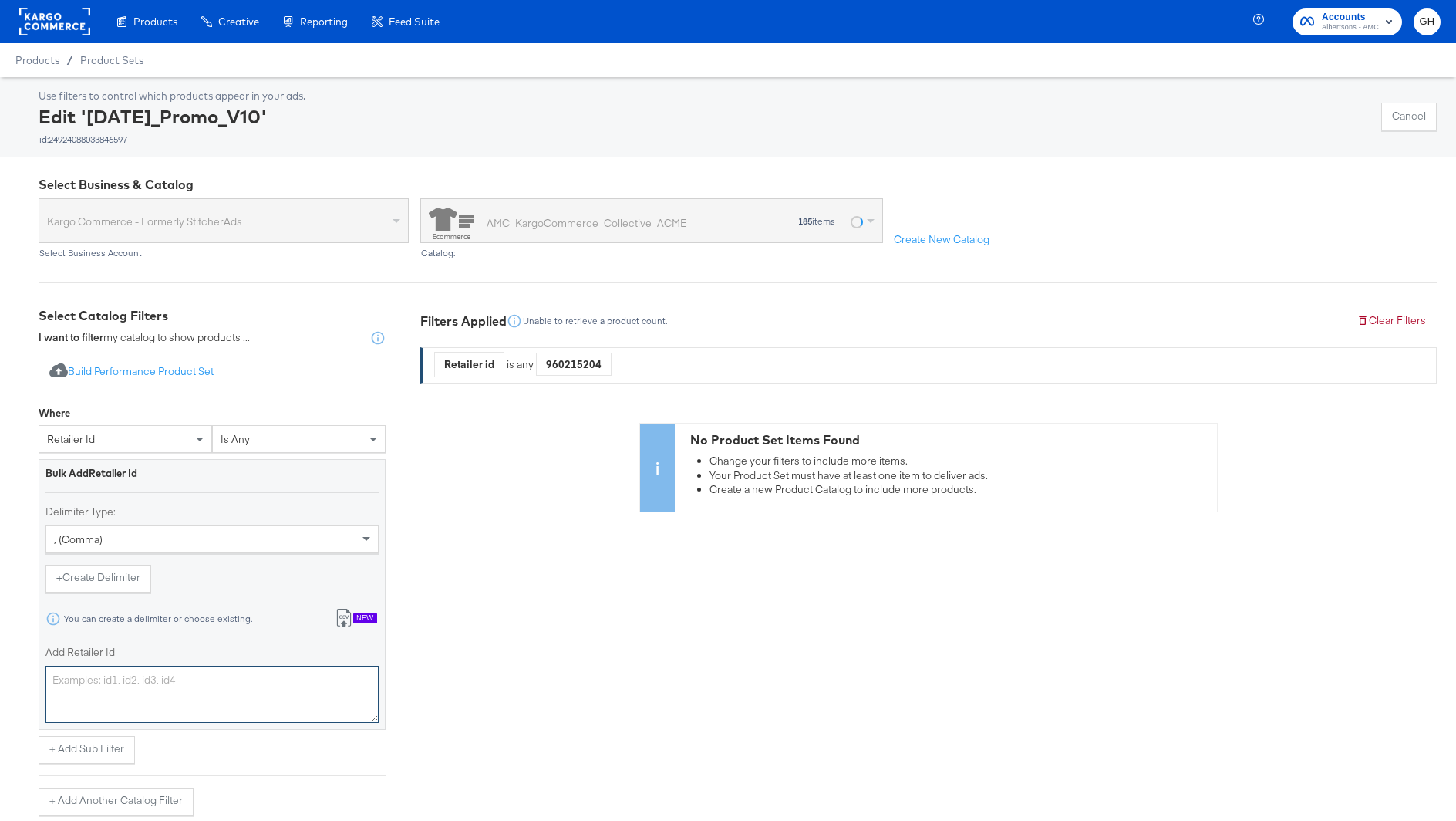paste on ",960125351,960461652,960125224,960125660,960110160,960124769" 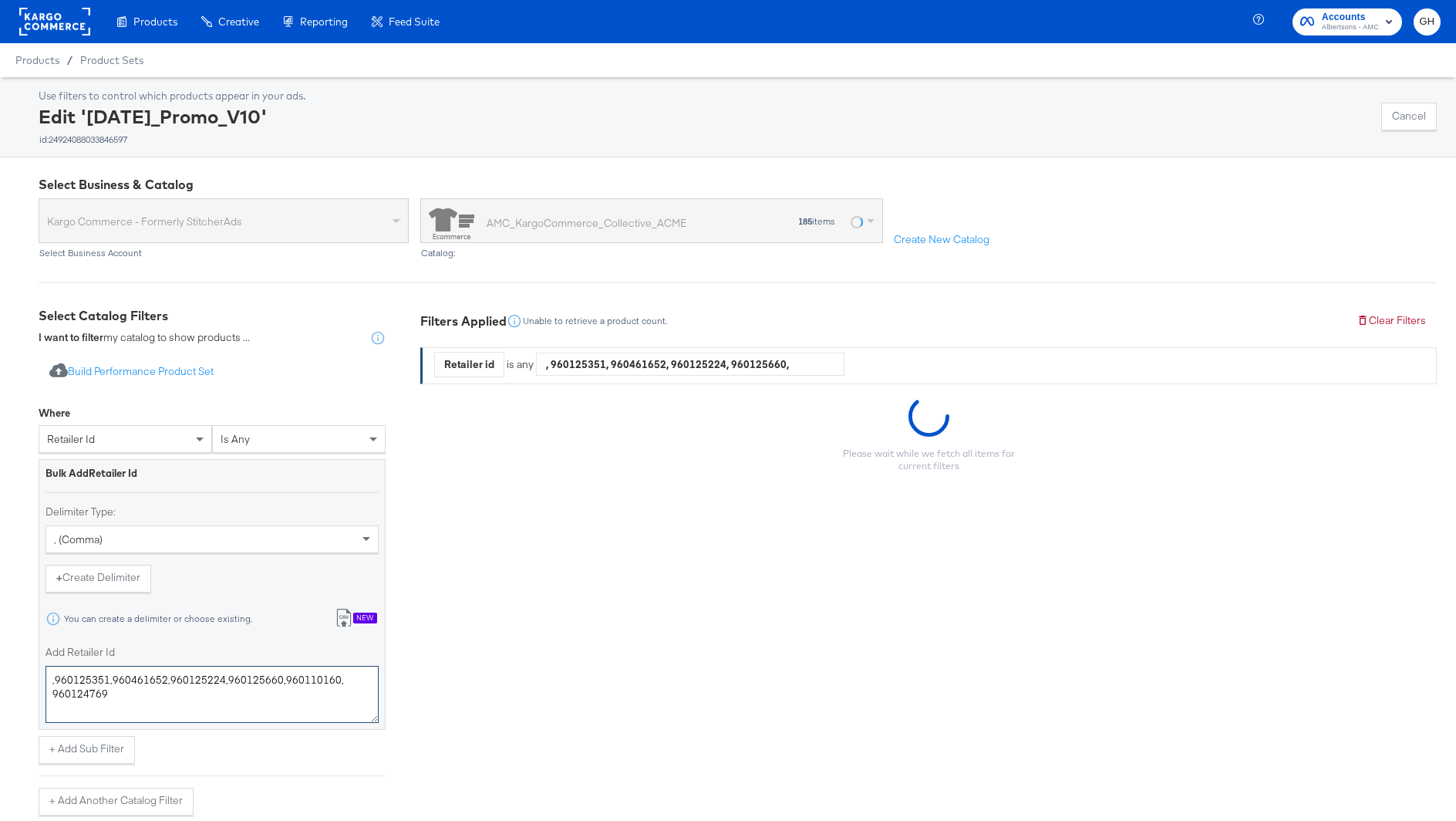 drag, startPoint x: 106, startPoint y: 682, endPoint x: 106, endPoint y: 695, distance: 13 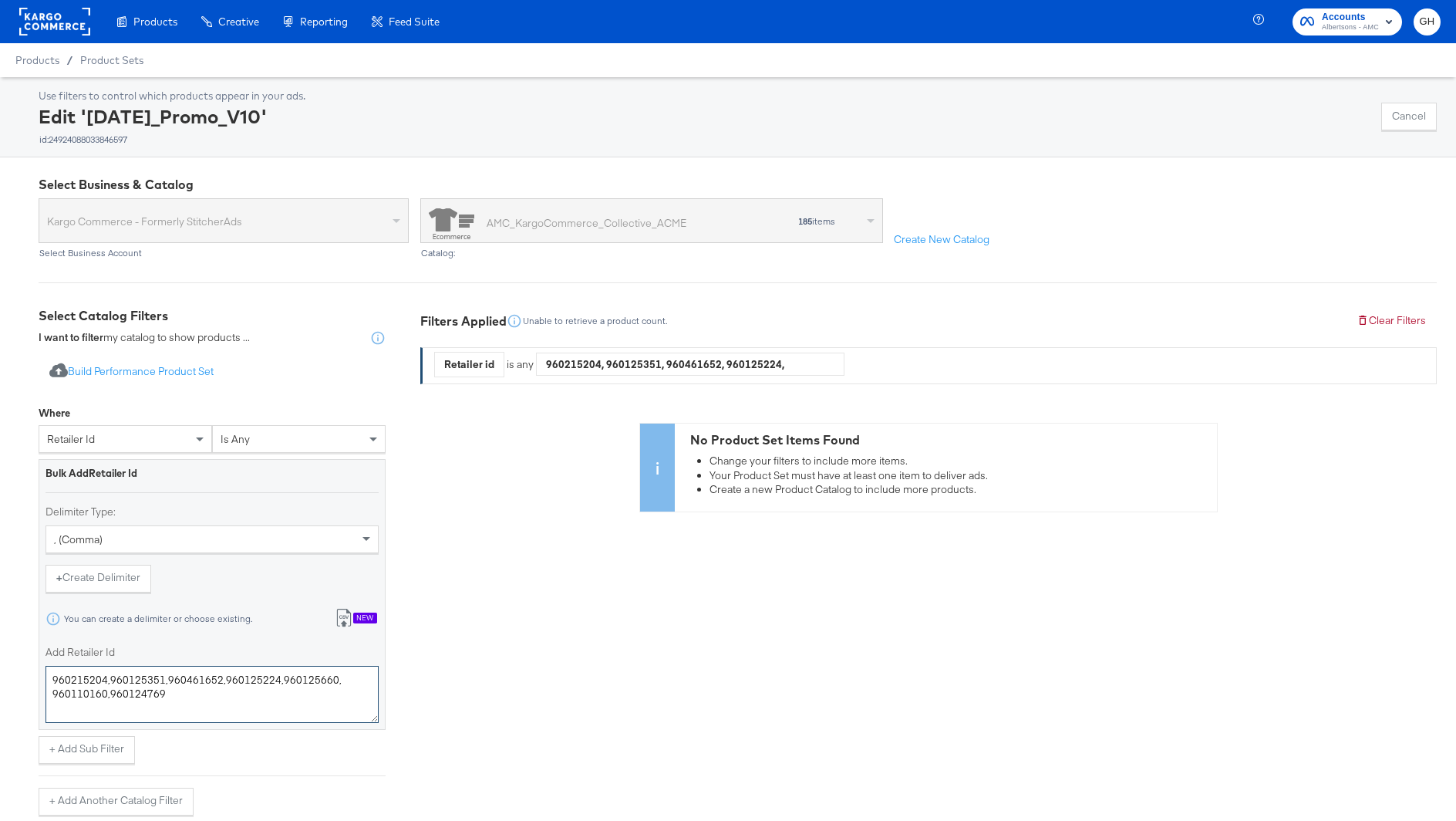 click on "960215204,960125351,960461652,960125224,960125660,960110160,960124769" at bounding box center (212, 694) 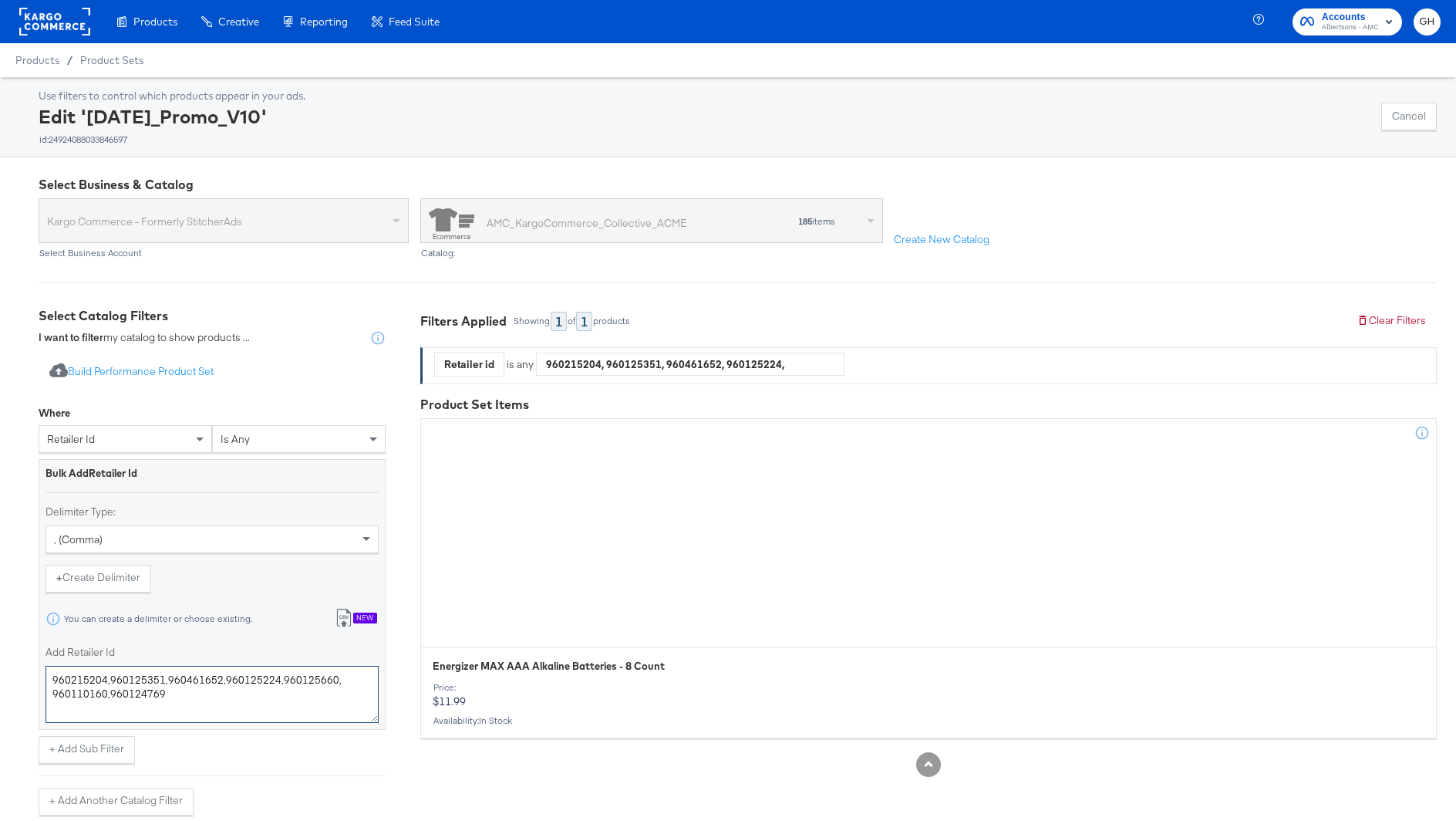 drag, startPoint x: 150, startPoint y: 696, endPoint x: 49, endPoint y: 672, distance: 103.81233 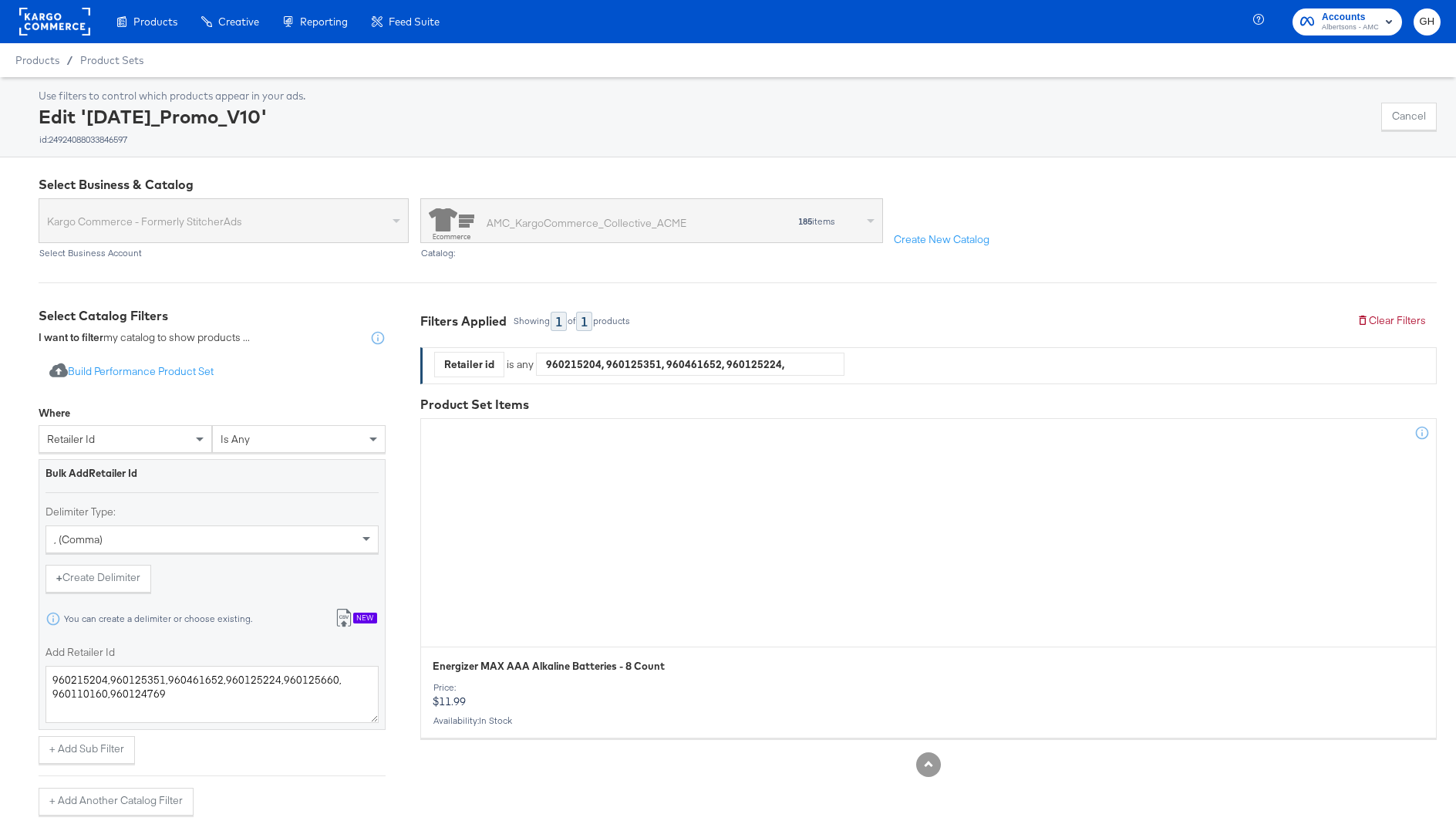 click on "Bulk Add  Retailer Id Delimiter Type: , (comma) +  Create Delimiter   You can create a delimiter or choose existing. Import from csv New Add Retailer Id 960215204,960125351,960461652,960125224,960125660,960110160,960124769" at bounding box center (212, 594) 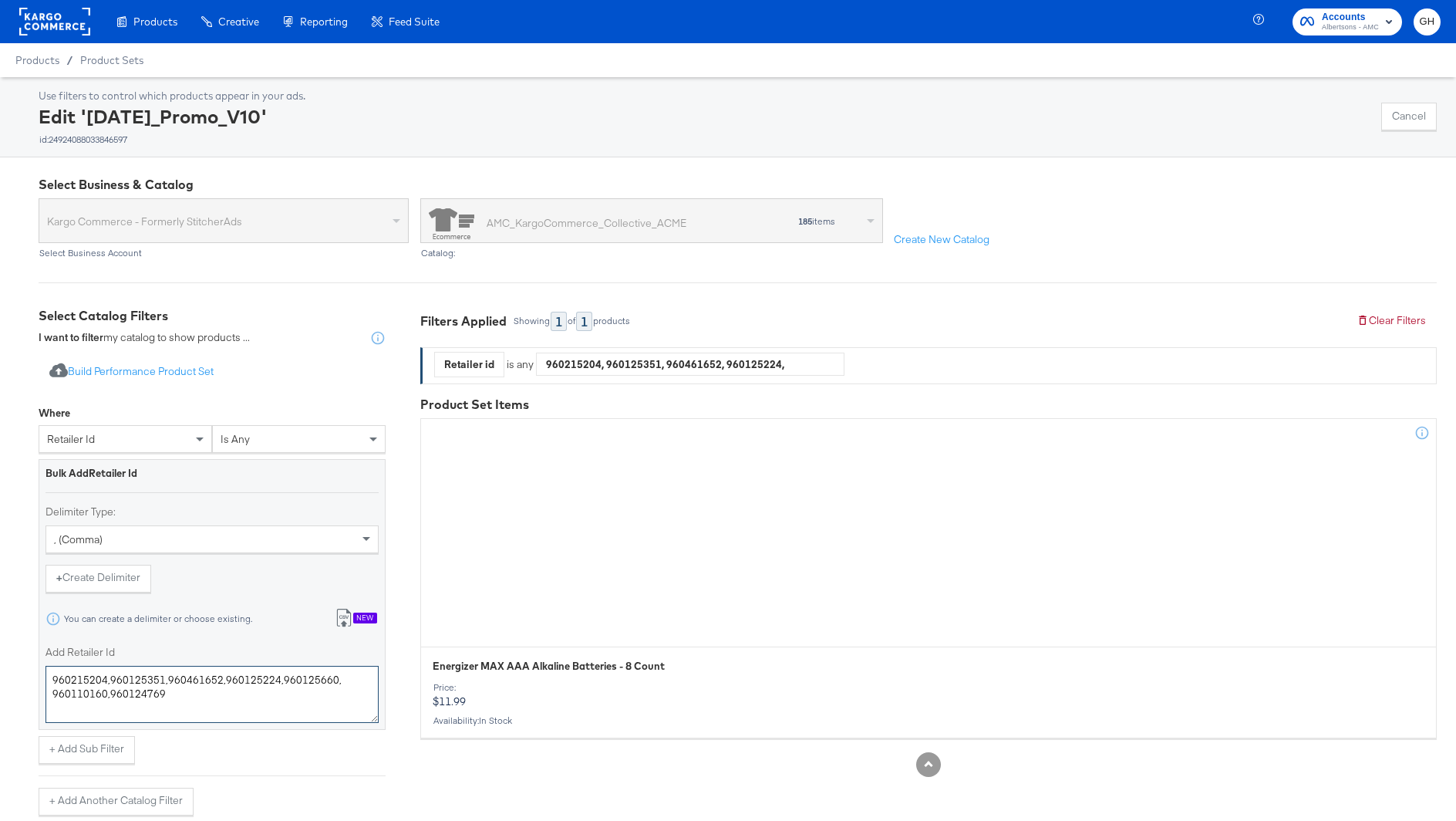 drag, startPoint x: 161, startPoint y: 678, endPoint x: 19, endPoint y: 677, distance: 142.00352 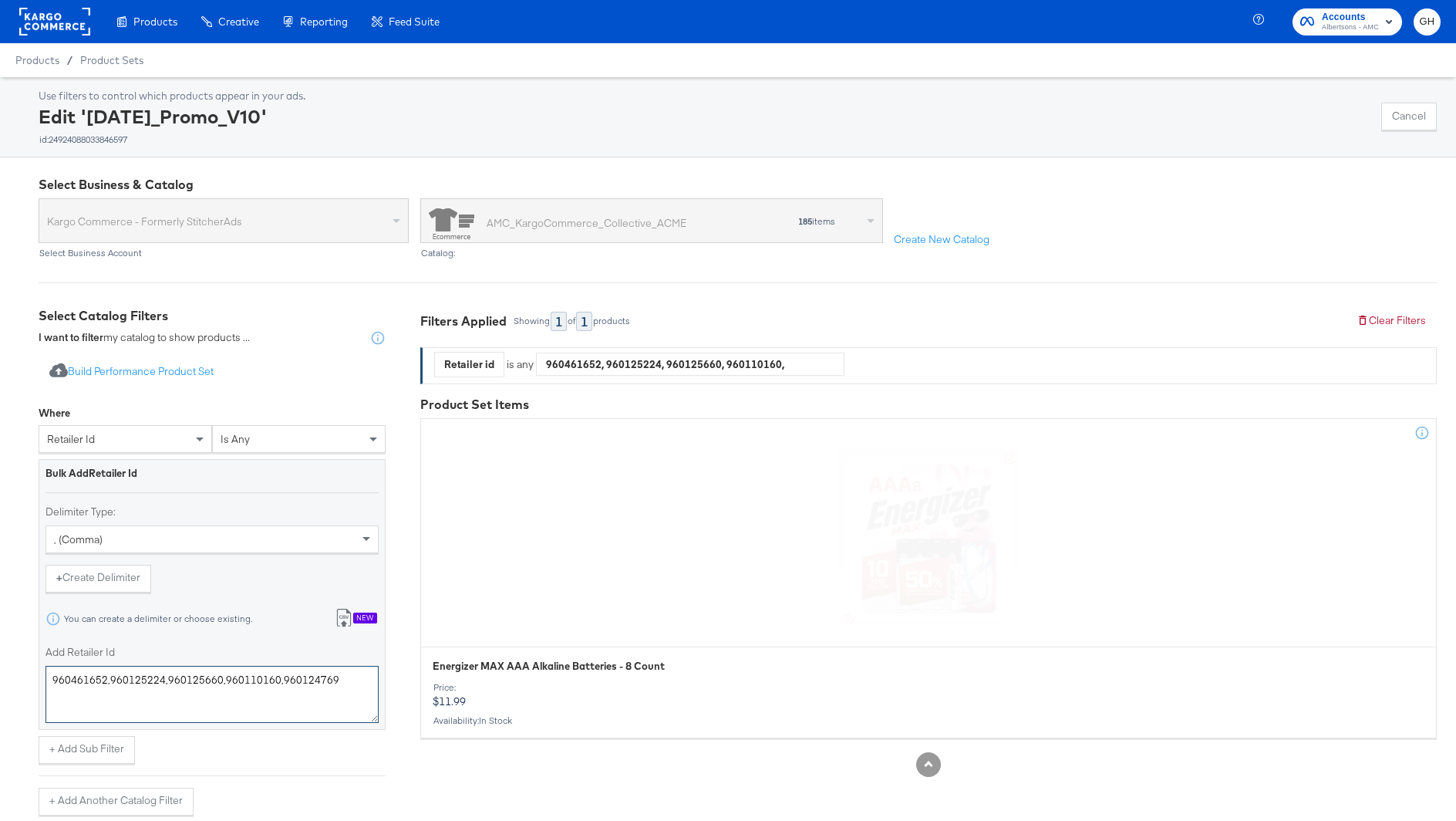 drag, startPoint x: 107, startPoint y: 680, endPoint x: 30, endPoint y: 680, distance: 77 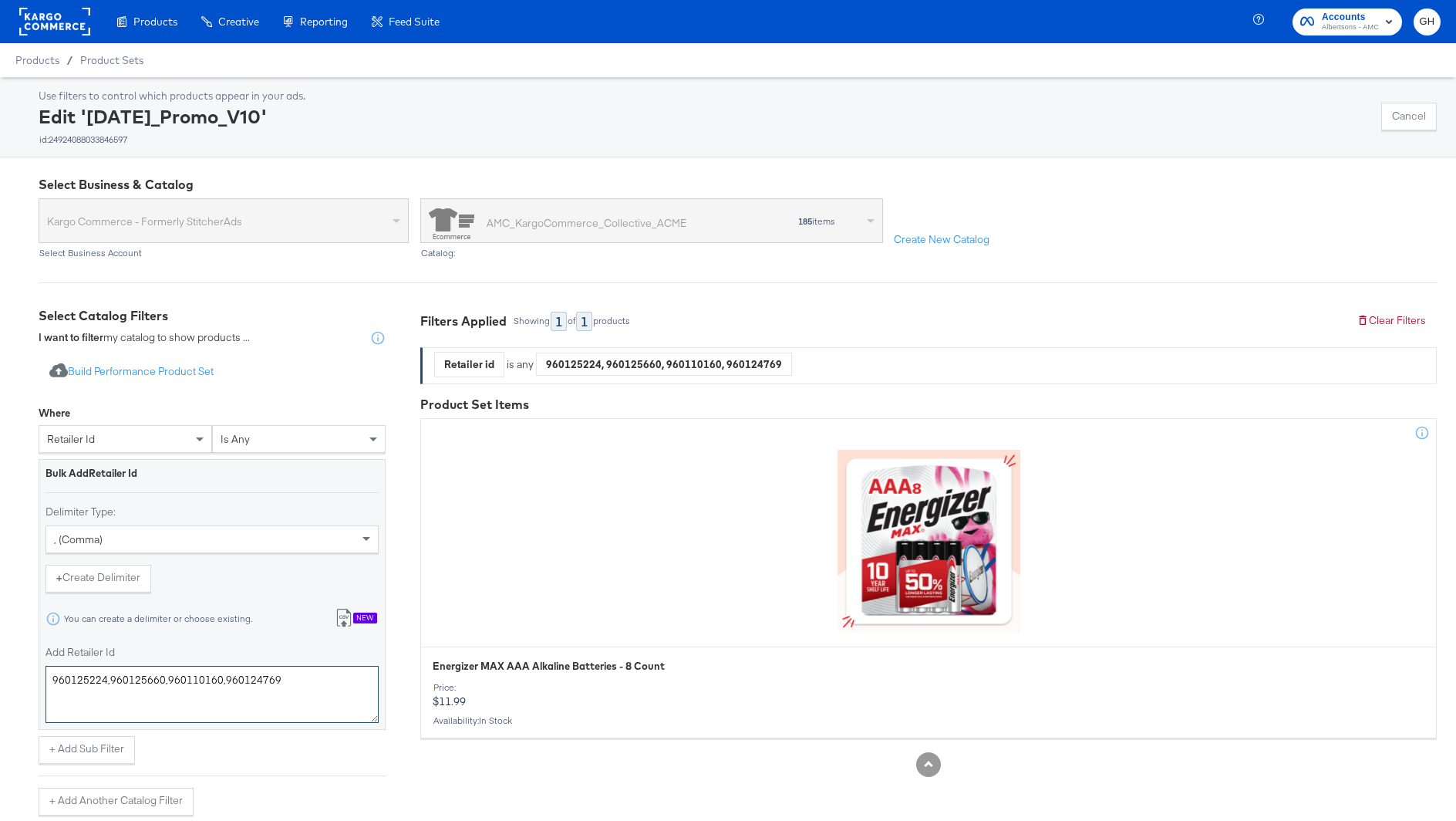 drag, startPoint x: 106, startPoint y: 682, endPoint x: 26, endPoint y: 681, distance: 80.00625 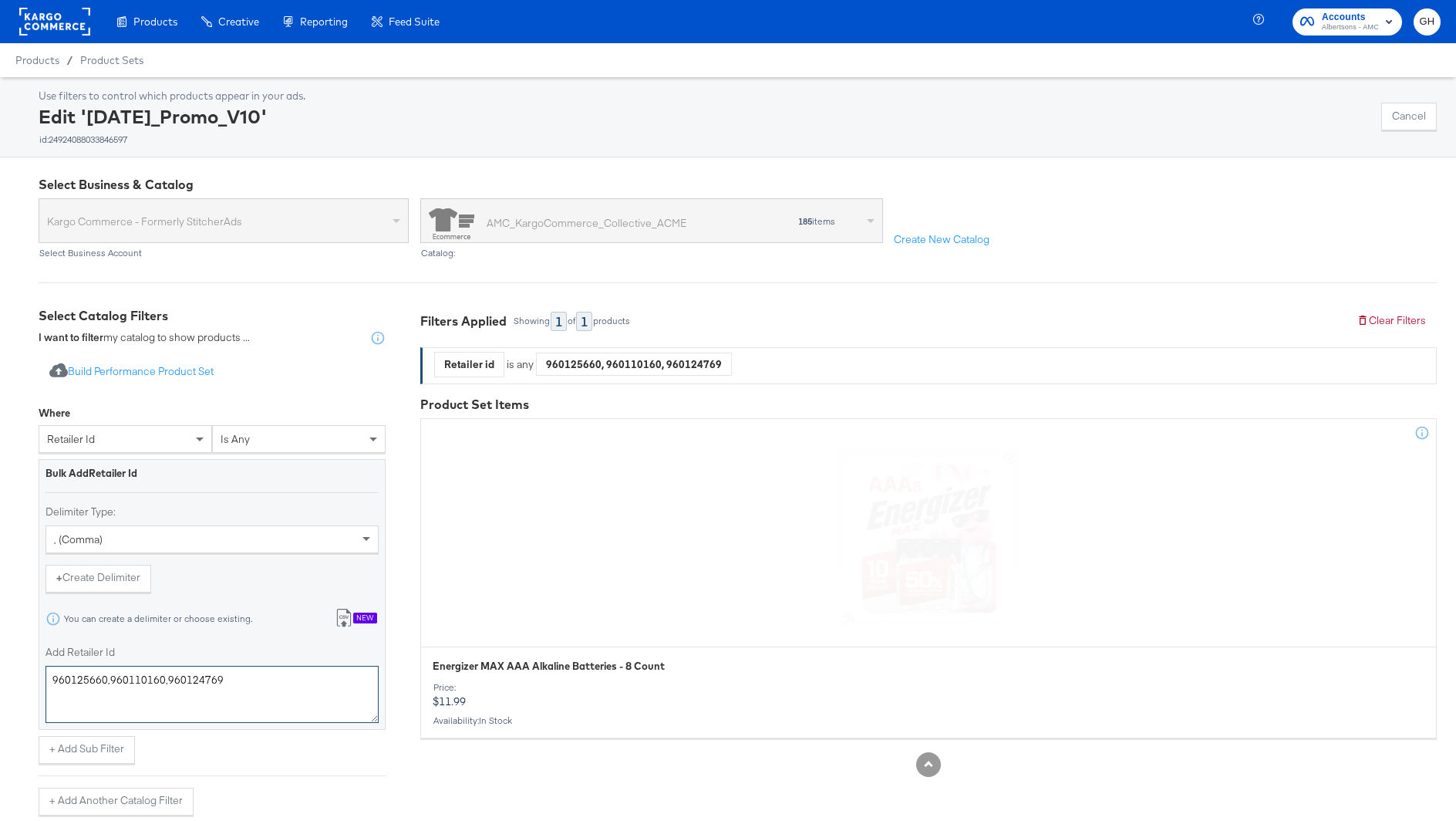 drag, startPoint x: 107, startPoint y: 682, endPoint x: -4, endPoint y: 681, distance: 111.0045 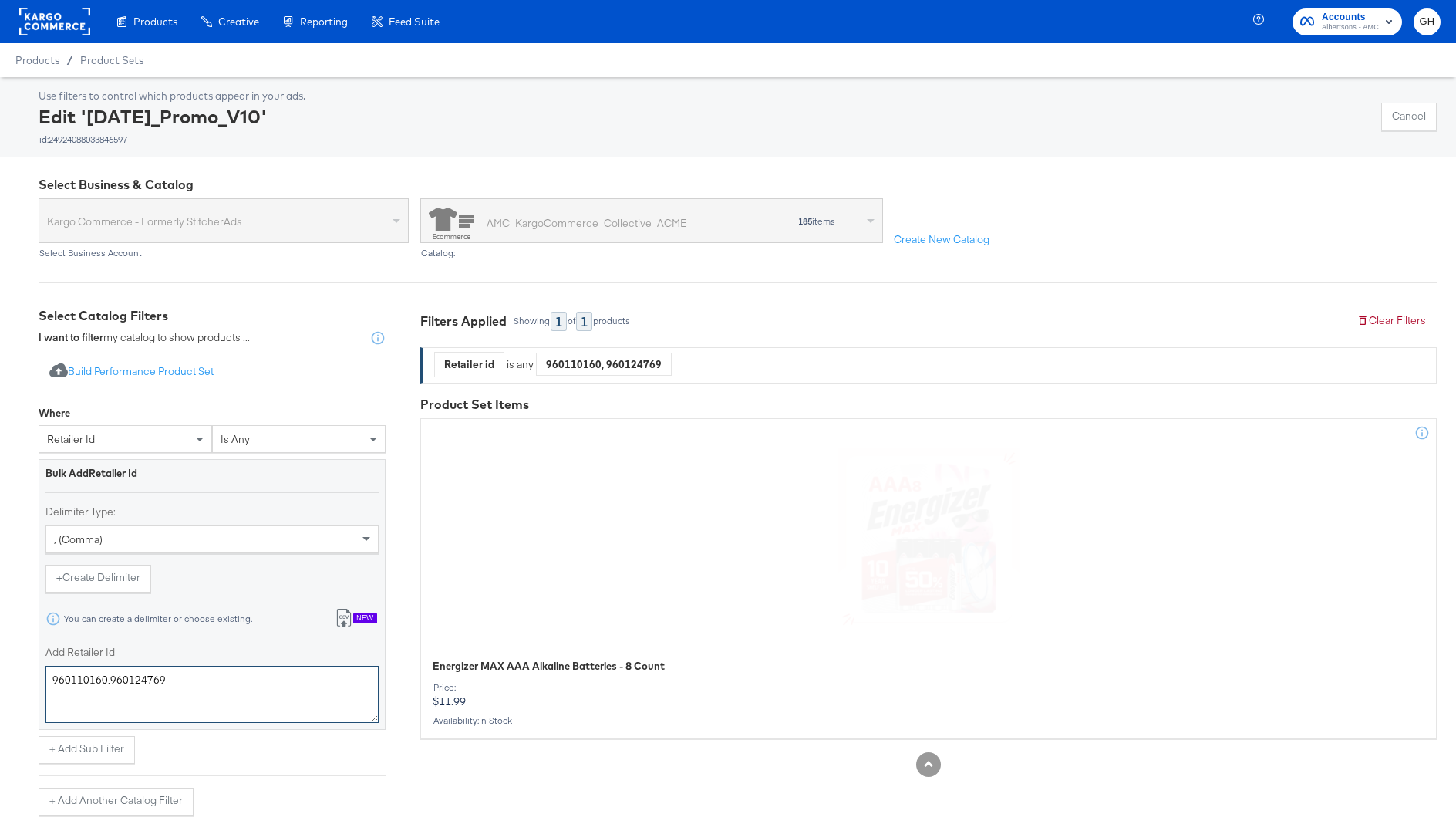 drag, startPoint x: 107, startPoint y: 681, endPoint x: -1, endPoint y: 684, distance: 108.04166 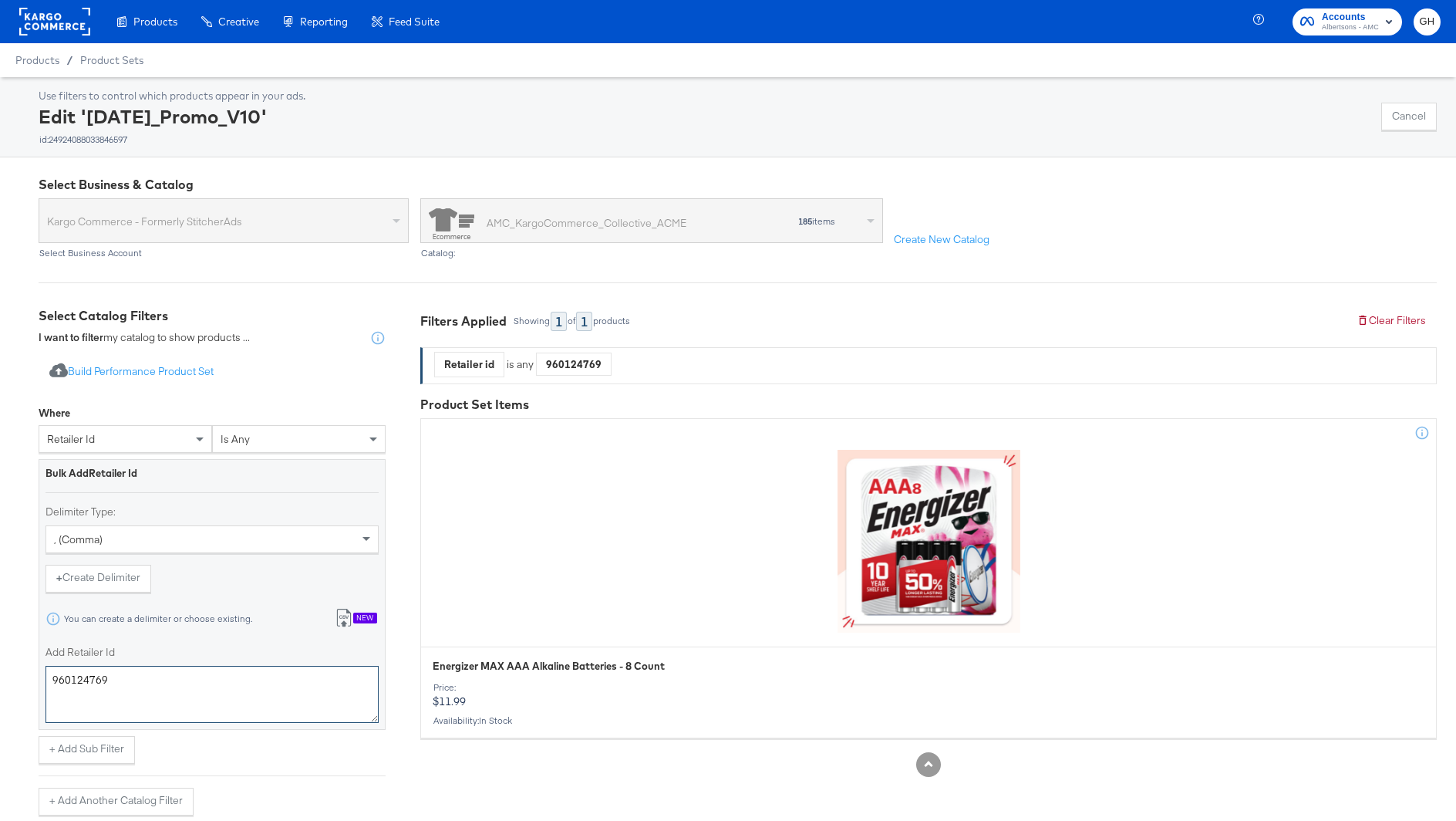 click on "960124769" at bounding box center (212, 694) 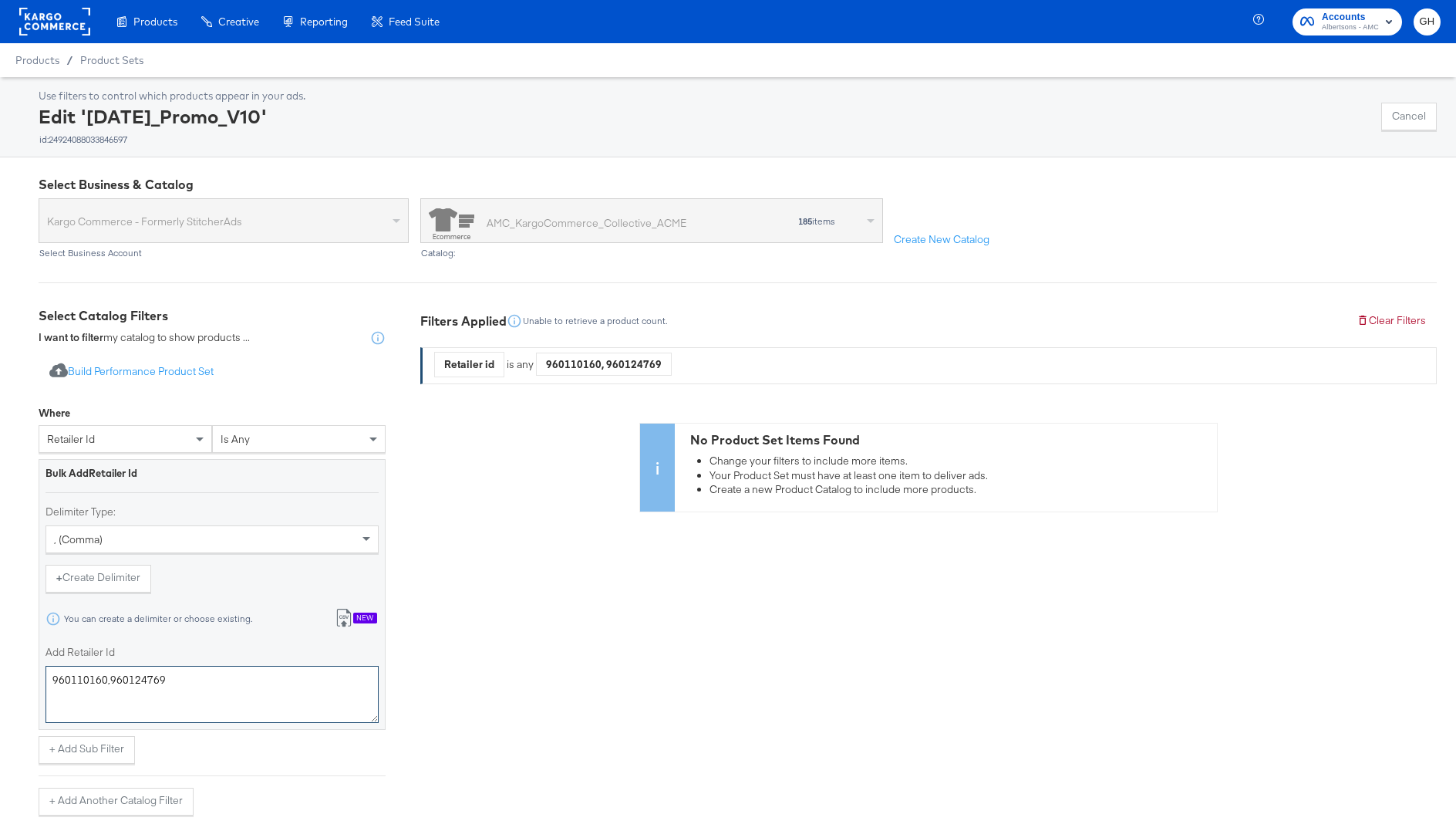 click on "960110160,960124769" at bounding box center [212, 694] 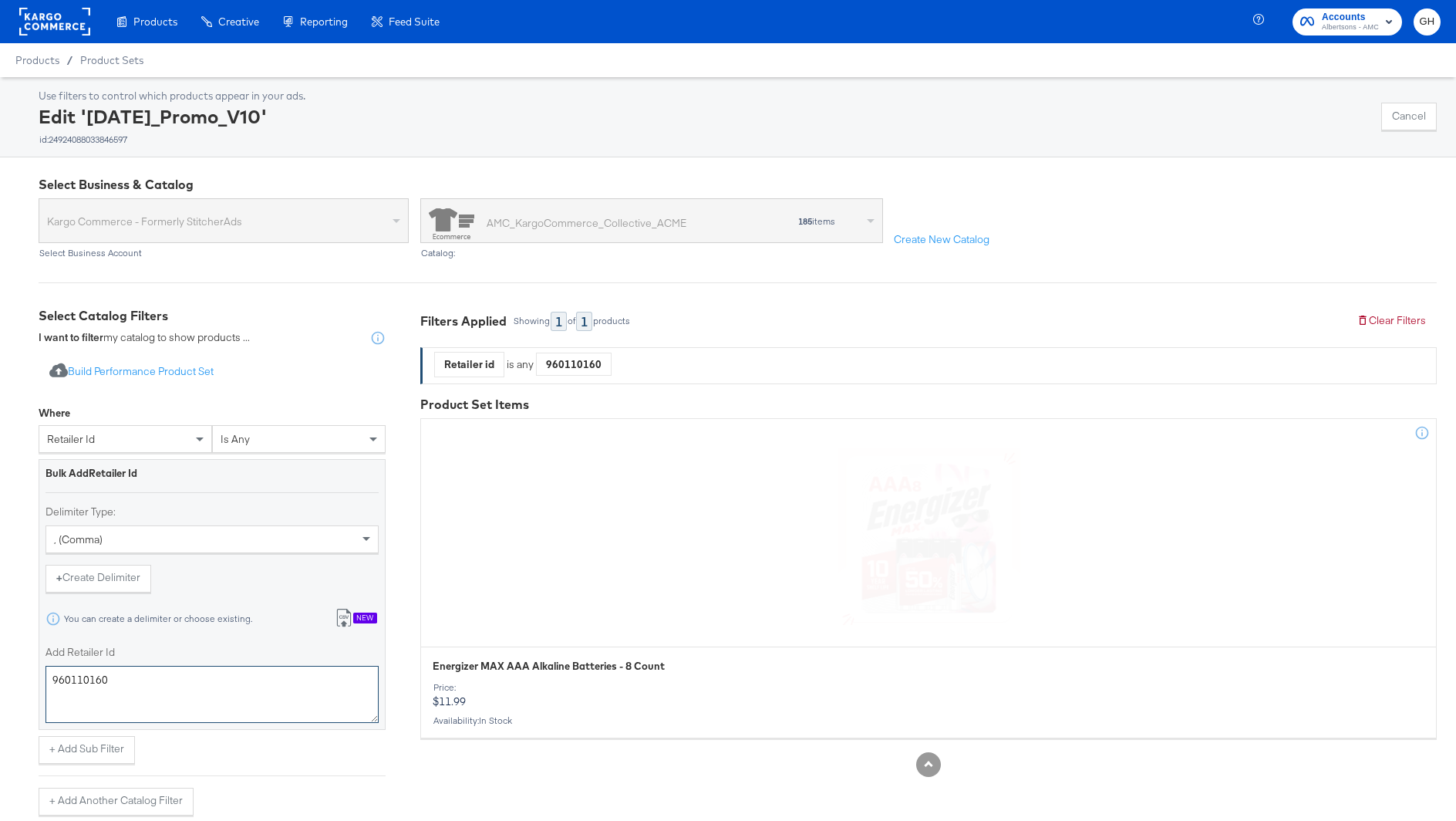 type on "960110160" 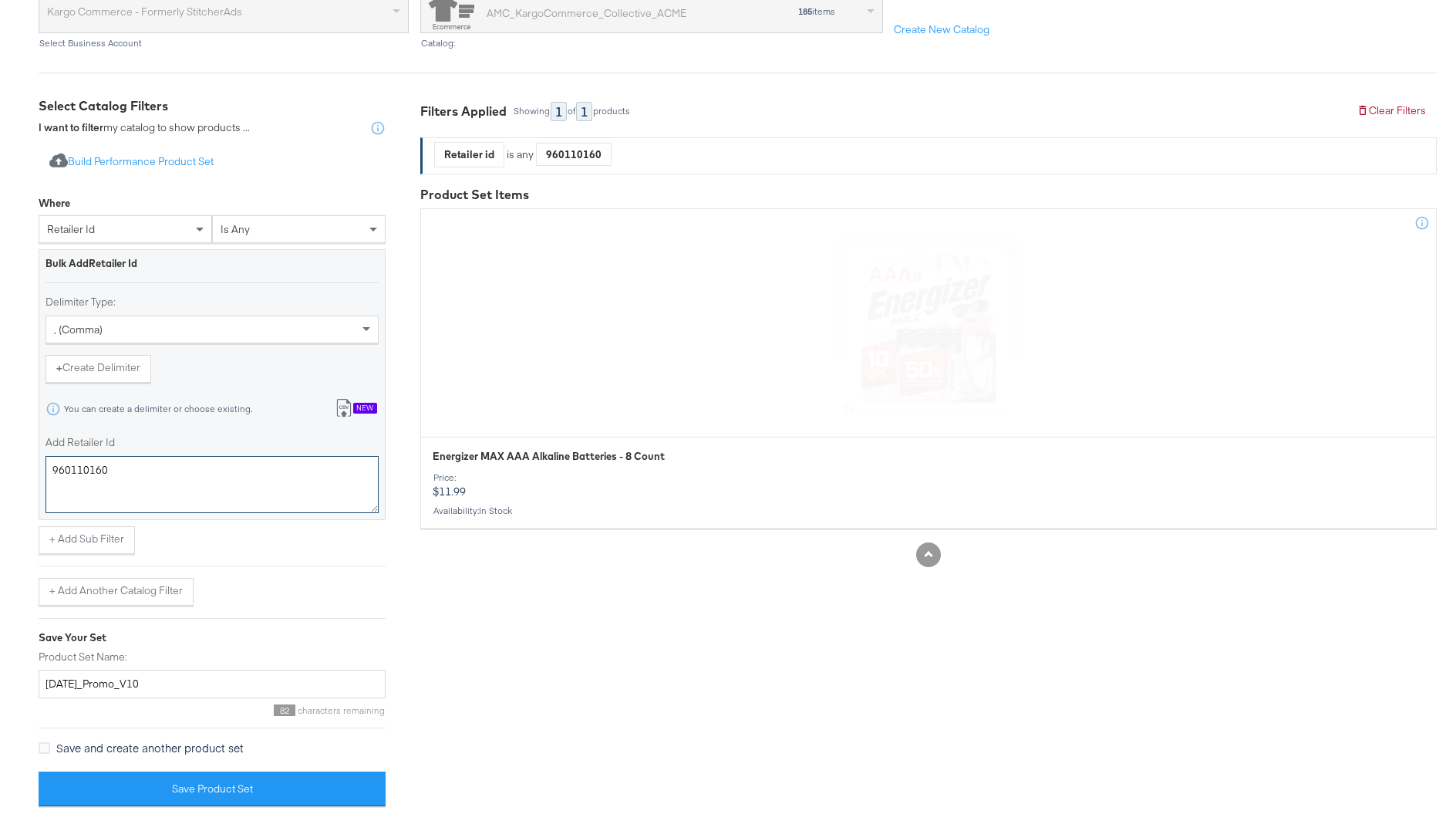 scroll, scrollTop: 0, scrollLeft: 0, axis: both 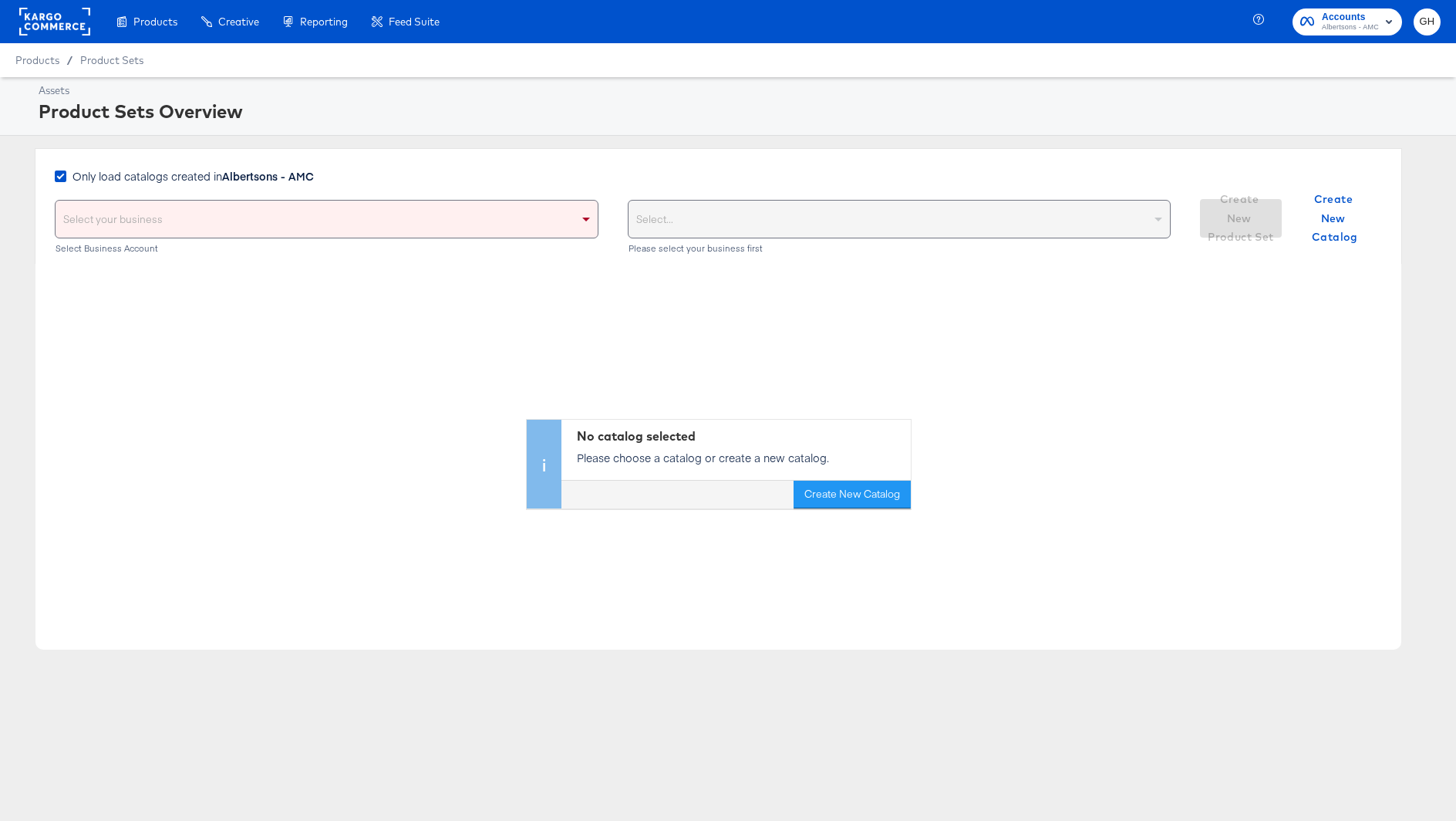 click on "Only load catalogs created in  Albertsons - AMC Select your business Select Business Account Select... Please select your business first Create New Product Set Create New Catalog" at bounding box center [718, 206] 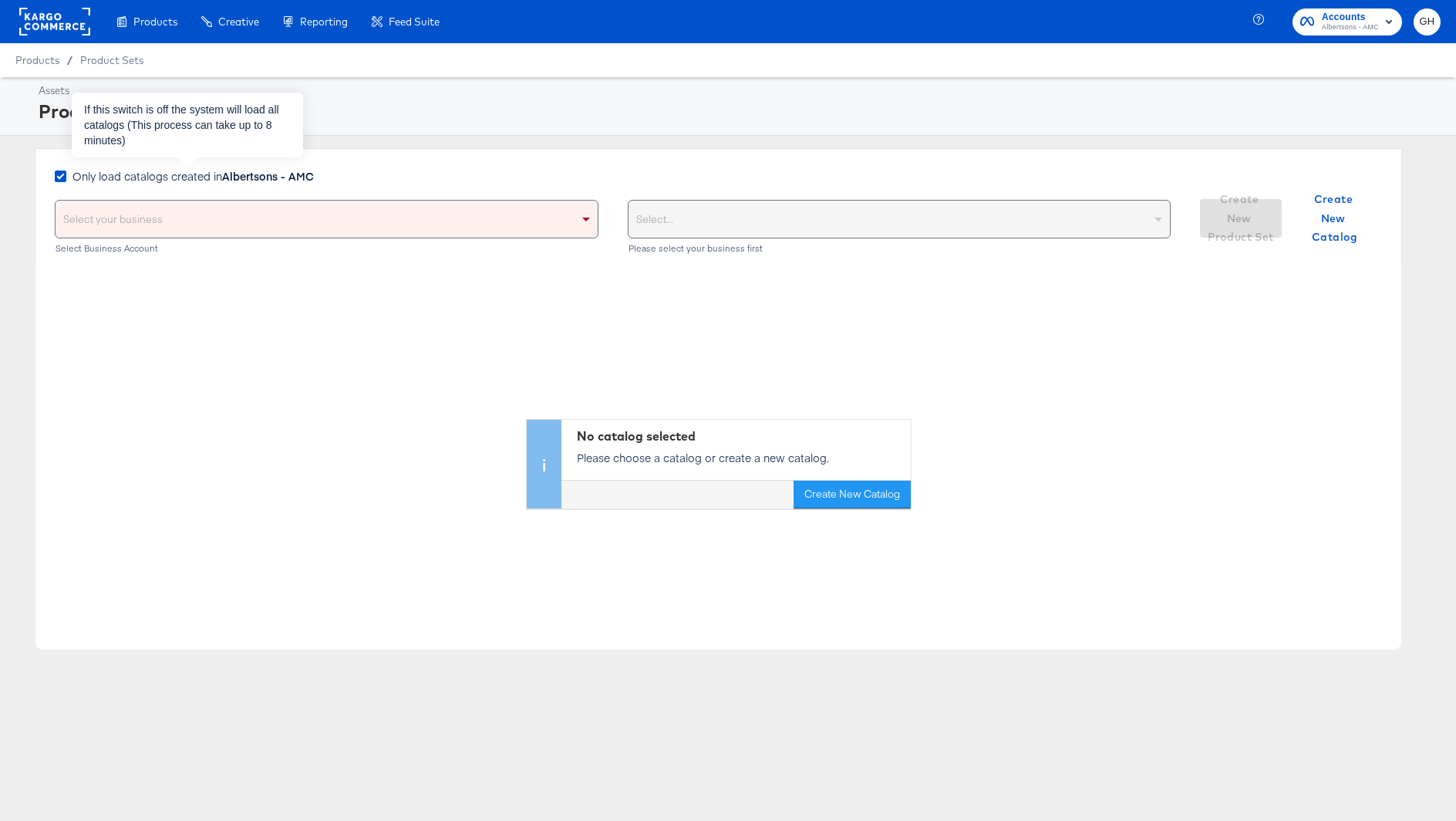 click on "Albertsons - AMC" at bounding box center [268, 176] 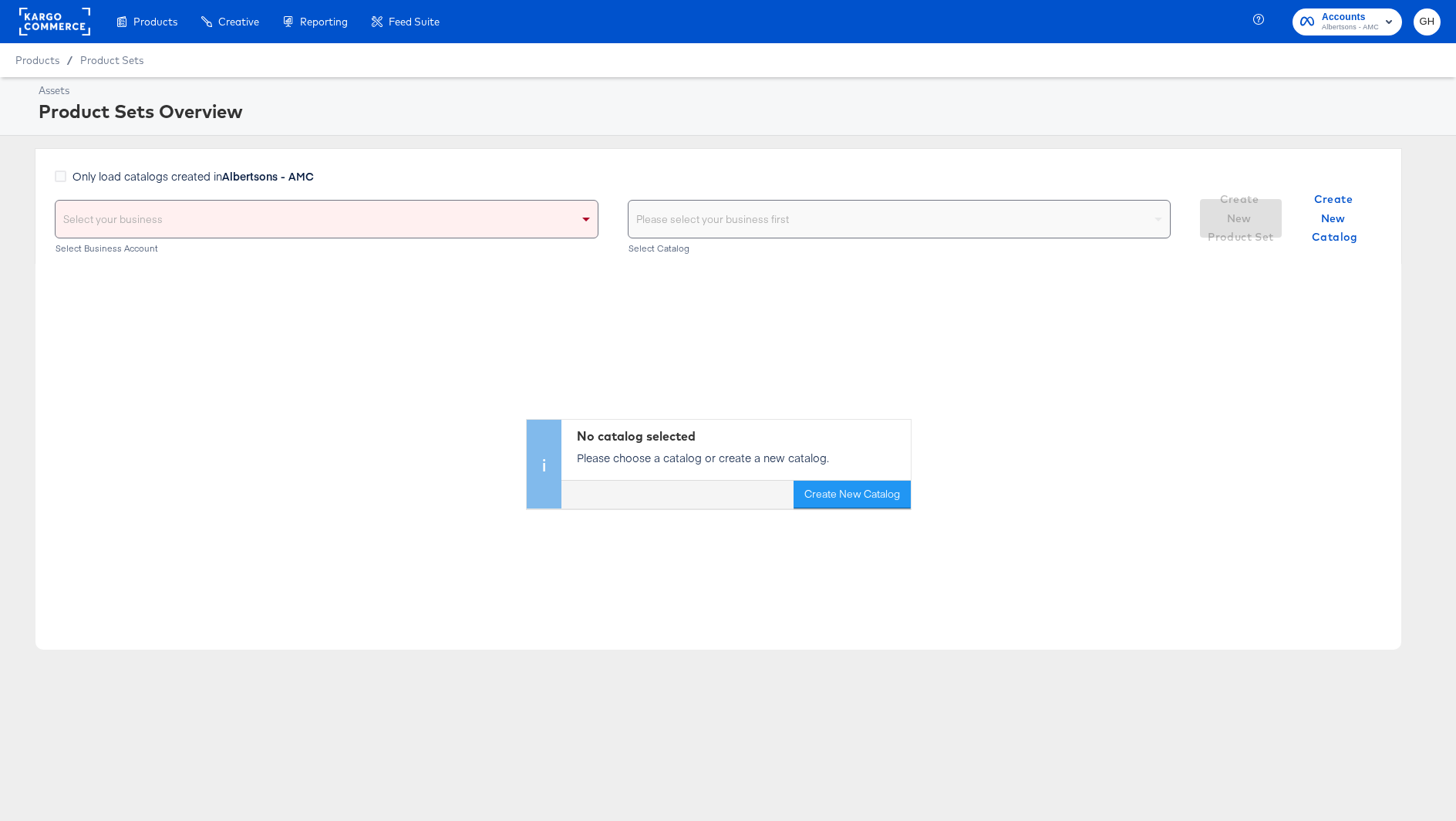 click on "Select your business" at bounding box center (326, 219) 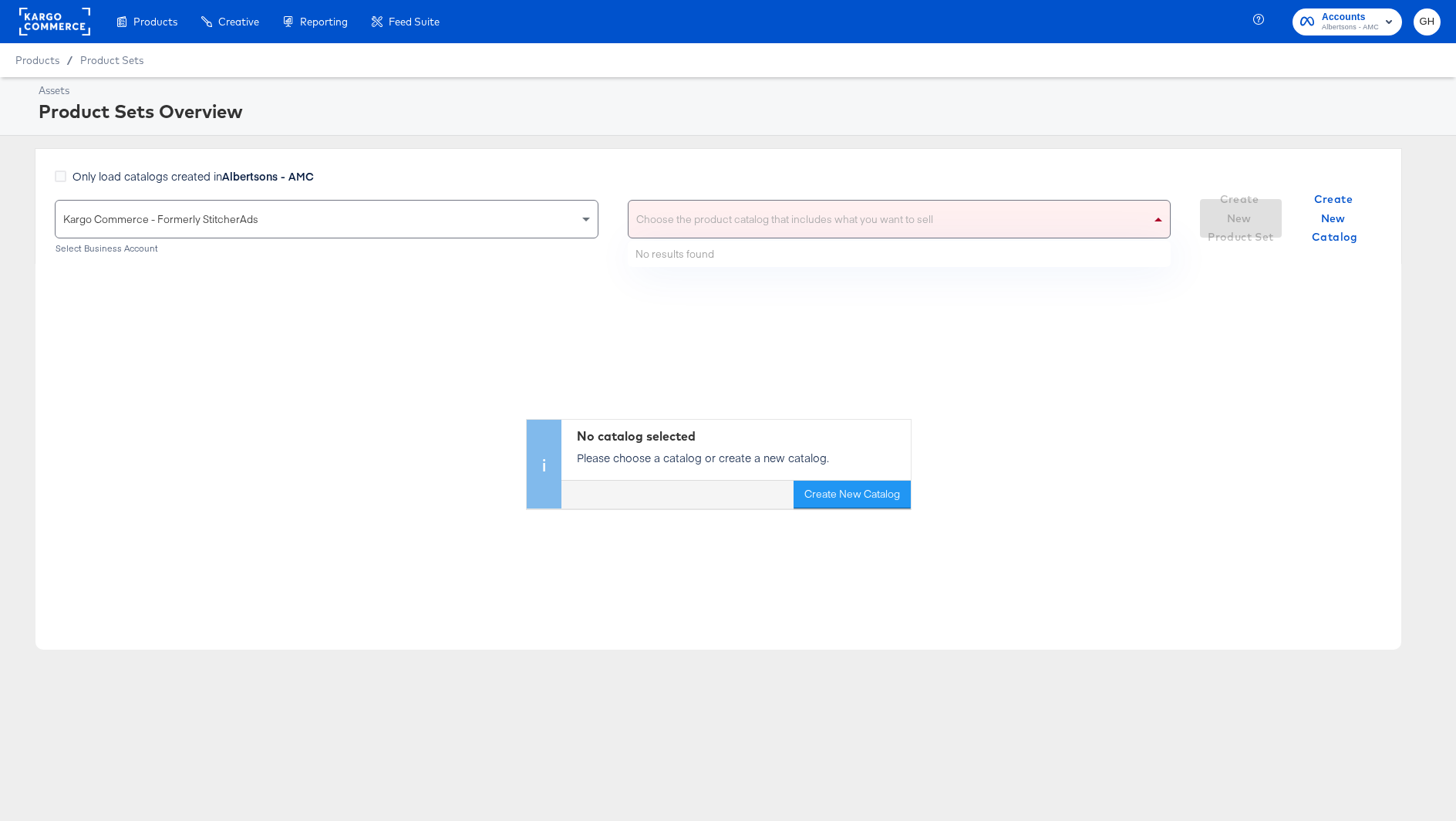 click on "Choose the product catalog that includes what you want to sell" at bounding box center [899, 219] 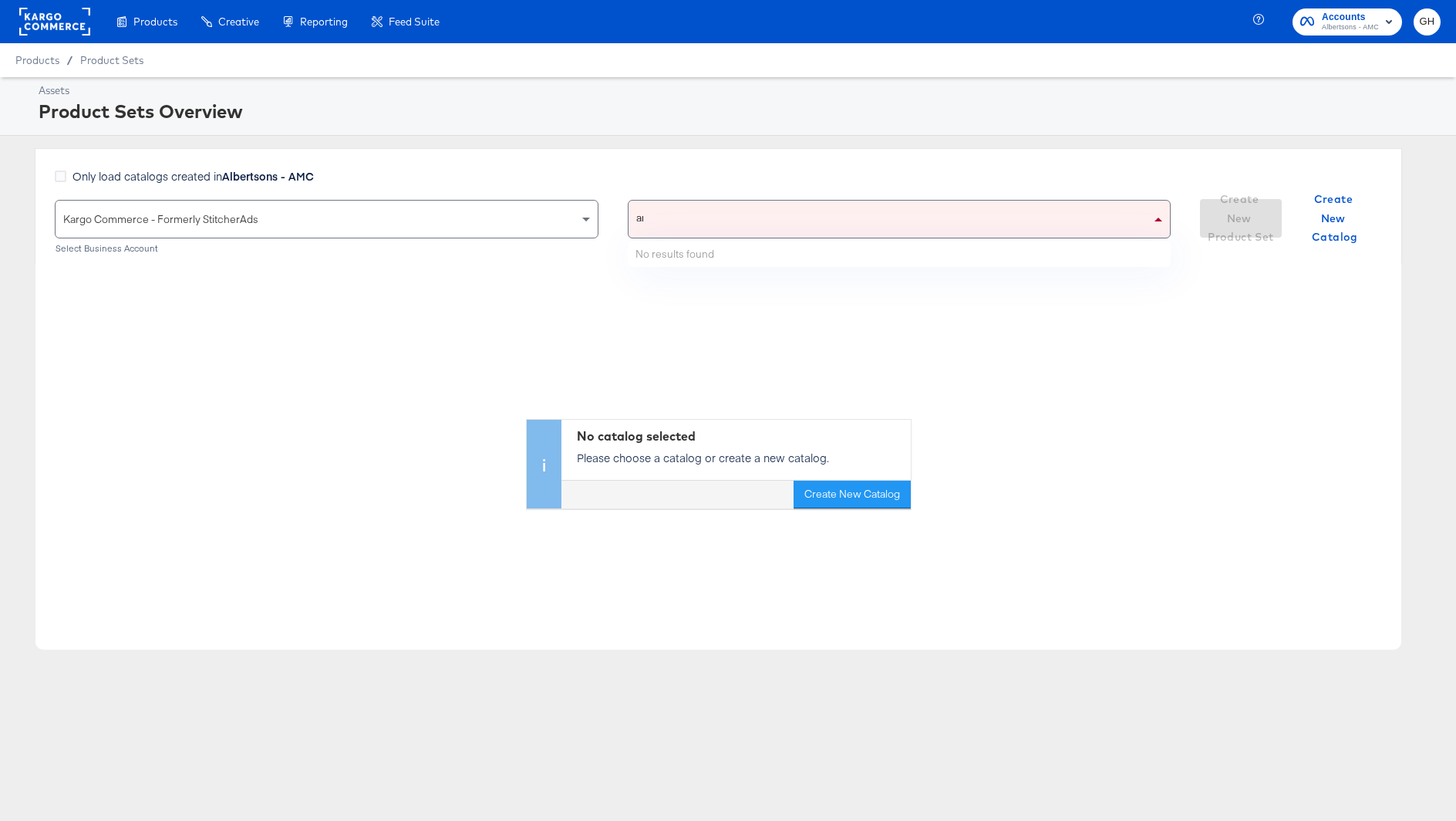 type on "amc" 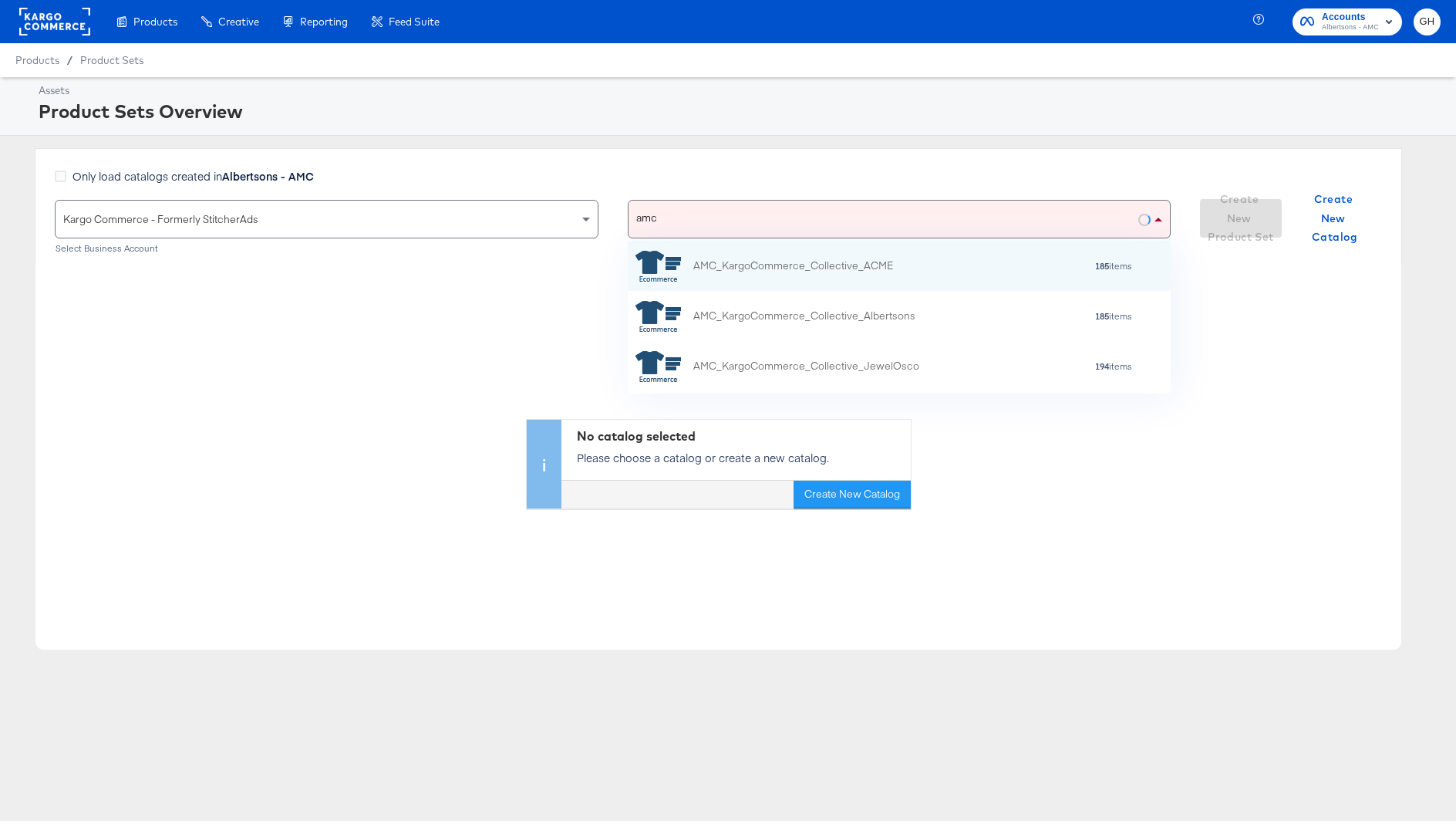 scroll, scrollTop: 1, scrollLeft: 1, axis: both 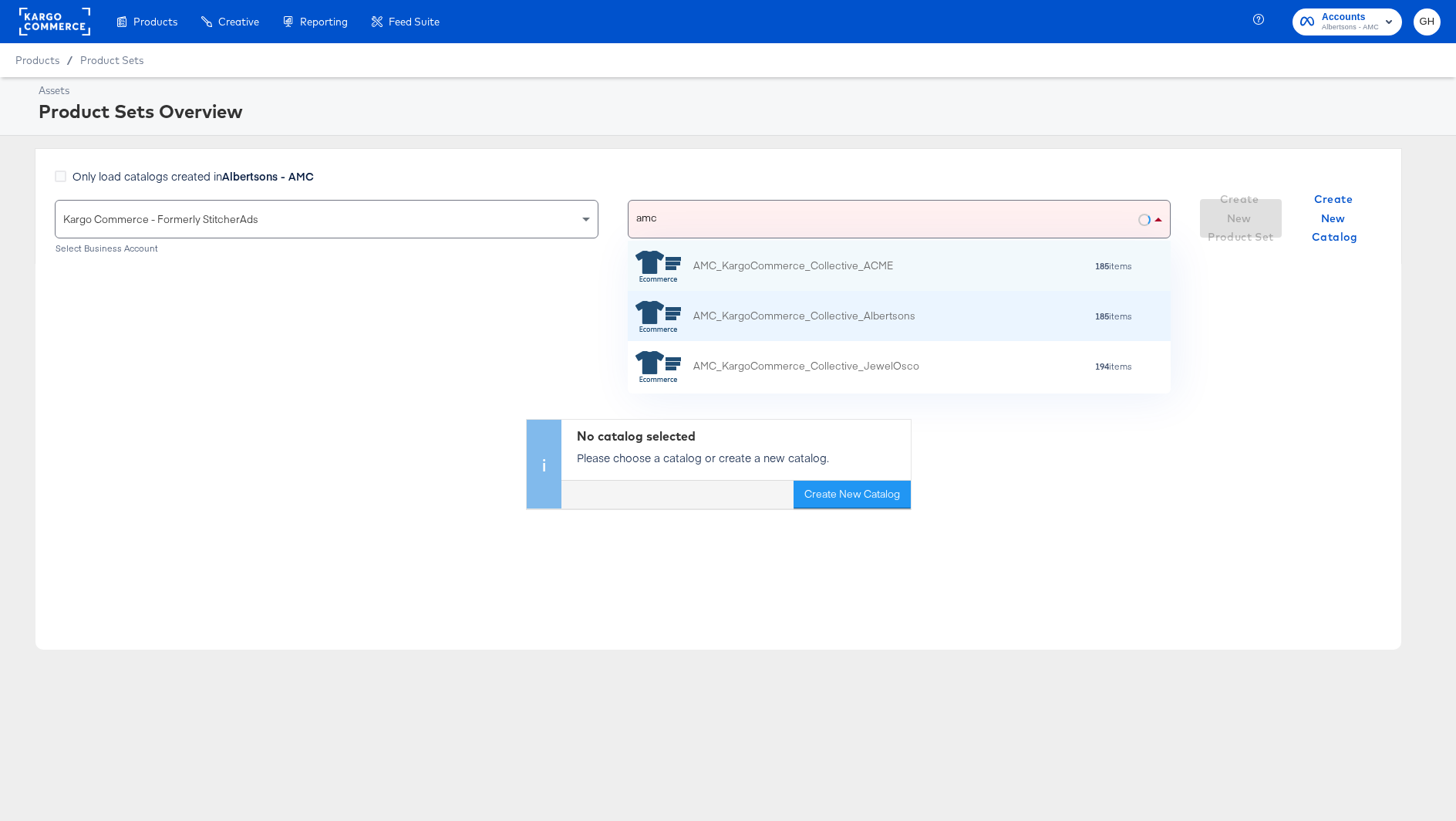click on "AMC_KargoCommerce_Collective_Albertsons" at bounding box center (804, 316) 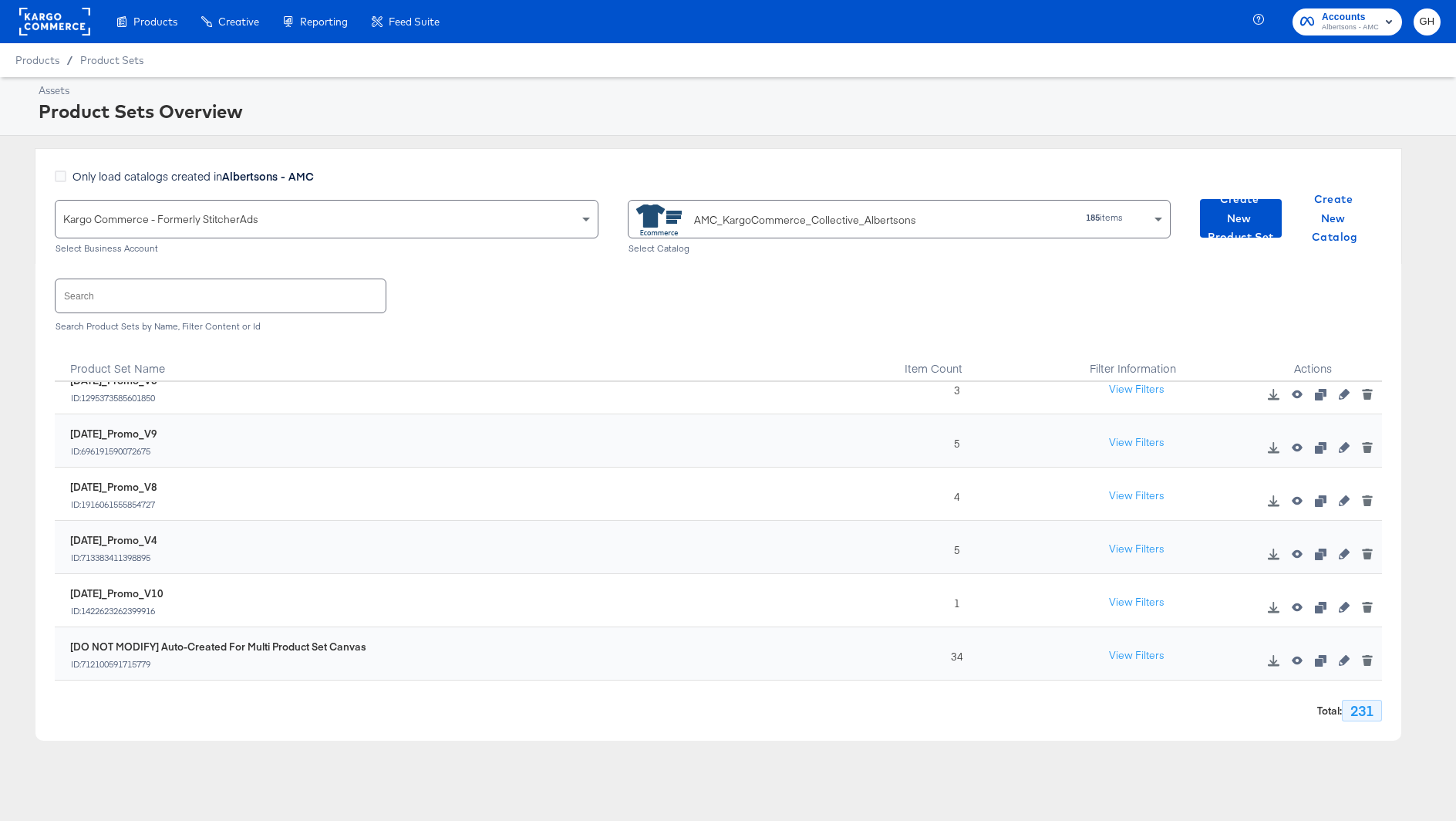 scroll, scrollTop: 75, scrollLeft: 0, axis: vertical 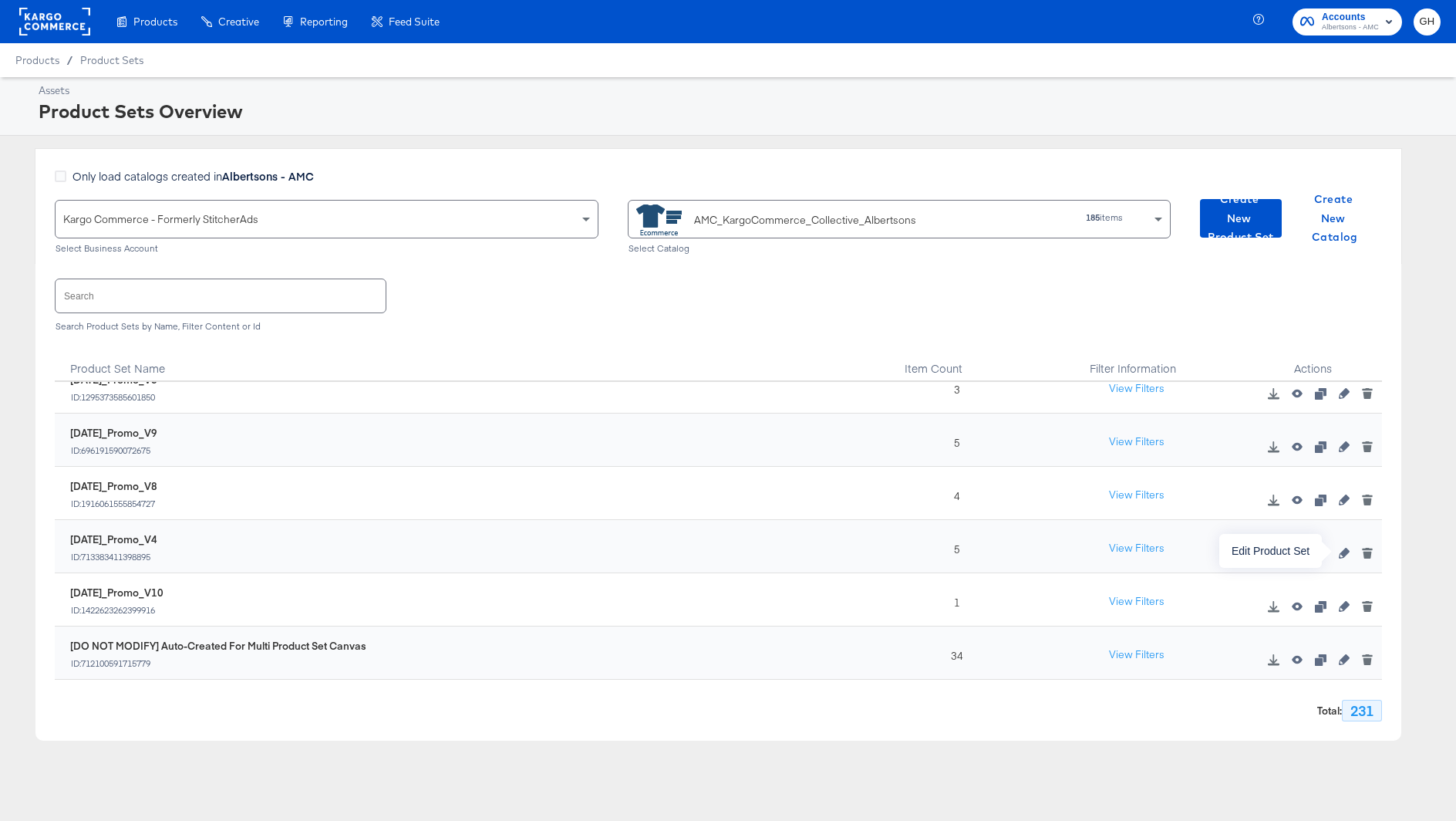 click 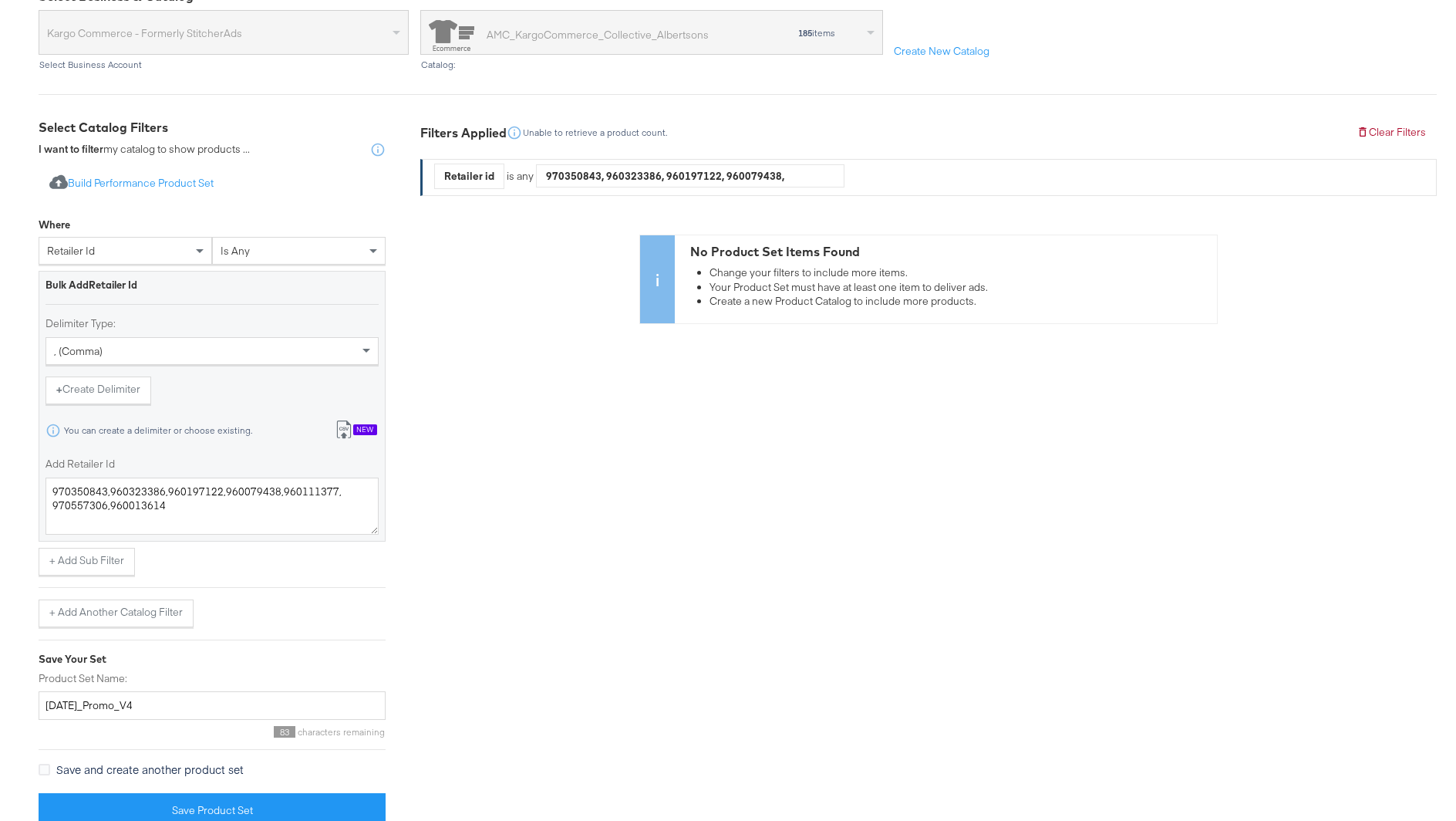 scroll, scrollTop: 208, scrollLeft: 0, axis: vertical 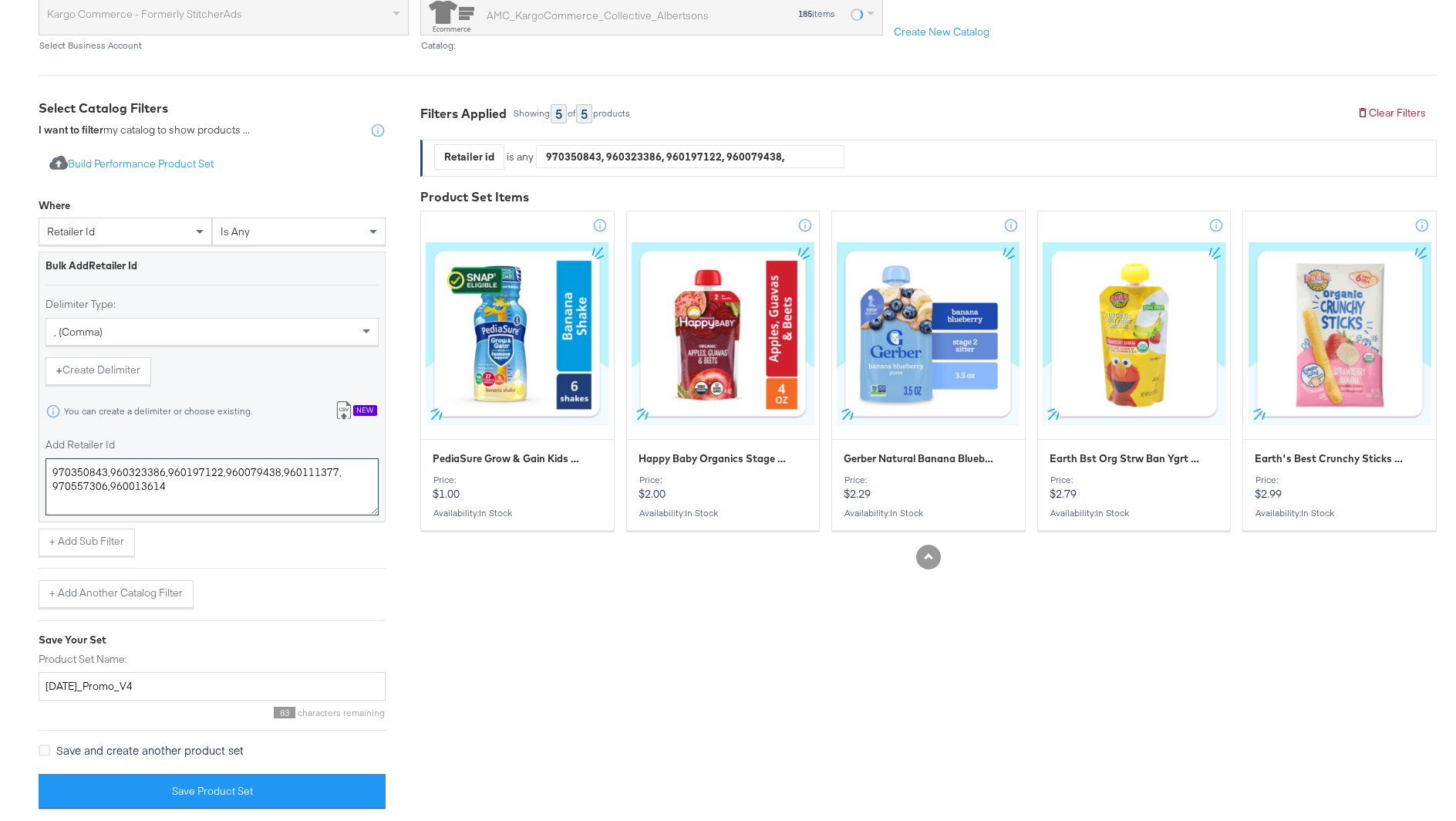 drag, startPoint x: 145, startPoint y: 482, endPoint x: 47, endPoint y: 468, distance: 98.99495 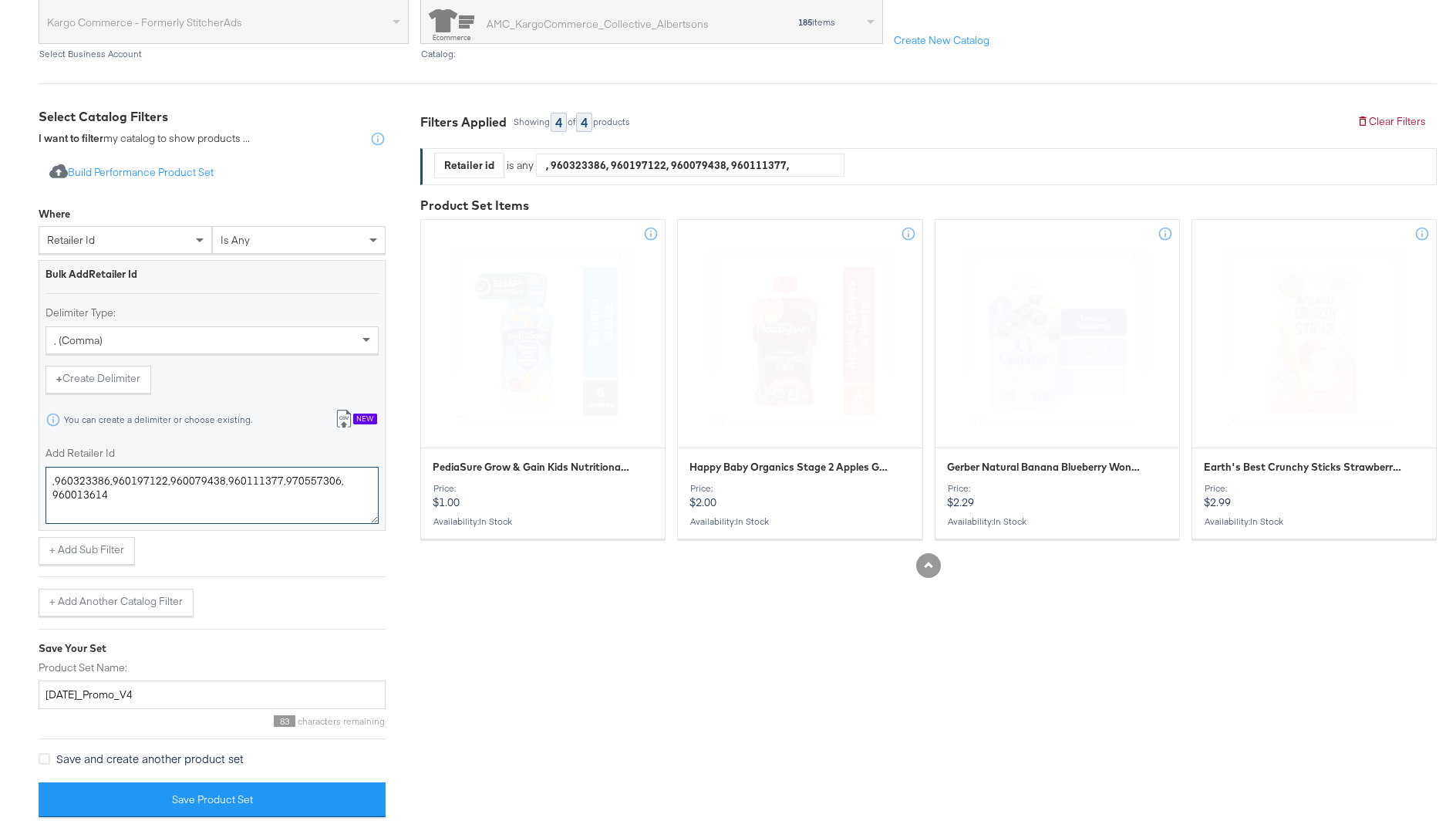 scroll, scrollTop: 210, scrollLeft: 0, axis: vertical 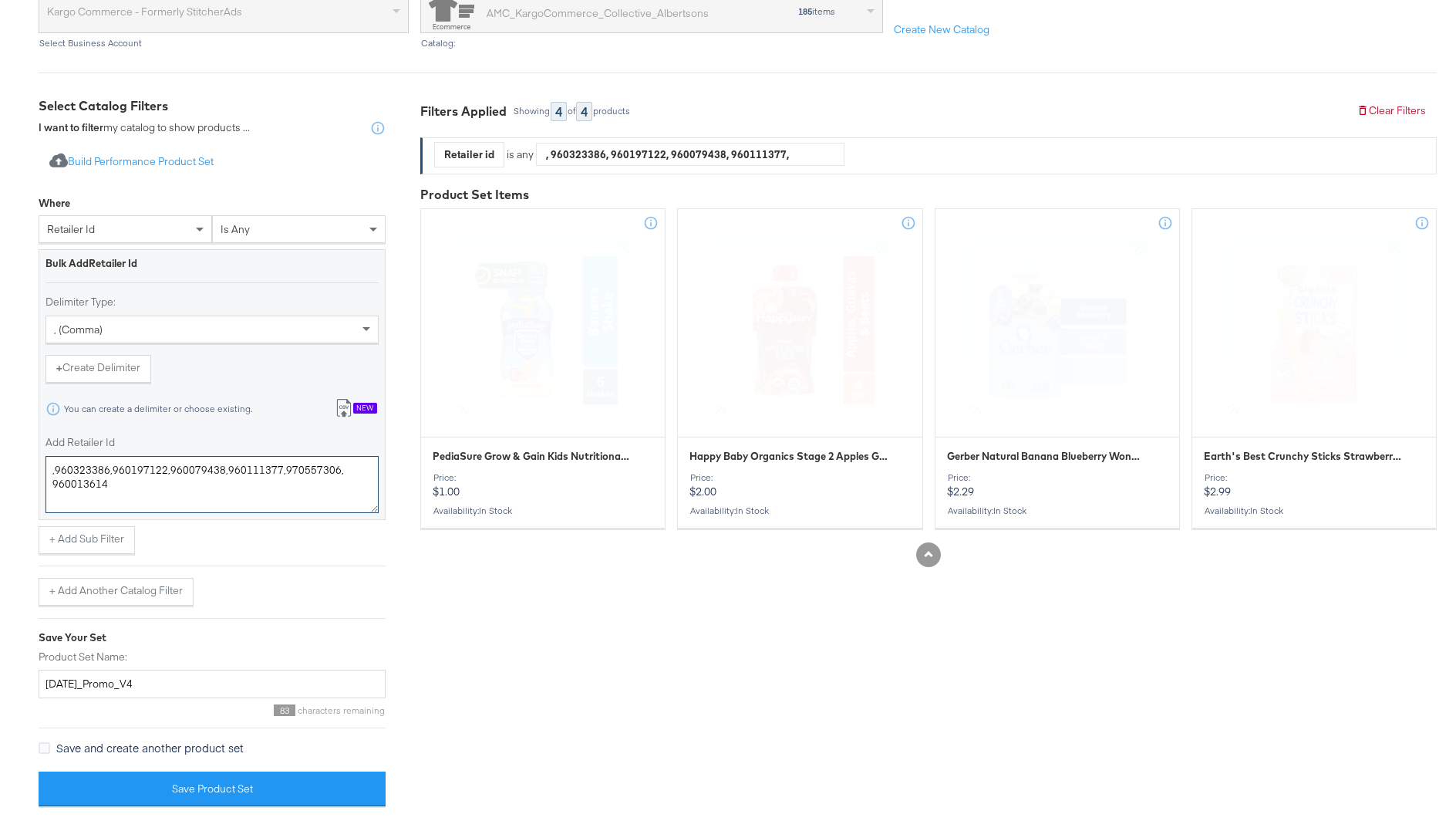 drag, startPoint x: 108, startPoint y: 475, endPoint x: 57, endPoint y: 473, distance: 51.0392 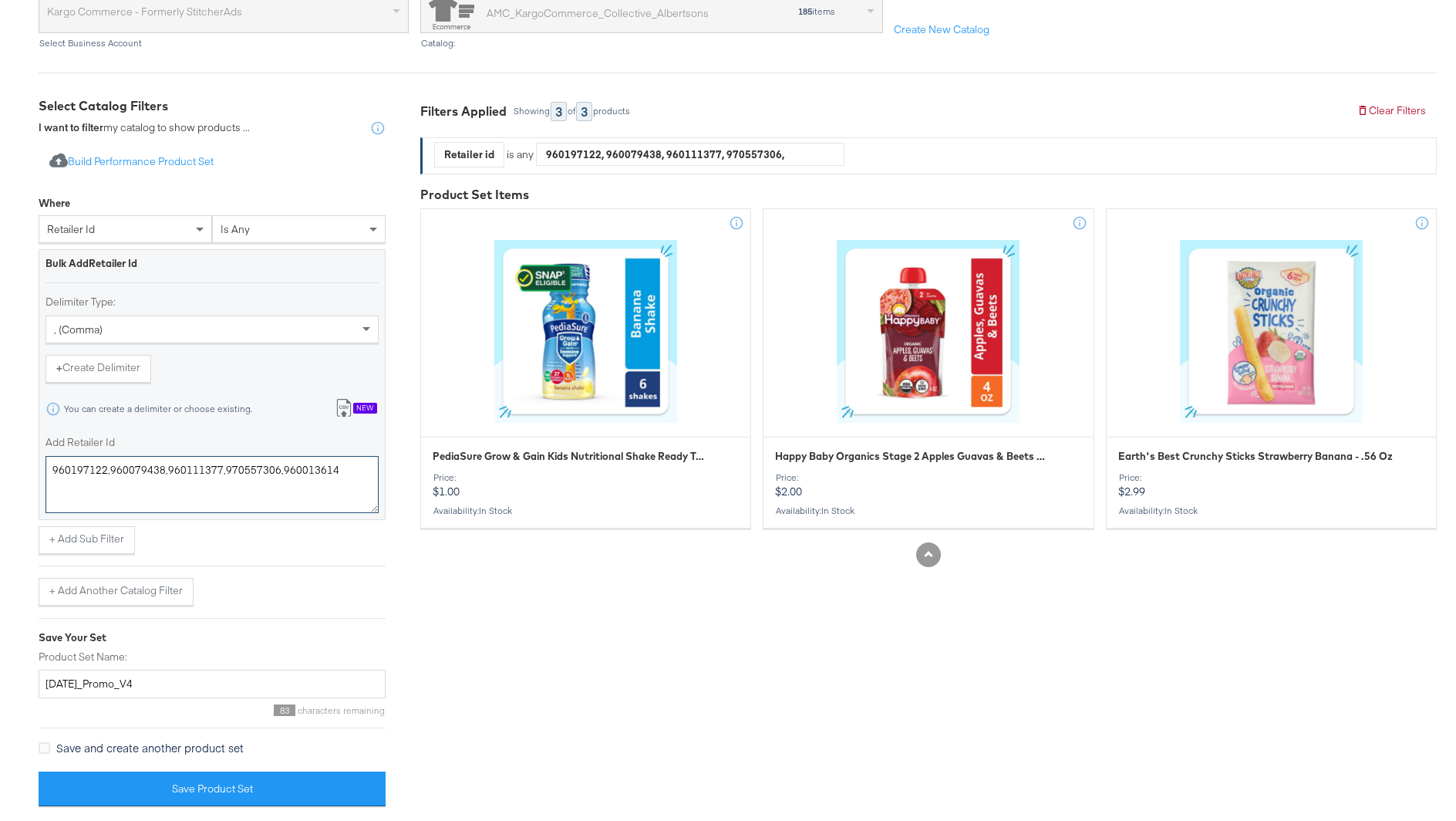 drag, startPoint x: 105, startPoint y: 471, endPoint x: 18, endPoint y: 471, distance: 87 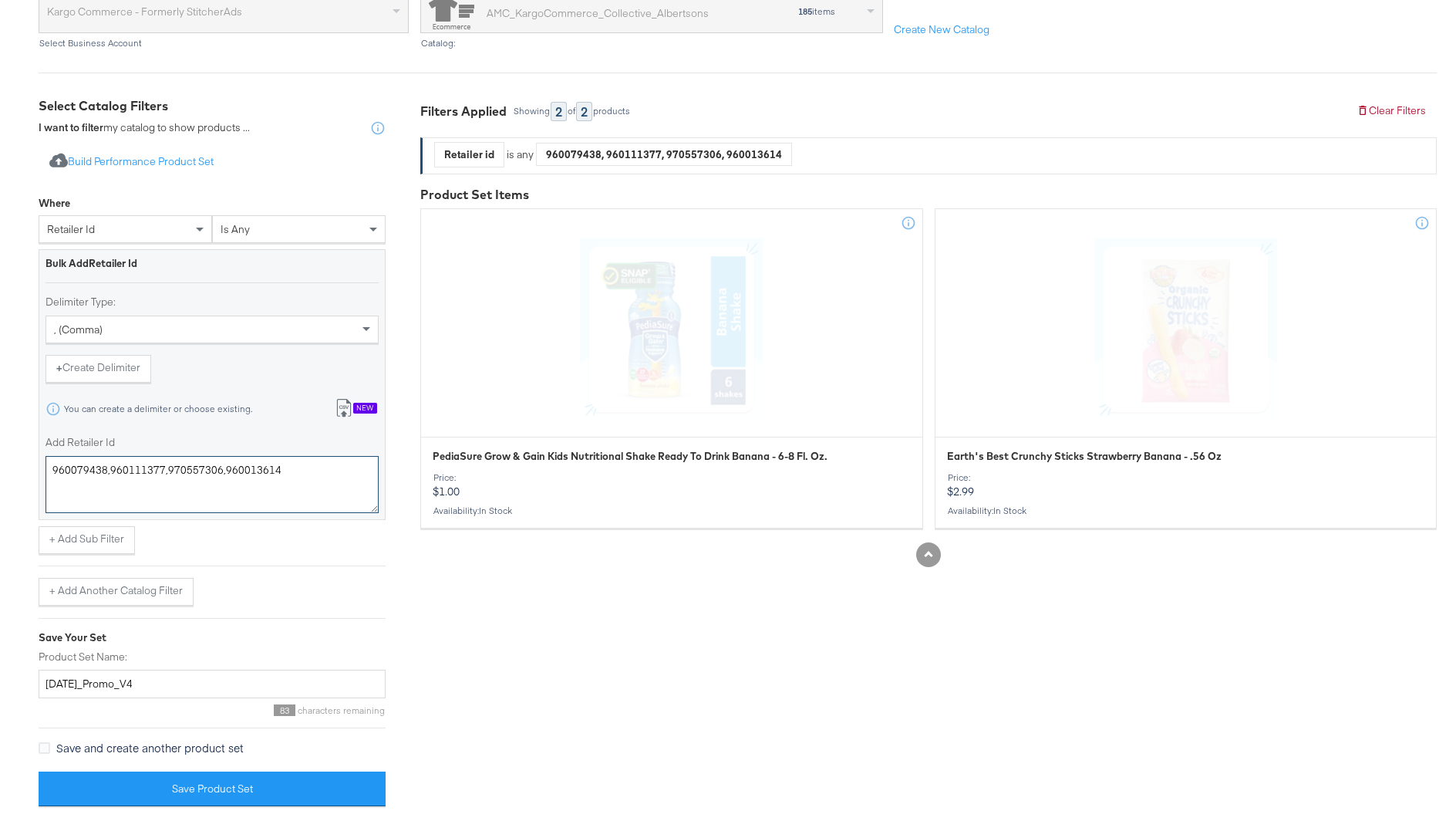 drag, startPoint x: 108, startPoint y: 470, endPoint x: 34, endPoint y: 468, distance: 74.02702 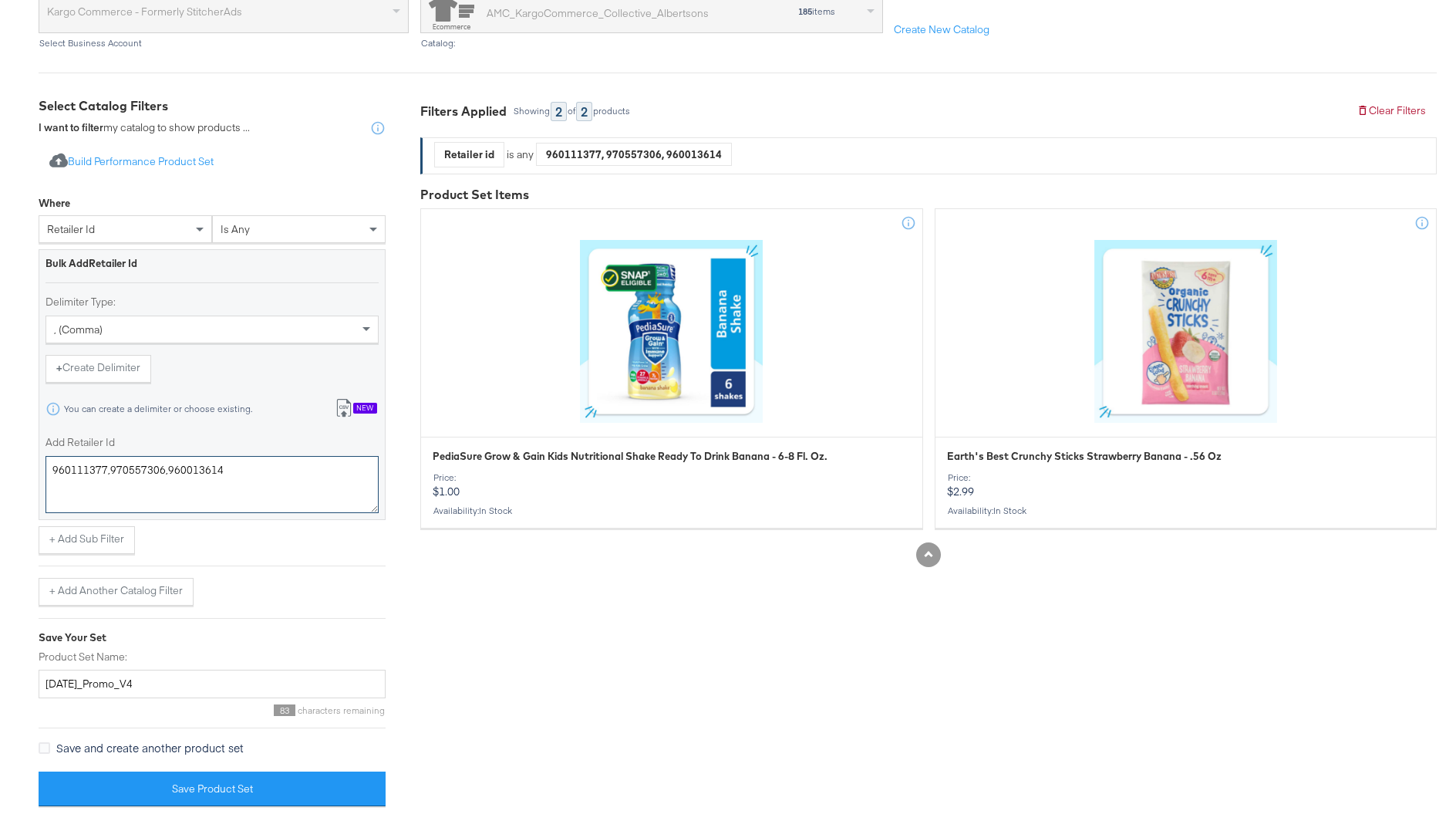 drag, startPoint x: 105, startPoint y: 471, endPoint x: 23, endPoint y: 471, distance: 82 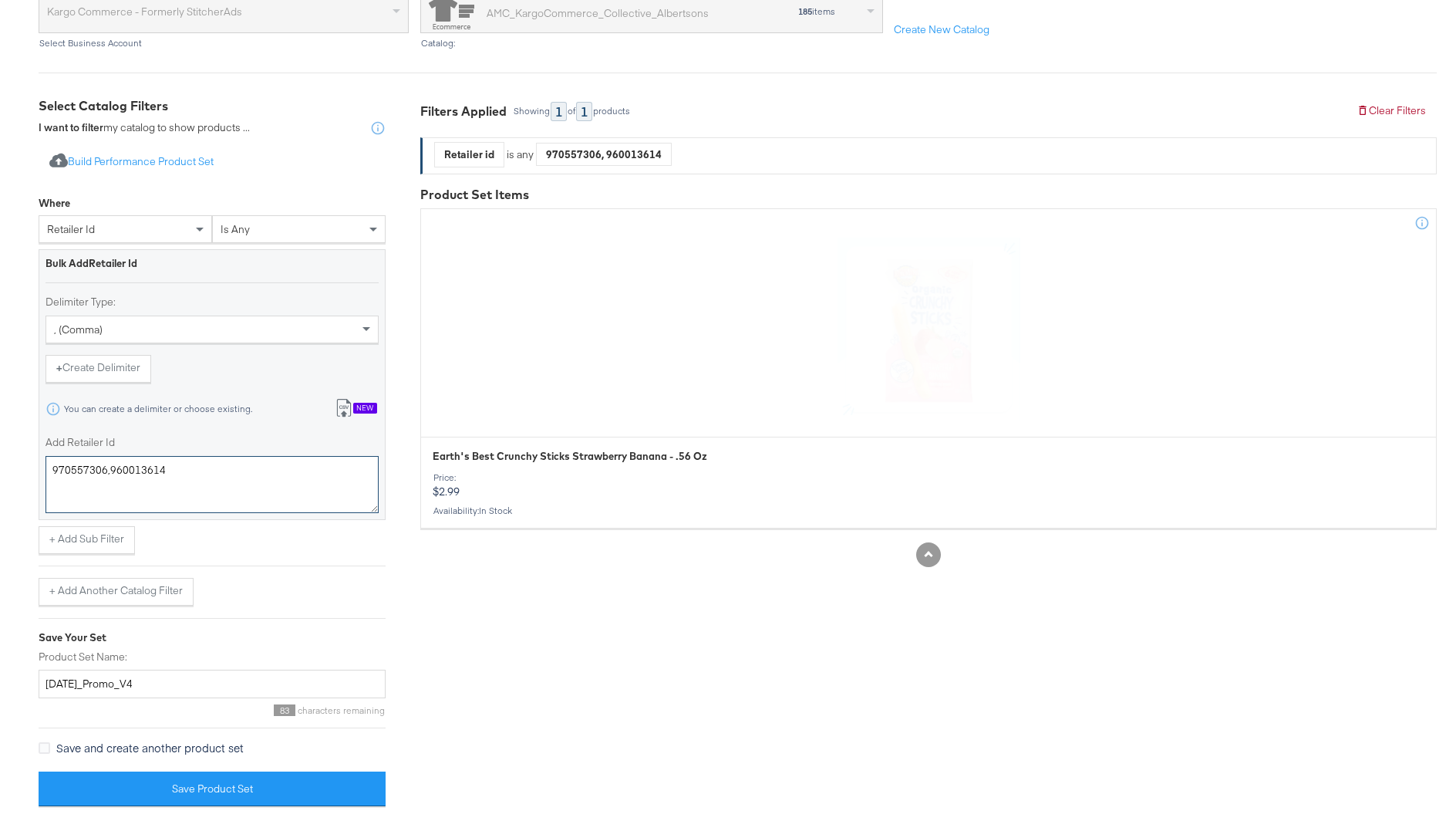 drag, startPoint x: 68, startPoint y: 471, endPoint x: 57, endPoint y: 471, distance: 11 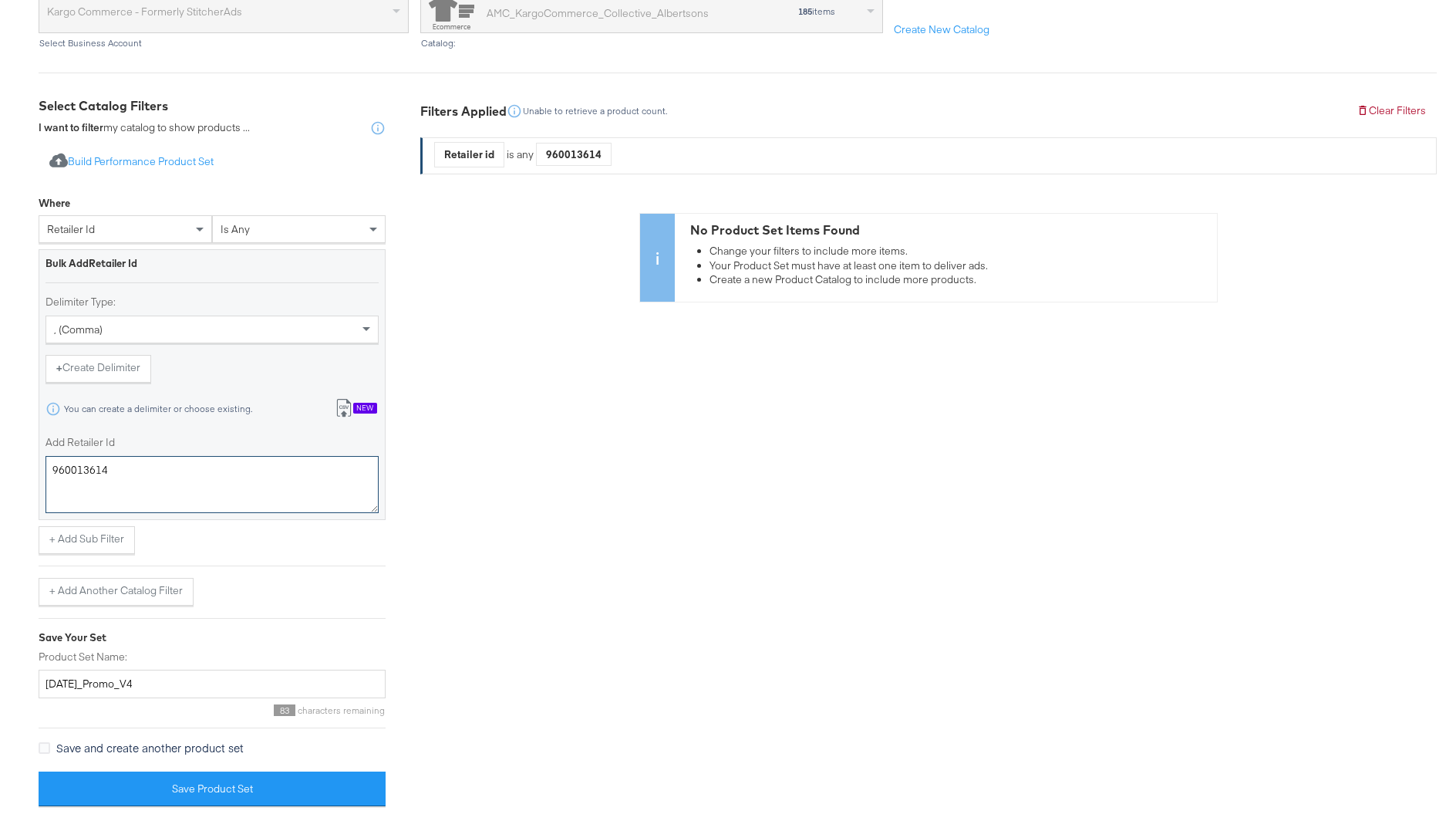 click on "960013614" at bounding box center [212, 485] 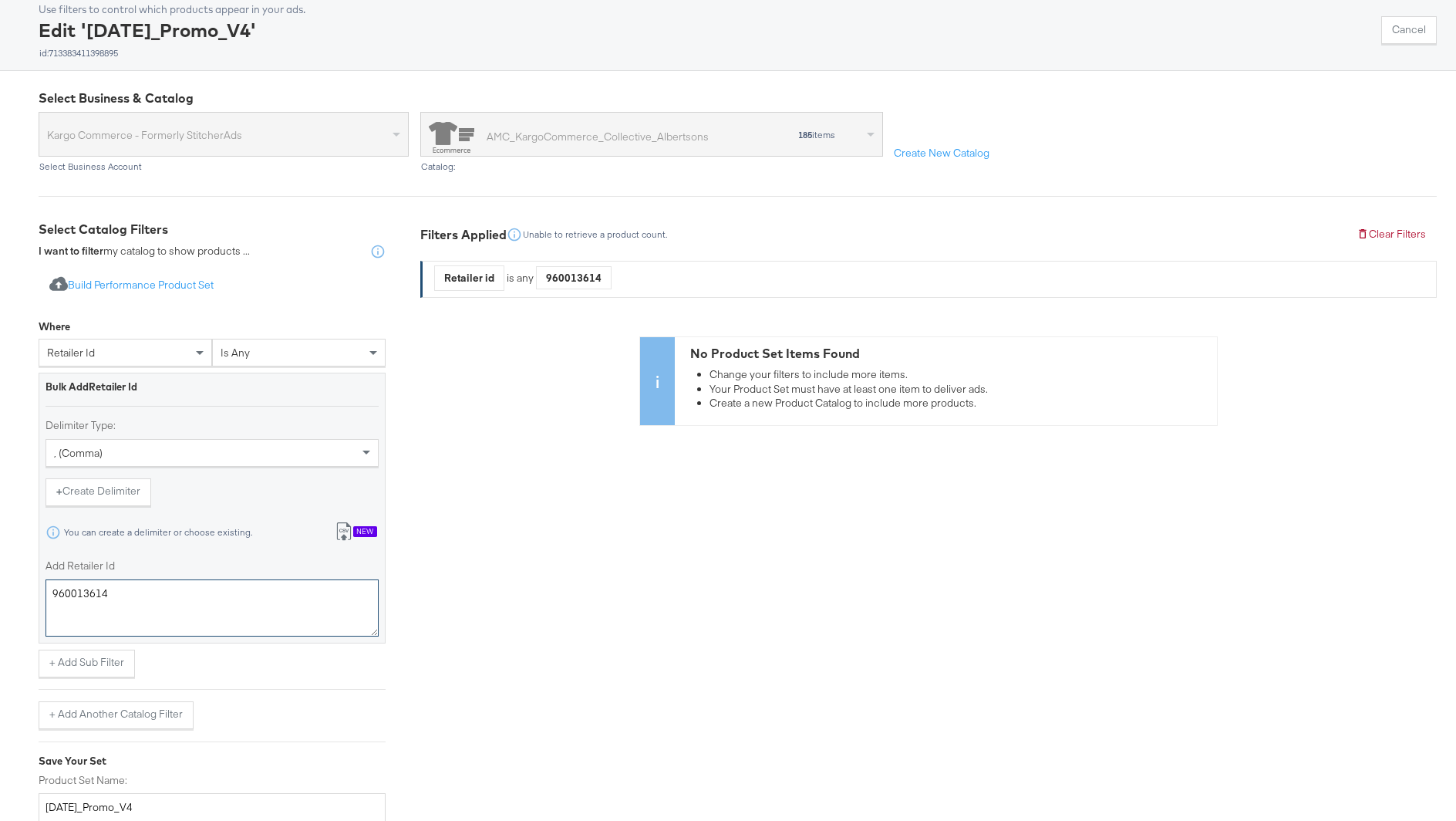 scroll, scrollTop: 0, scrollLeft: 0, axis: both 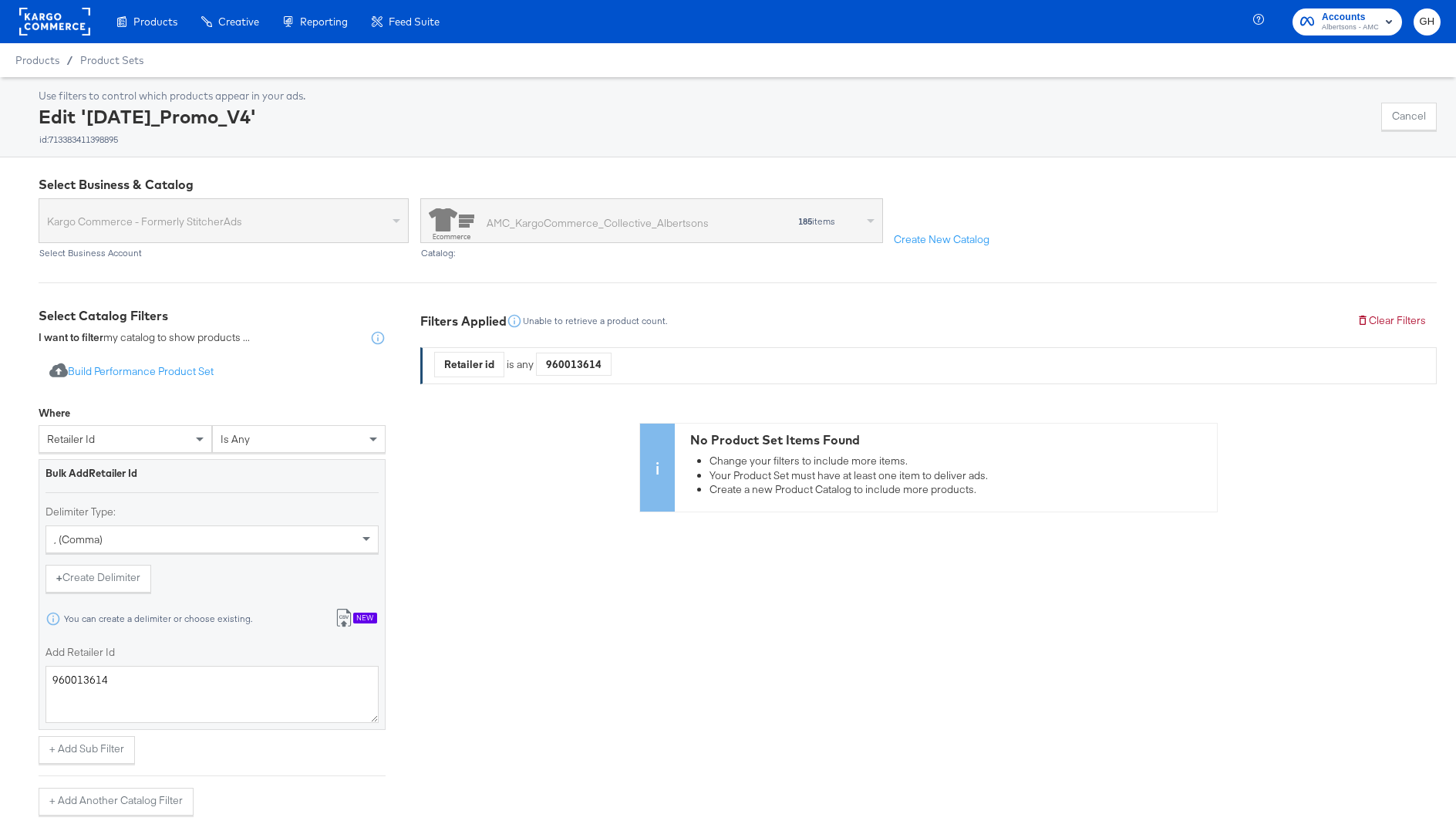 click on "AMC_KargoCommerce_Collective_Albertsons" at bounding box center (589, 224) 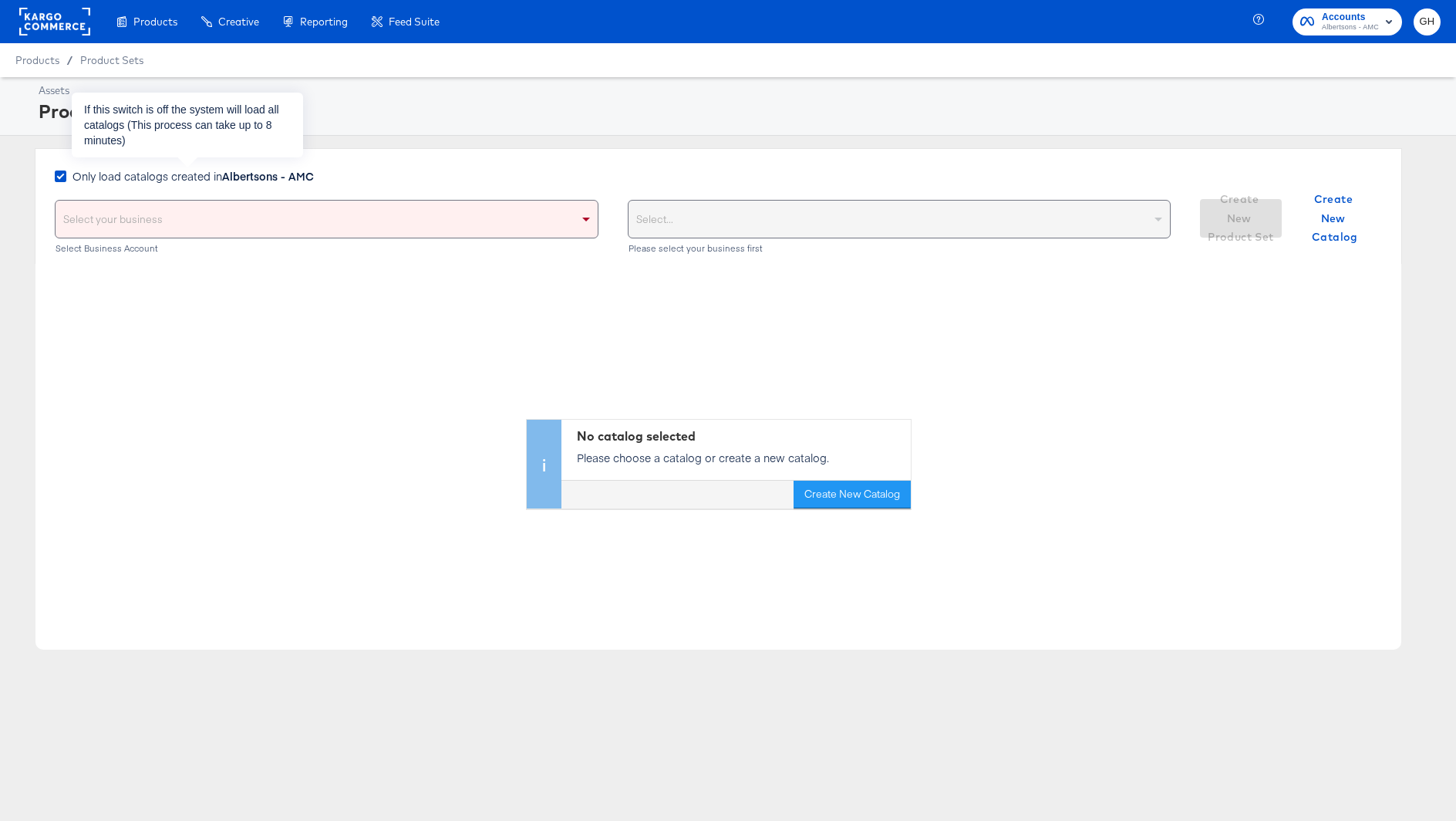 click on "Albertsons - AMC" at bounding box center (268, 176) 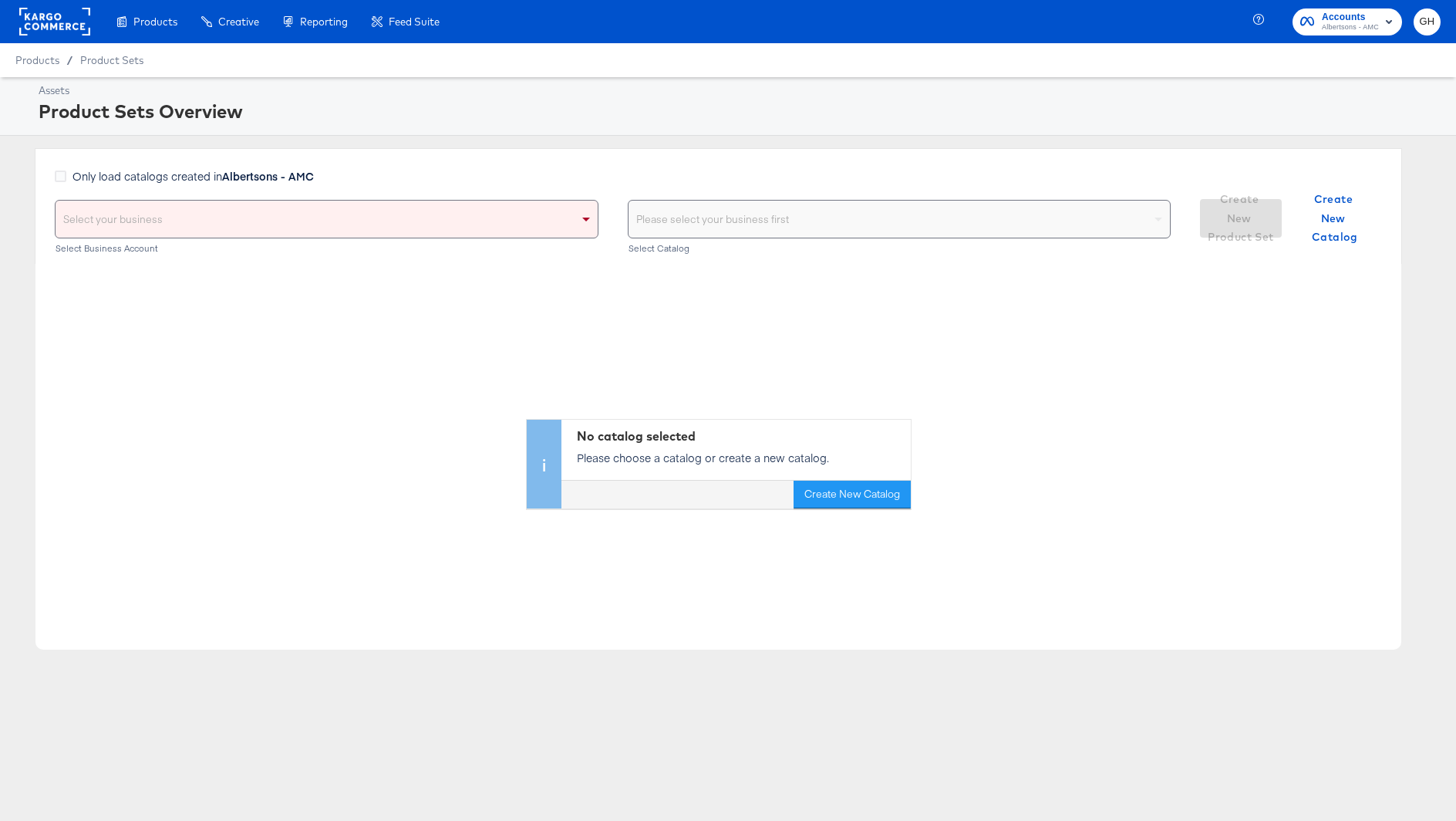 click on "Only load catalogs created in  Albertsons - AMC" at bounding box center (187, 184) 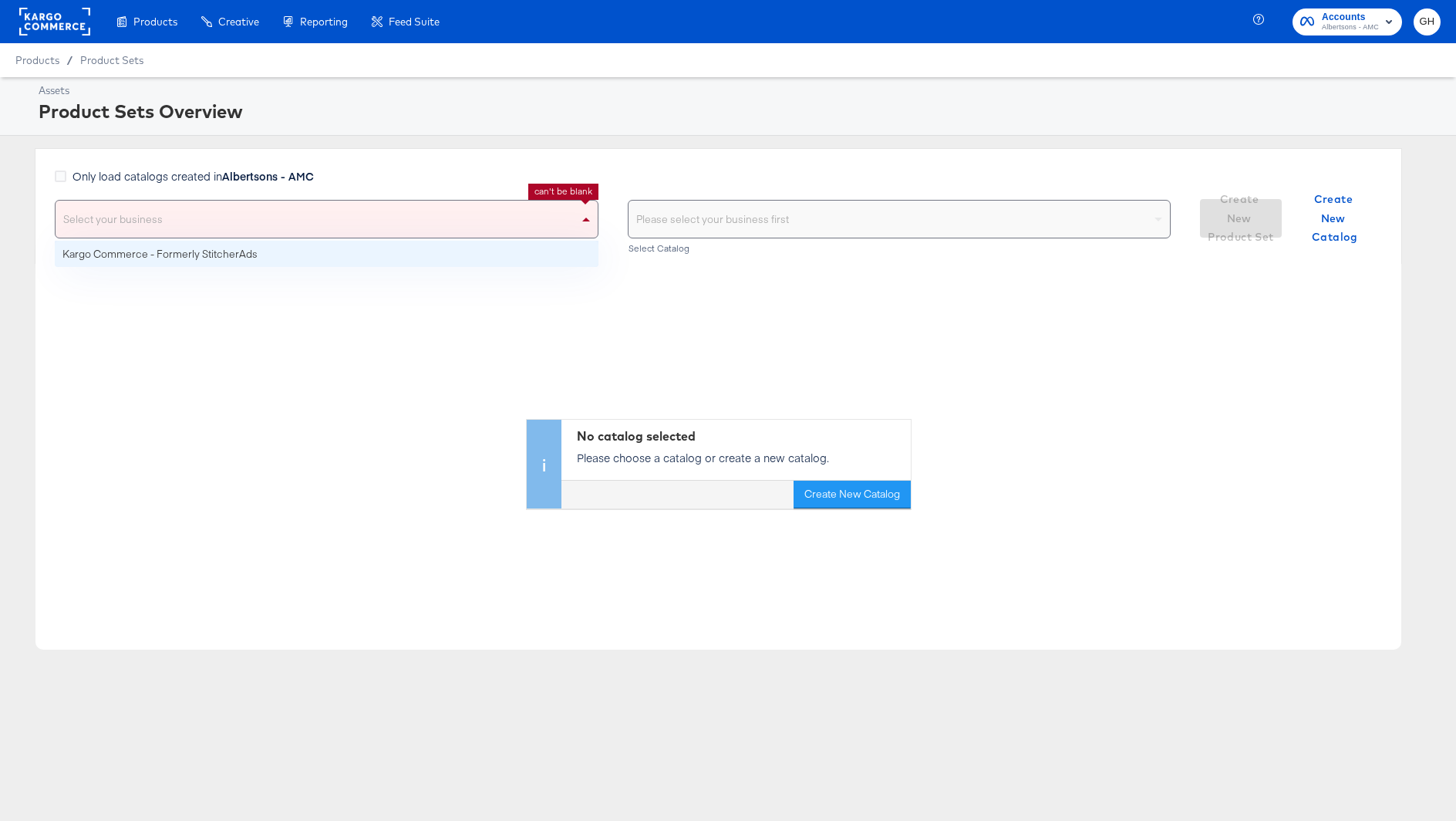 click on "Select your business" at bounding box center (326, 219) 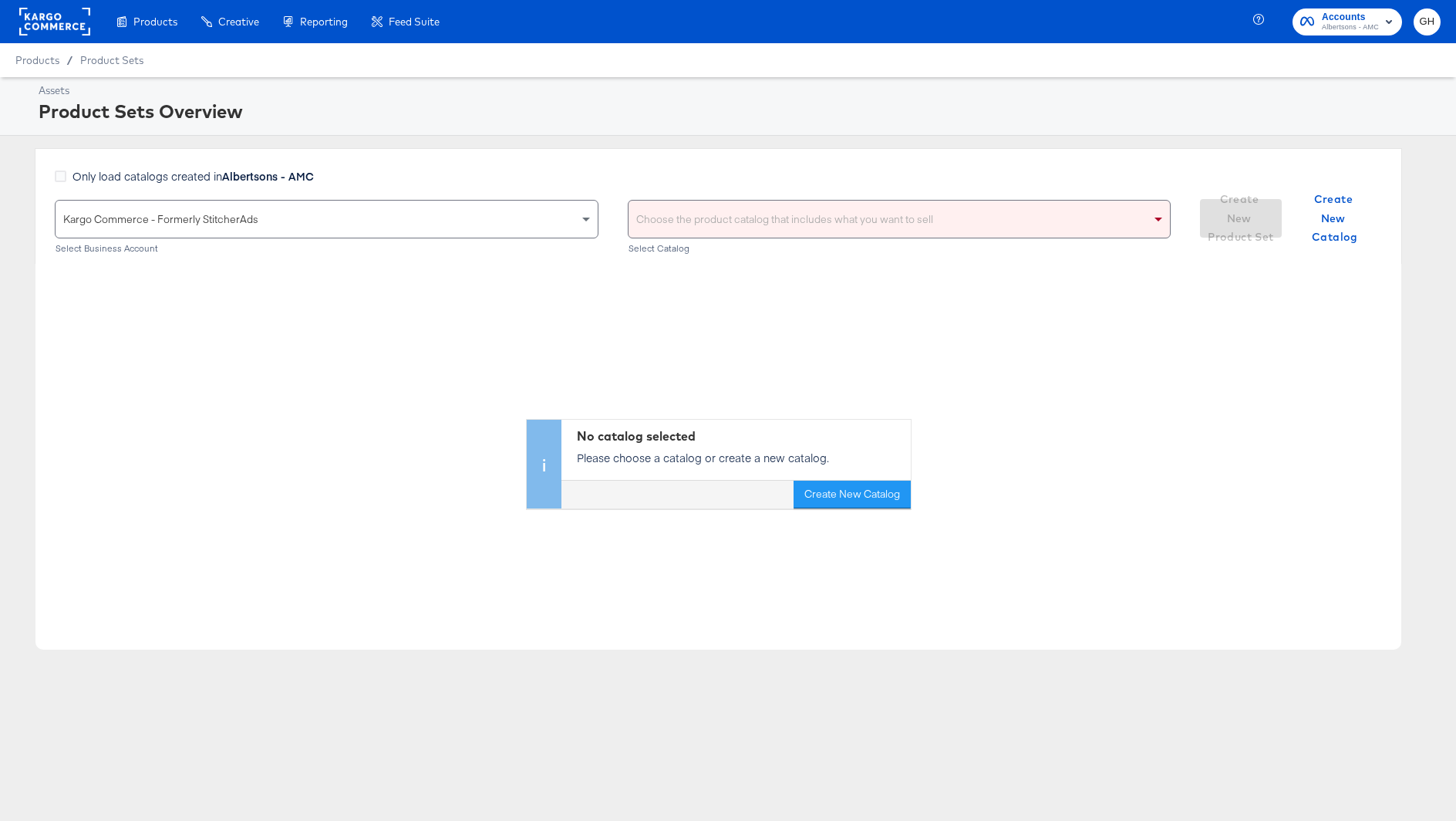 click on "Choose the product catalog that includes what you want to sell" at bounding box center (899, 219) 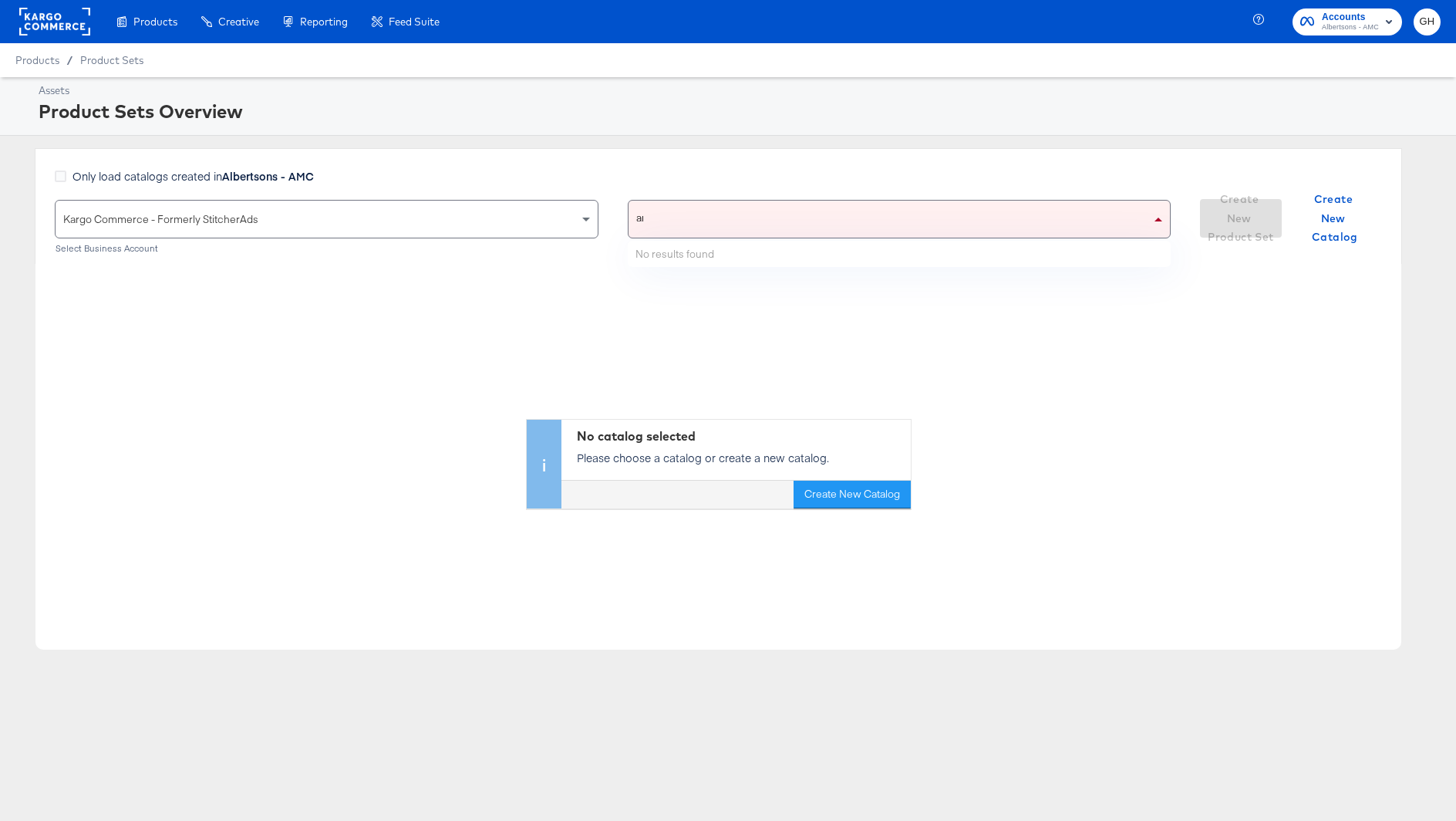 type on "amc" 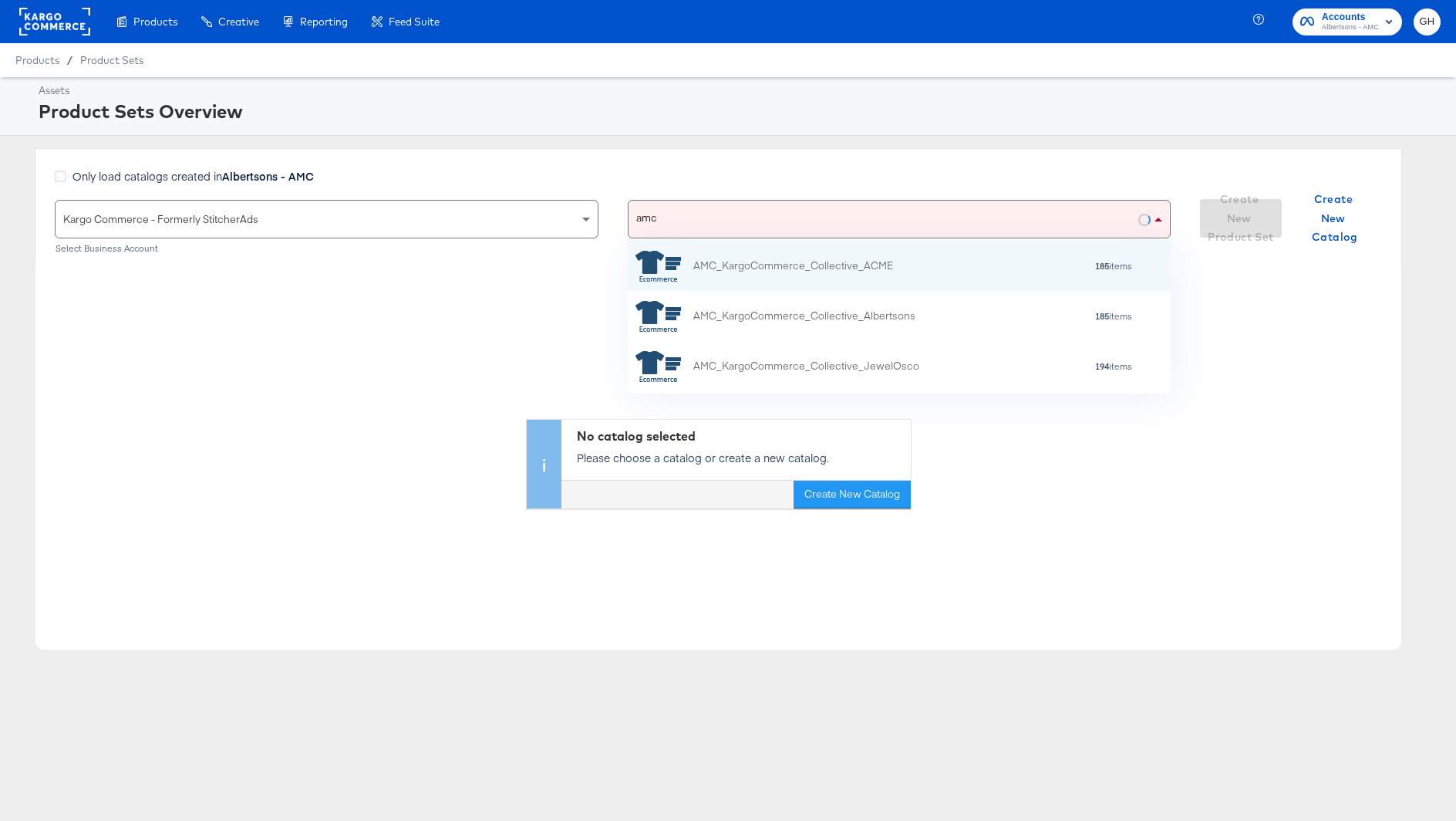scroll, scrollTop: 1, scrollLeft: 1, axis: both 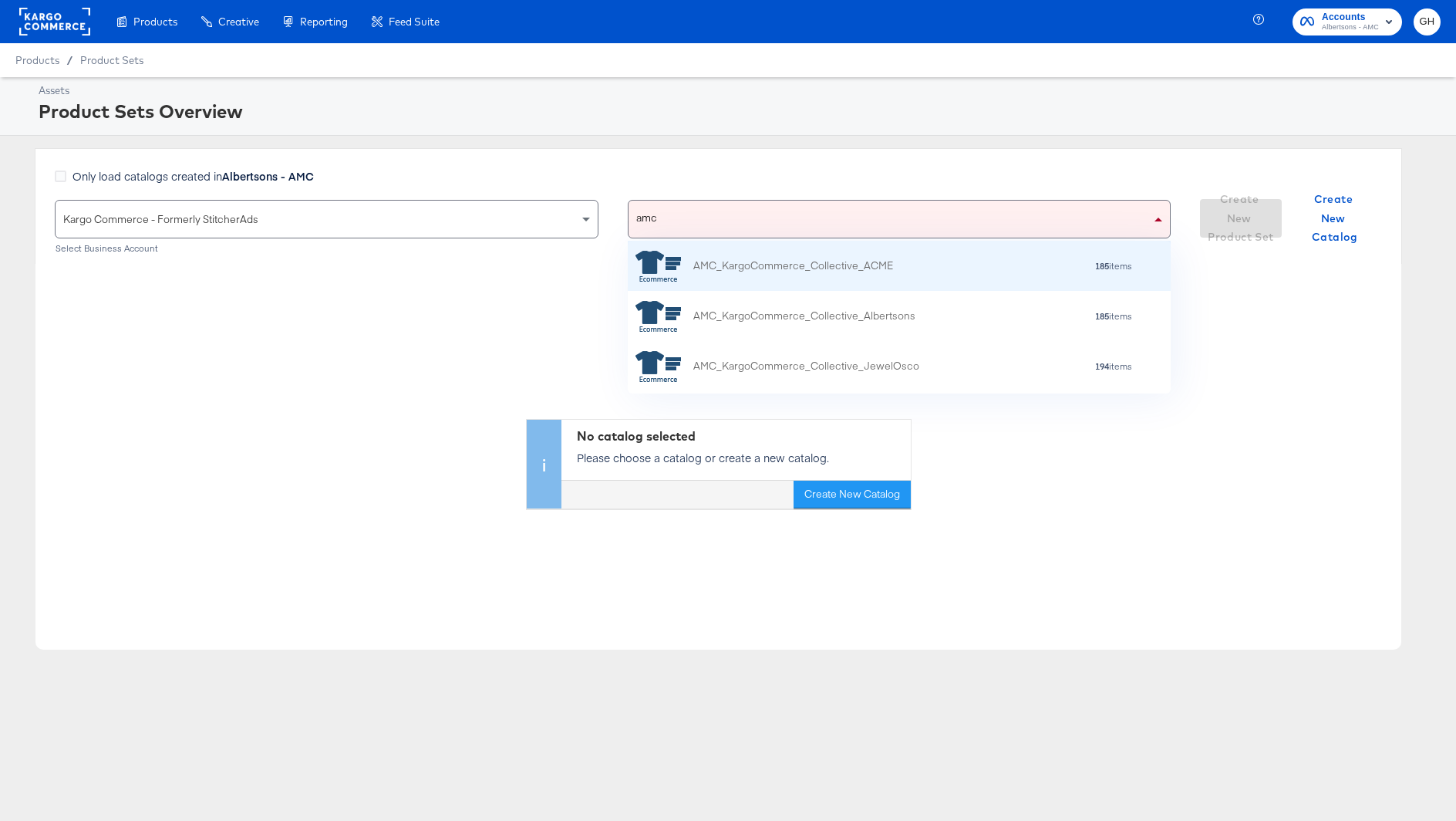 click on "AMC_KargoCommerce_Collective_ACME" at bounding box center [793, 265] 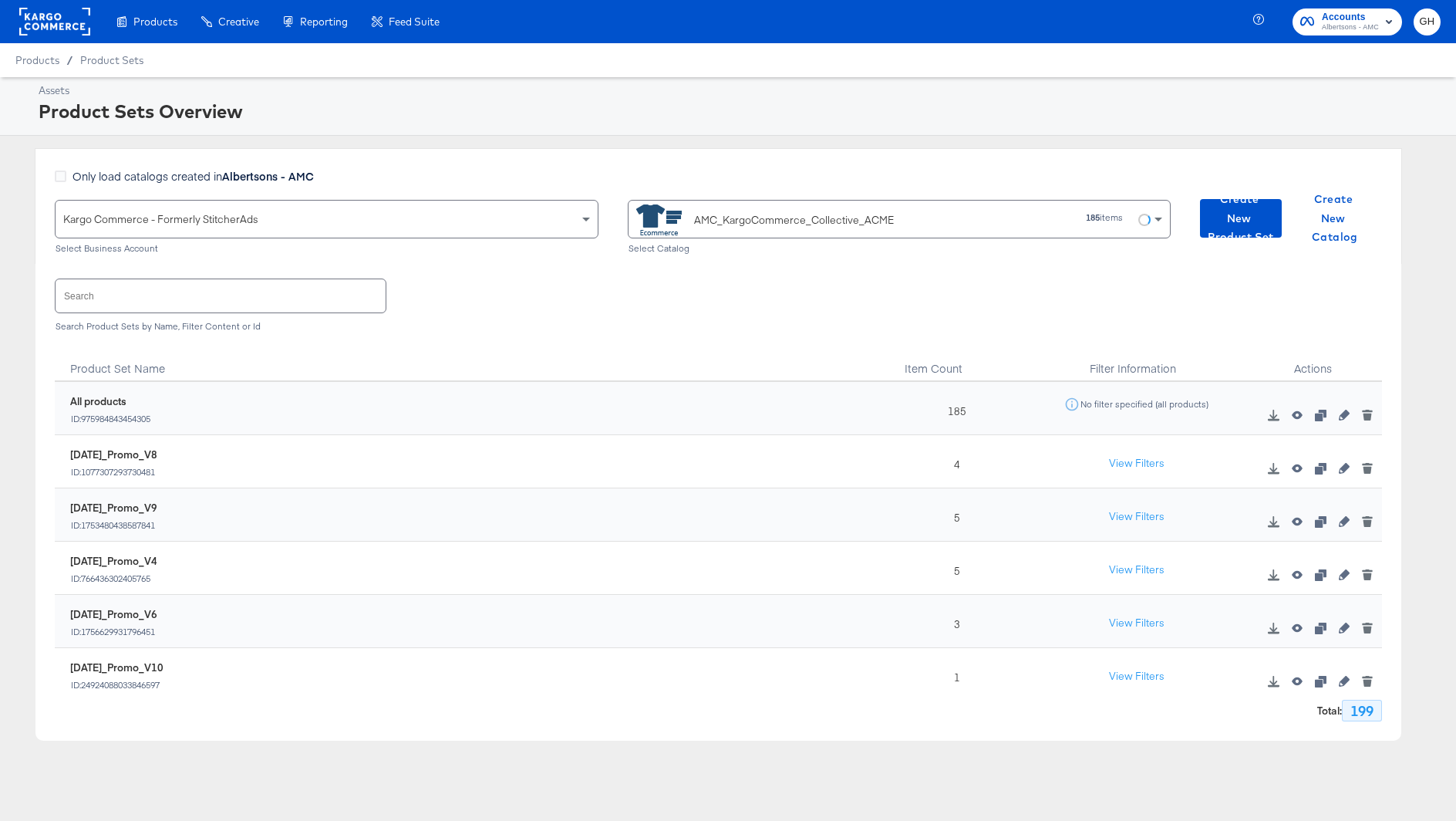 scroll, scrollTop: 59, scrollLeft: 0, axis: vertical 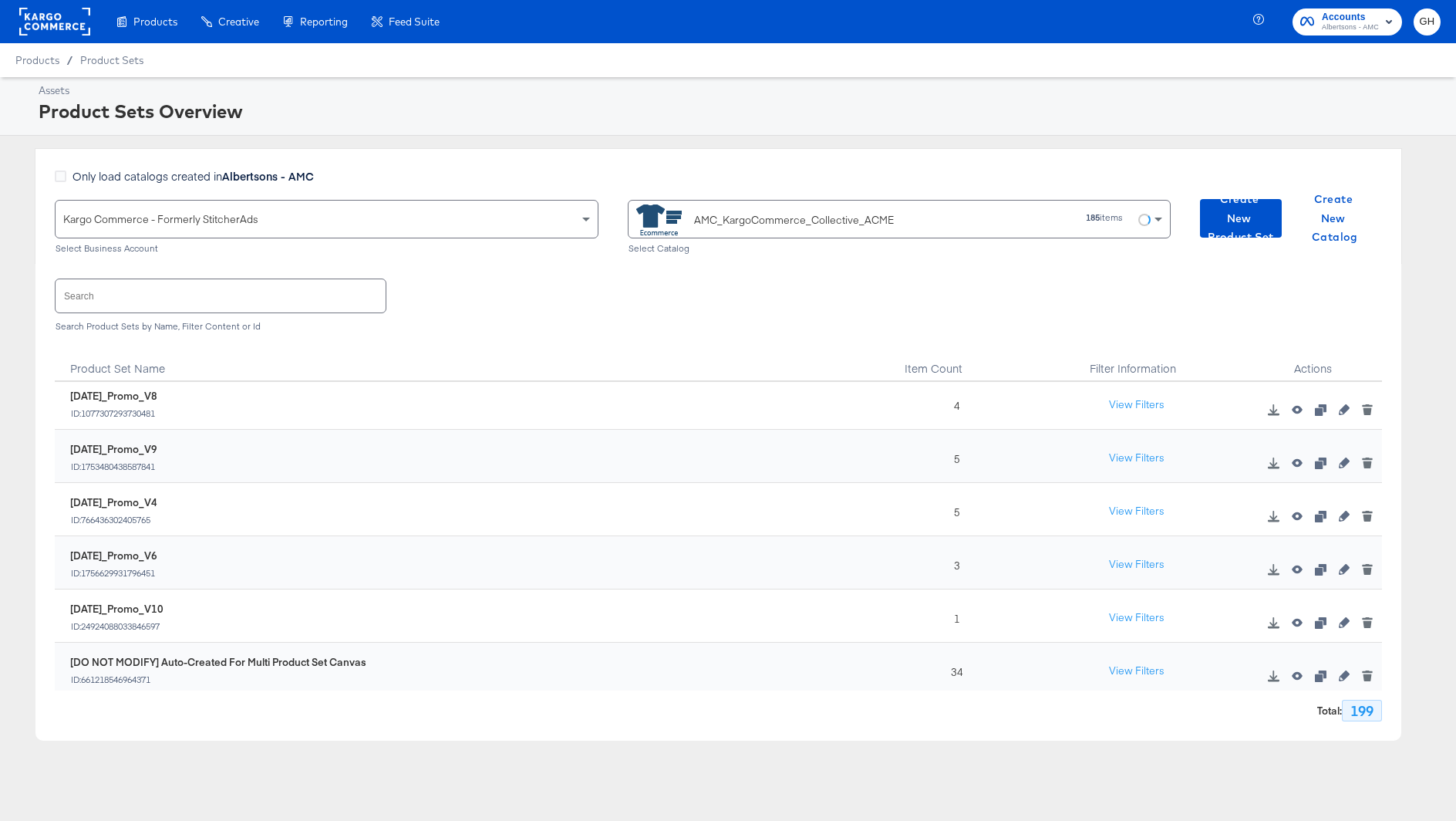 click 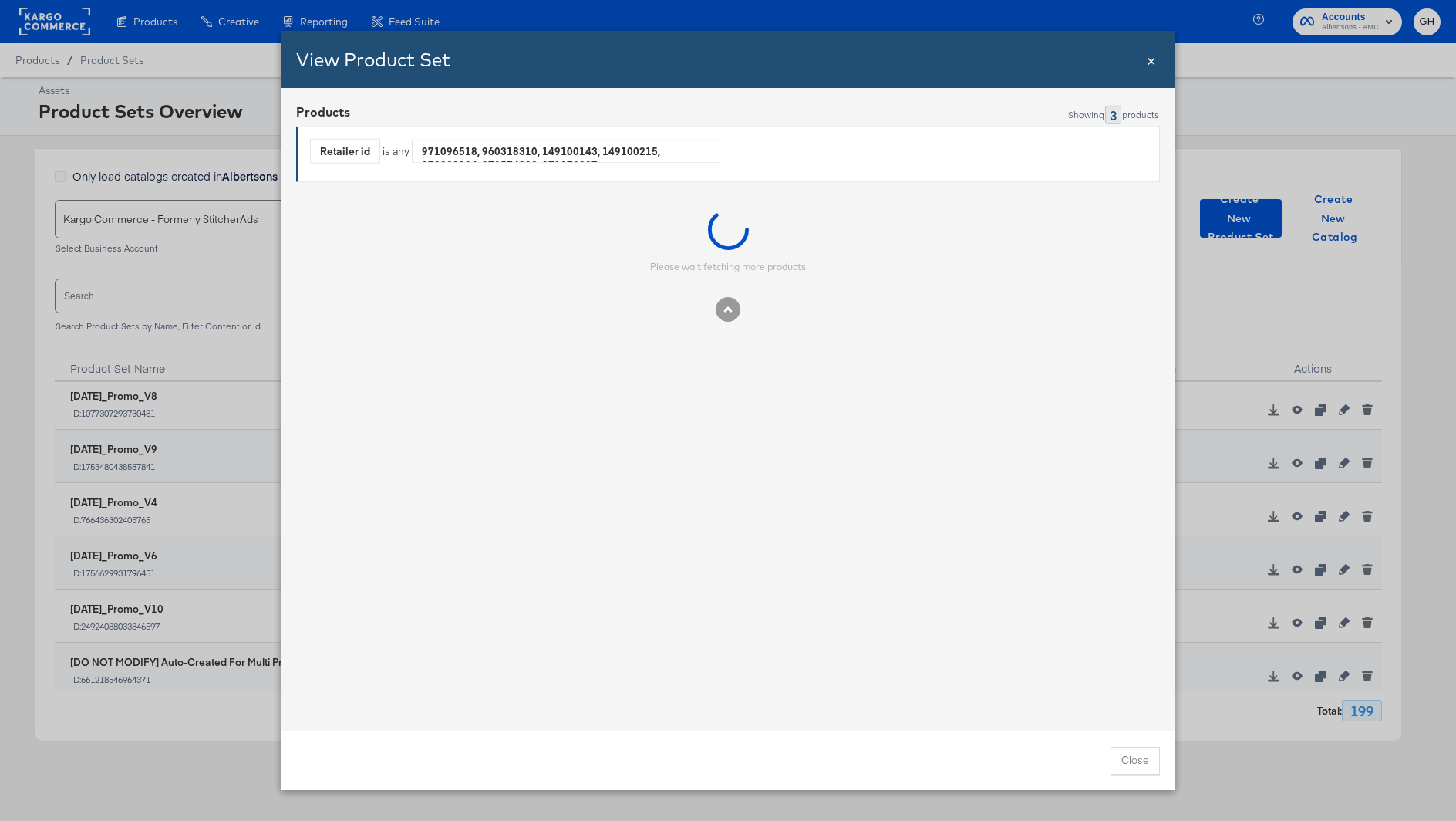 click on "View Product Set Close ×" at bounding box center [728, 59] 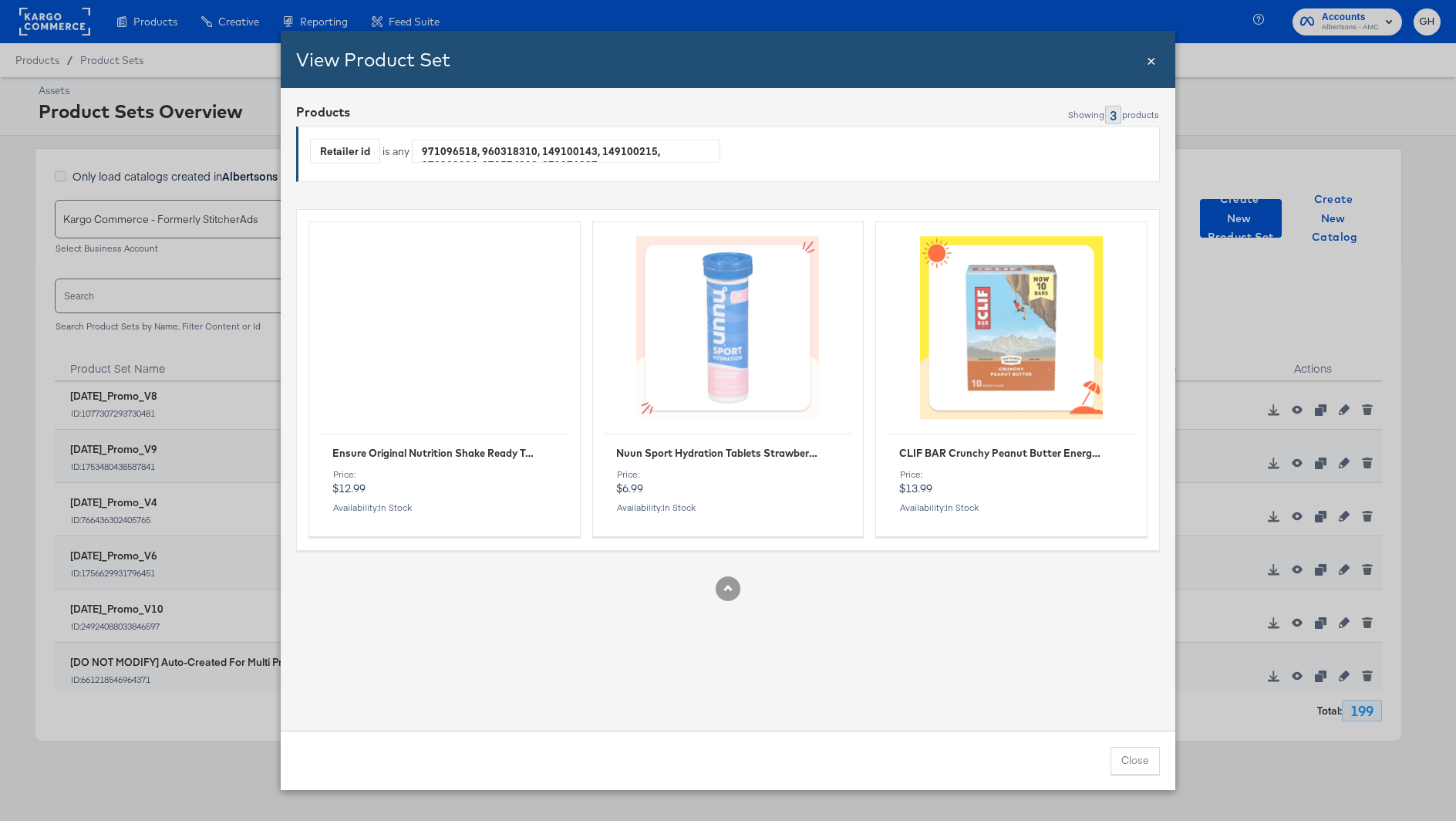 click on "View Product Set Close ×" at bounding box center [728, 59] 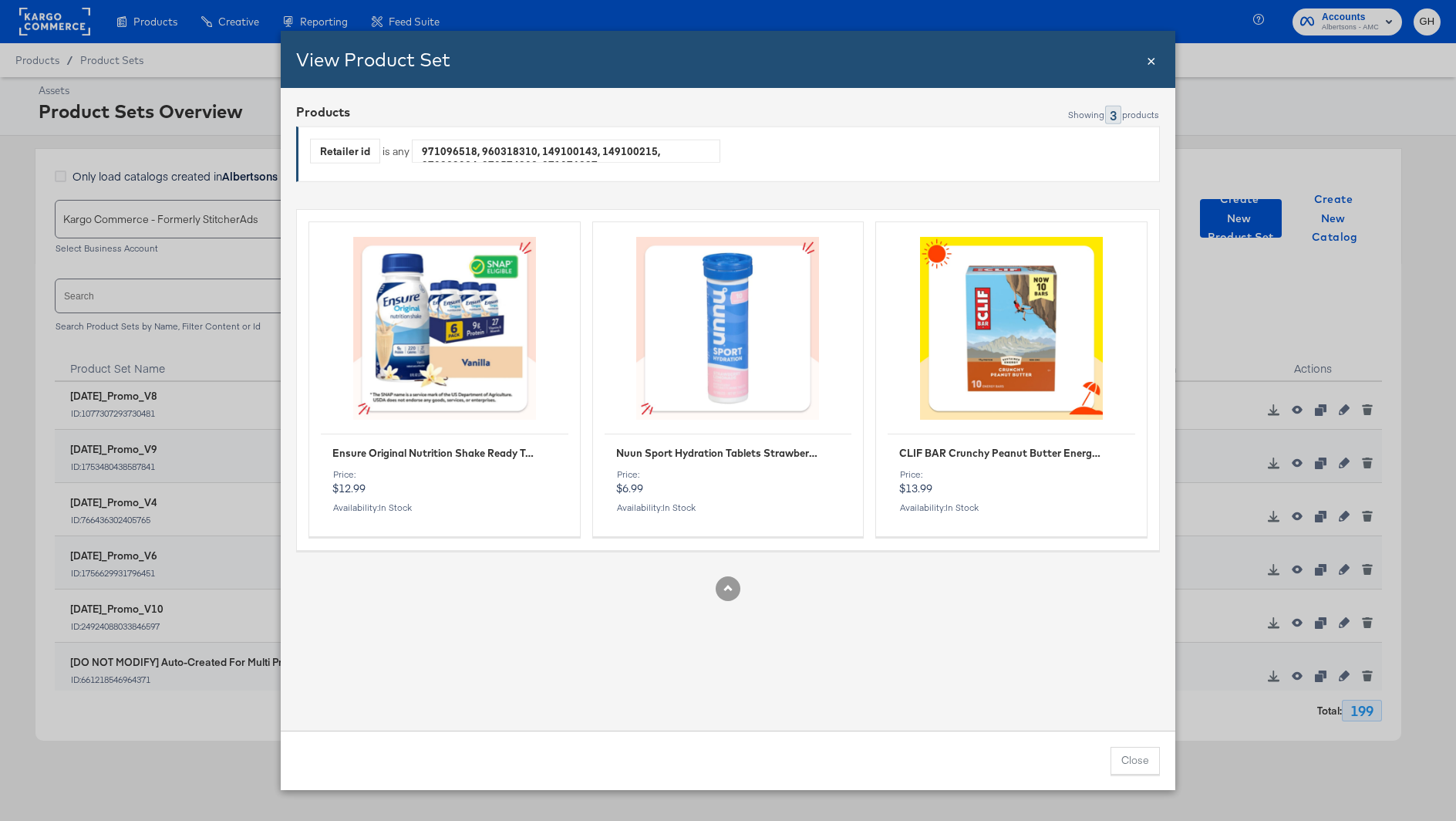 click on "×" at bounding box center [1151, 59] 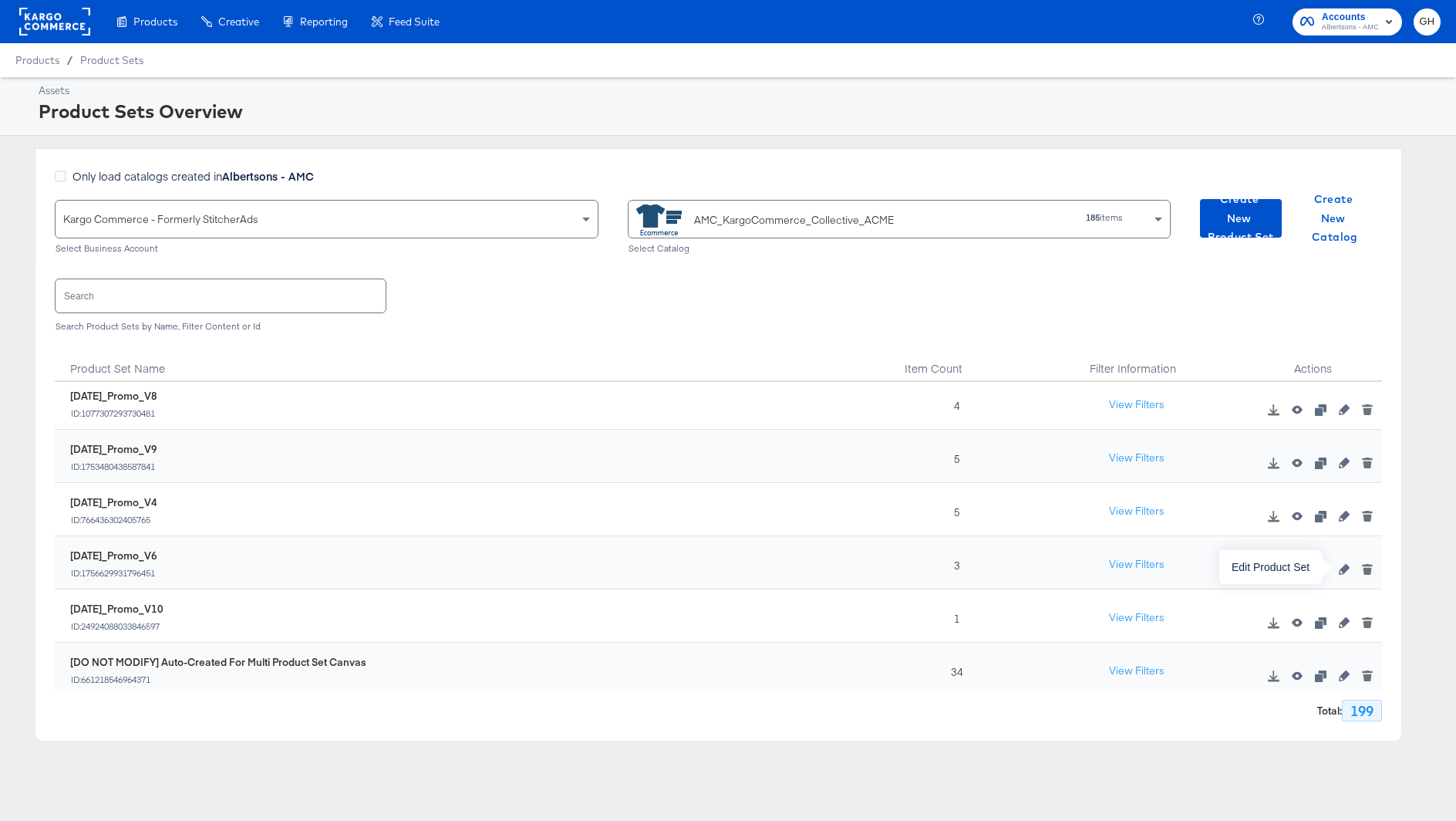 click 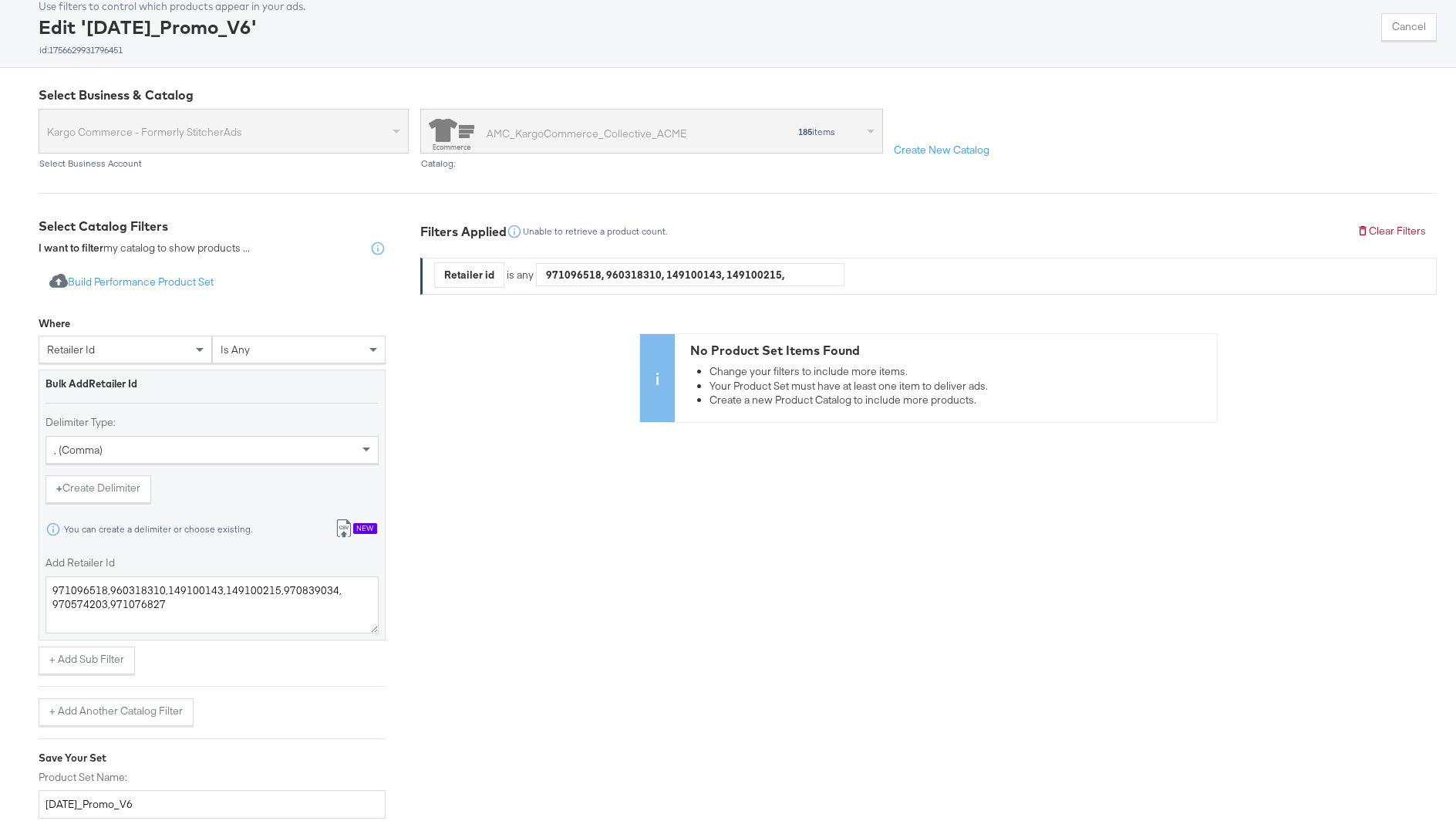 scroll, scrollTop: 167, scrollLeft: 0, axis: vertical 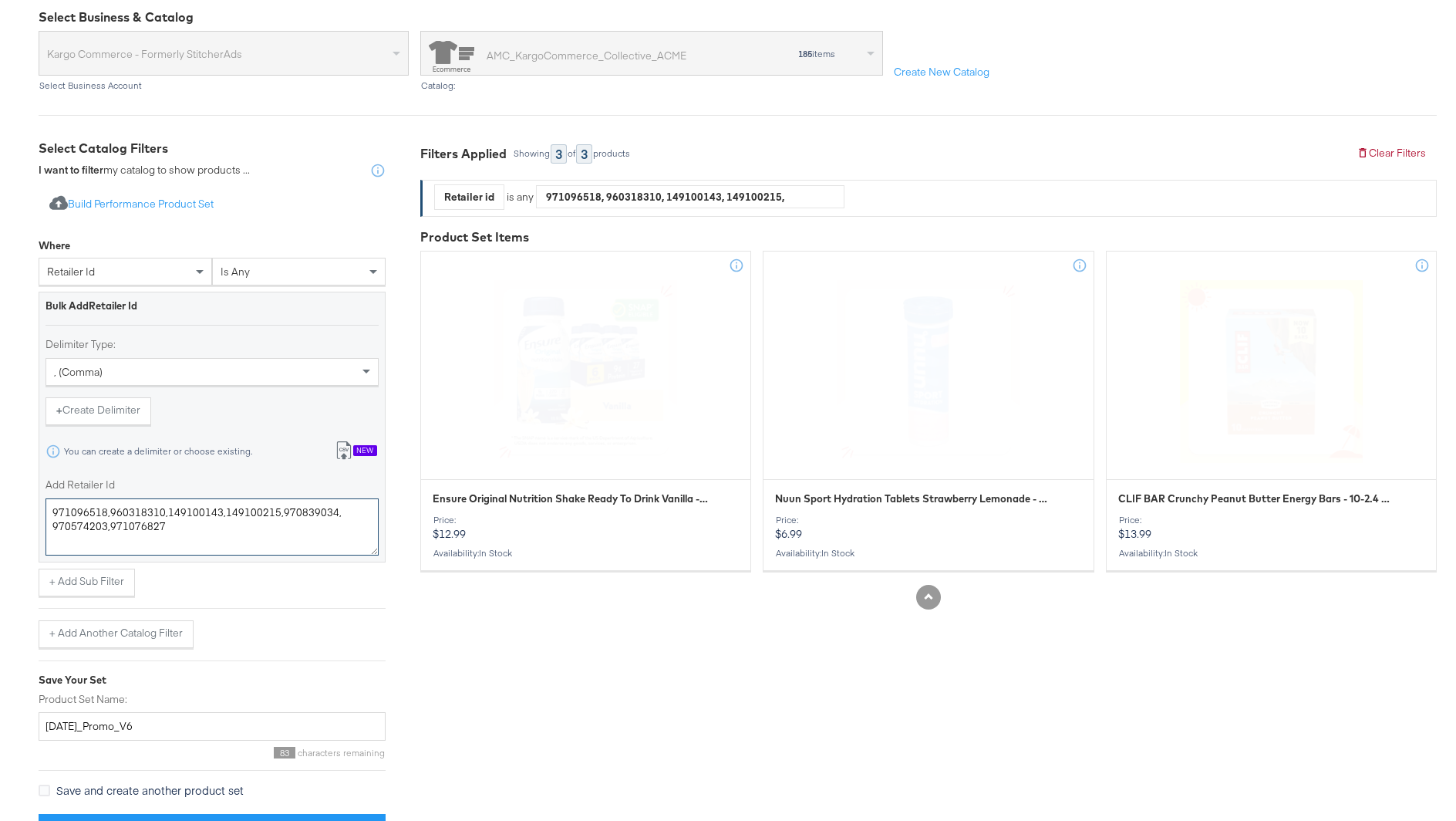 drag, startPoint x: 106, startPoint y: 514, endPoint x: 43, endPoint y: 509, distance: 63.1981 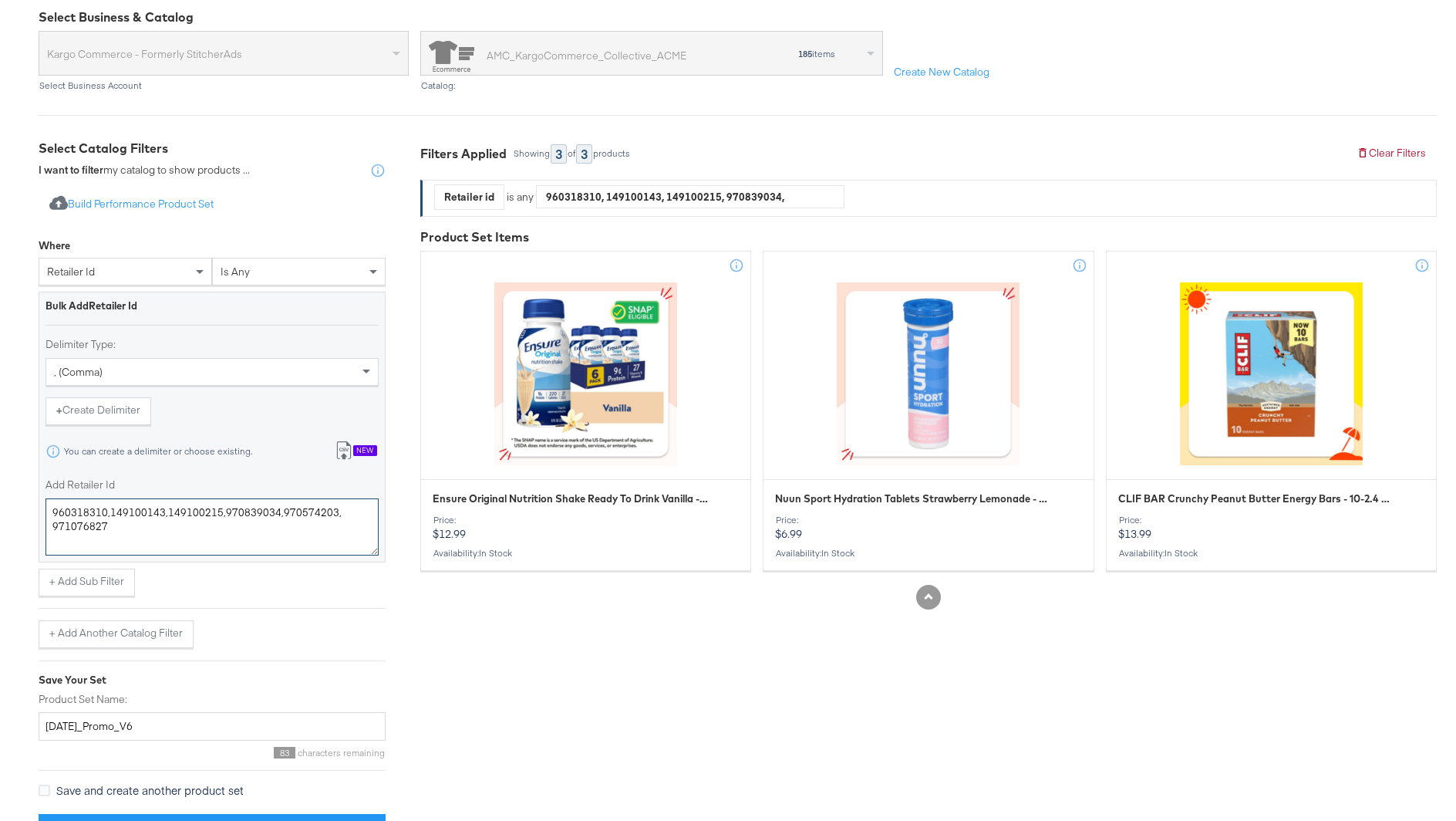 drag, startPoint x: 108, startPoint y: 515, endPoint x: 41, endPoint y: 508, distance: 67.36468 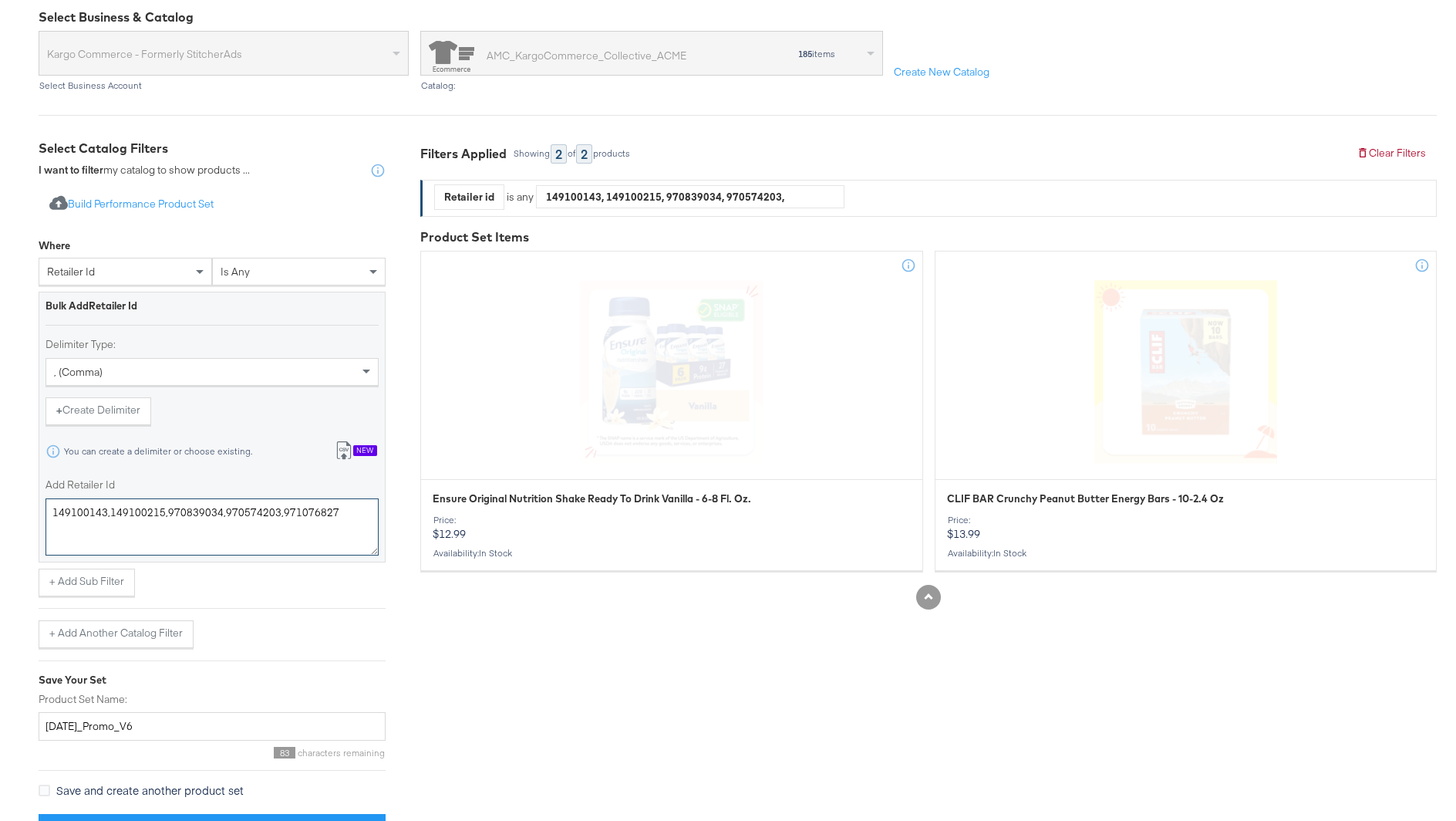 drag, startPoint x: 107, startPoint y: 513, endPoint x: 9, endPoint y: 512, distance: 98.0051 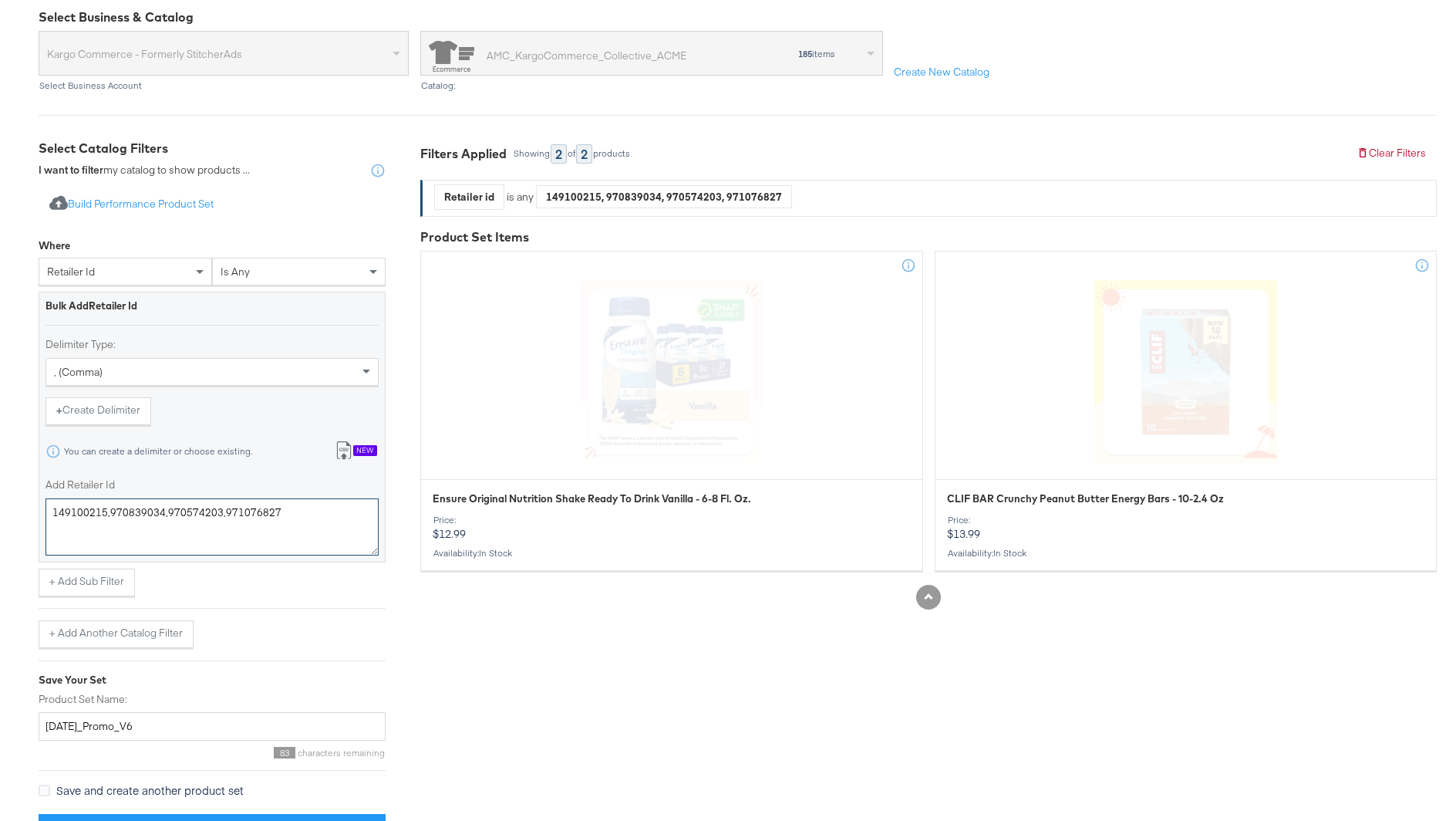 drag, startPoint x: 107, startPoint y: 512, endPoint x: 35, endPoint y: 512, distance: 72 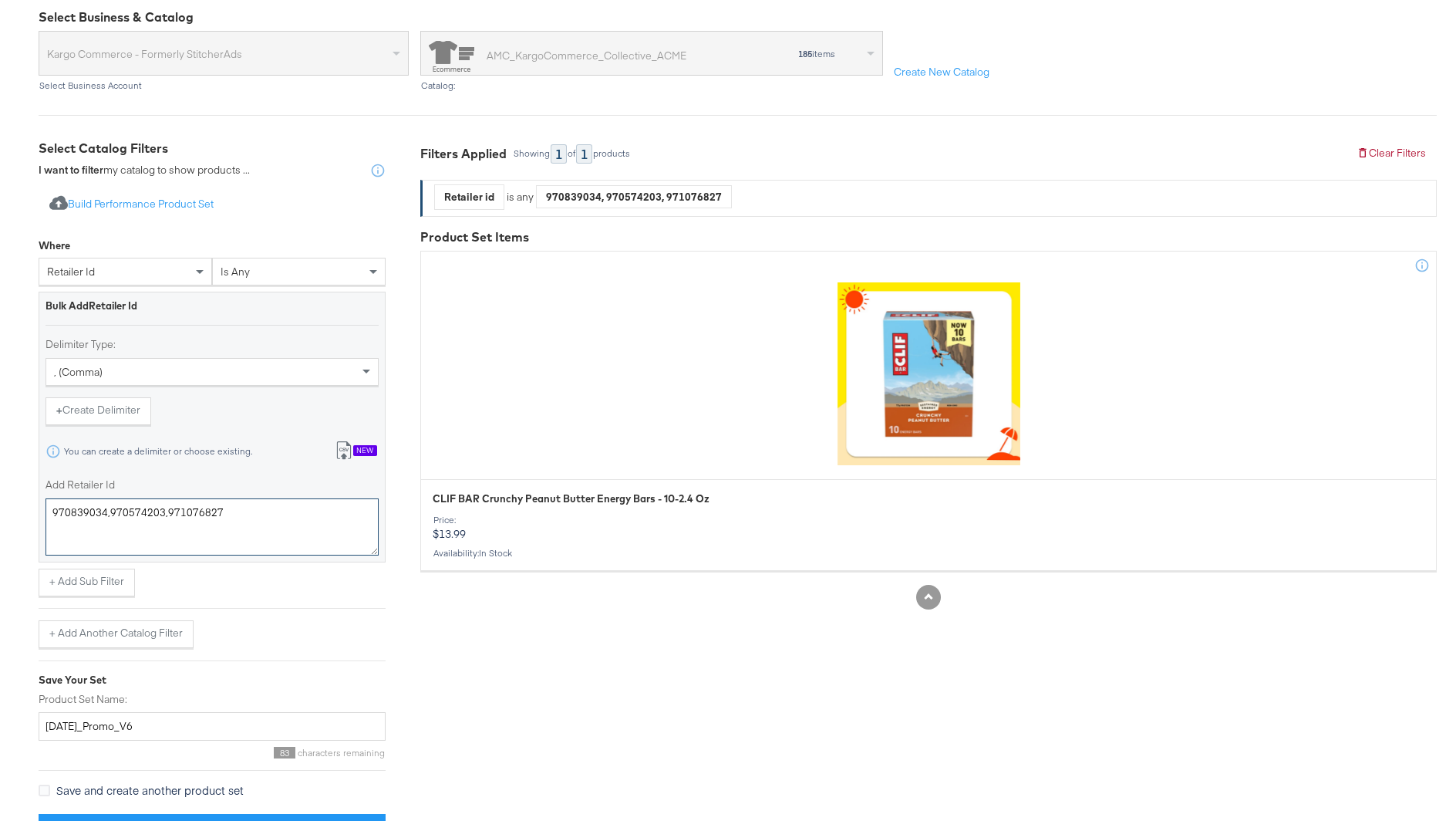 drag, startPoint x: 106, startPoint y: 516, endPoint x: -55, endPoint y: 508, distance: 161.19864 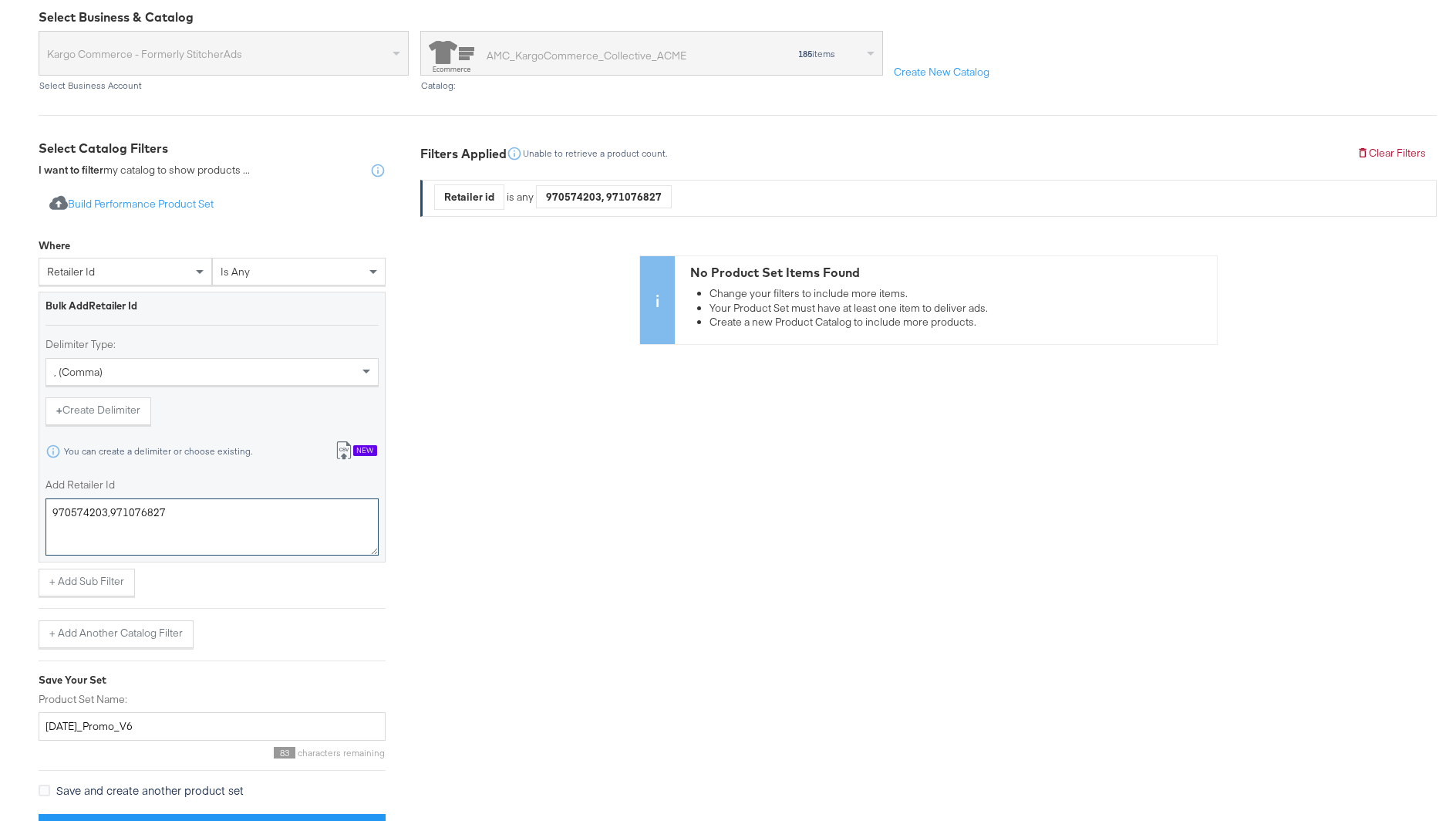 type on "970574203,971076827" 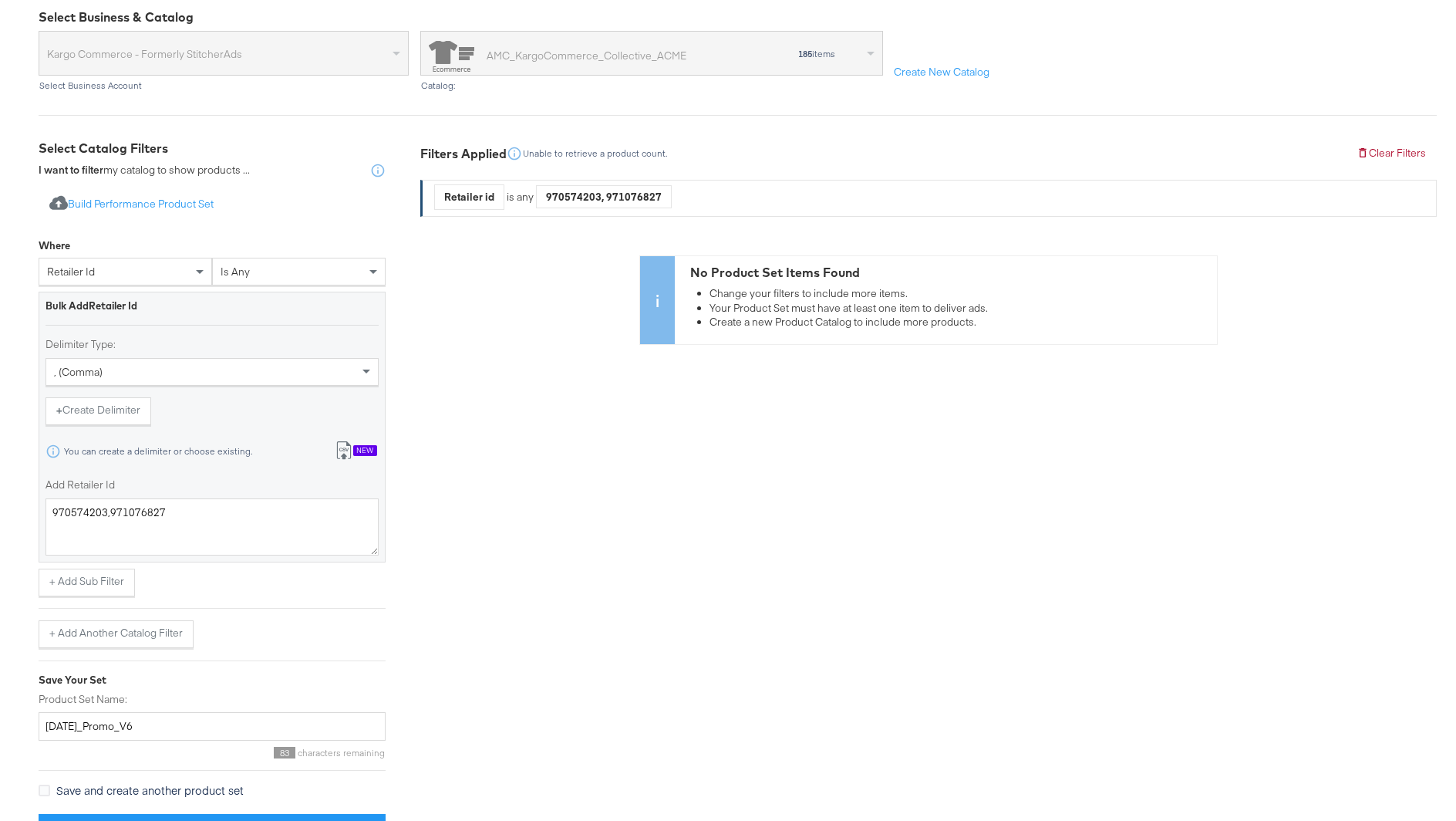 scroll, scrollTop: 0, scrollLeft: 0, axis: both 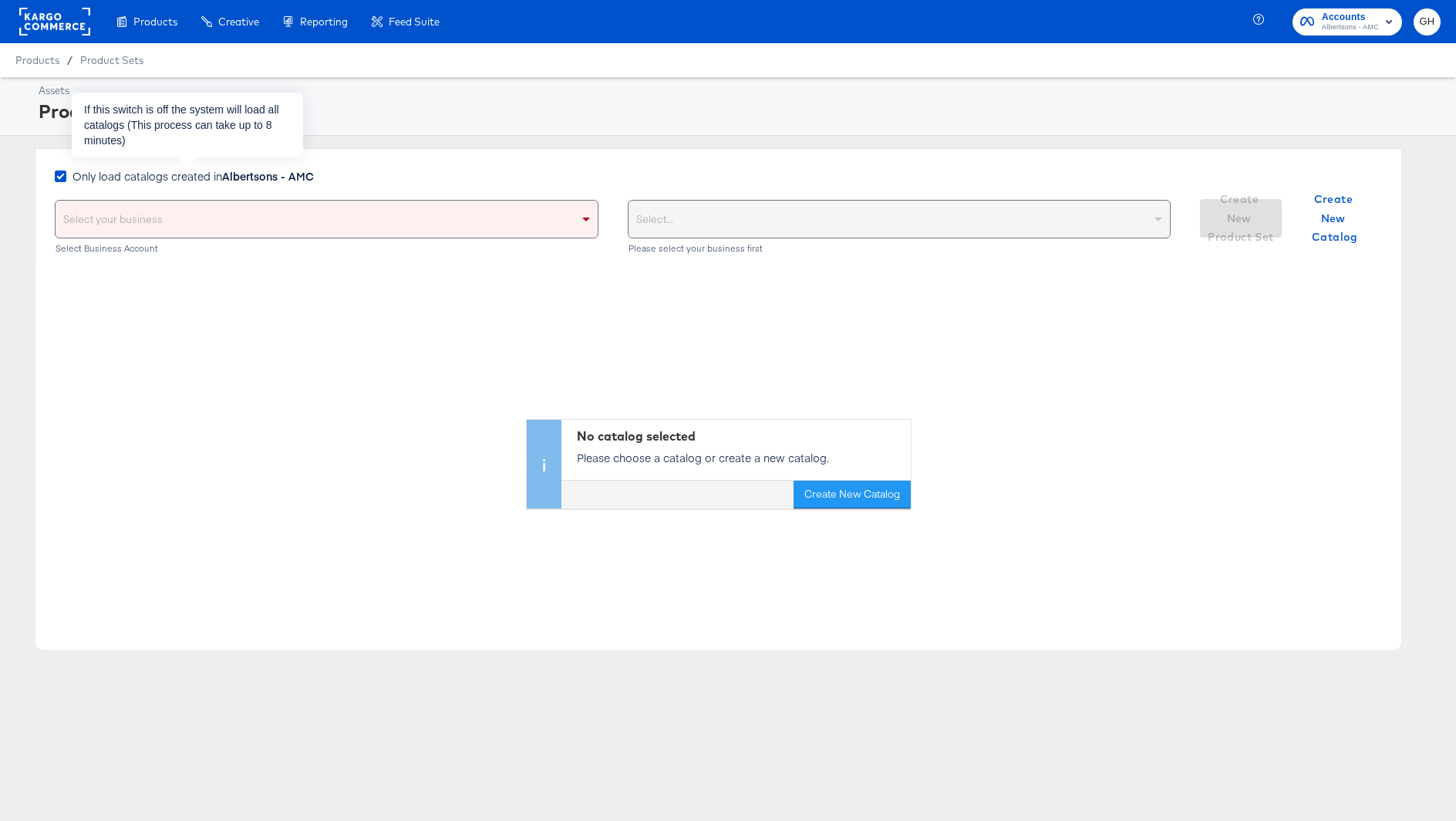 click on "Albertsons - AMC" at bounding box center [268, 176] 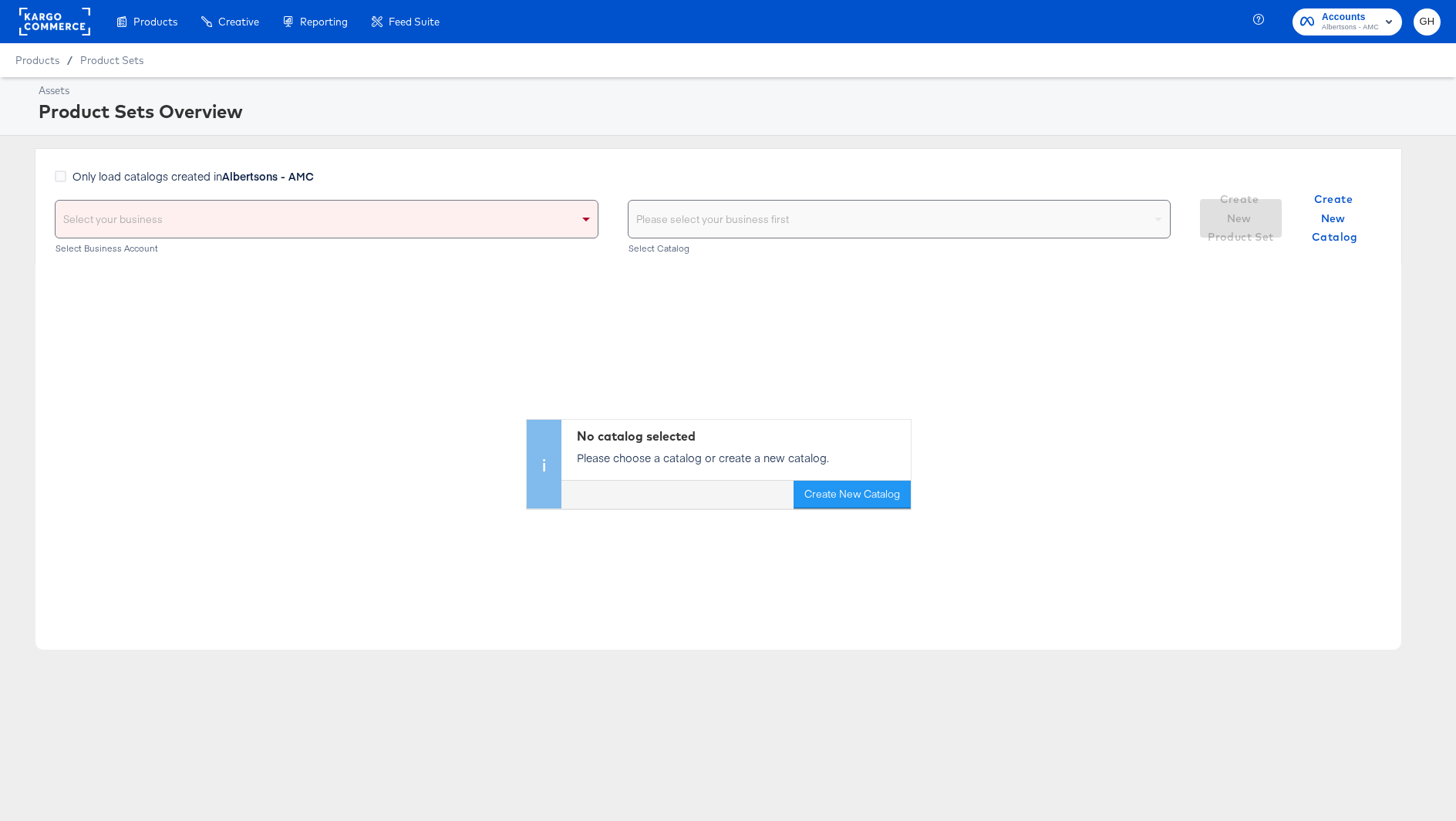 click on "Only load catalogs created in  Albertsons - AMC" at bounding box center [187, 184] 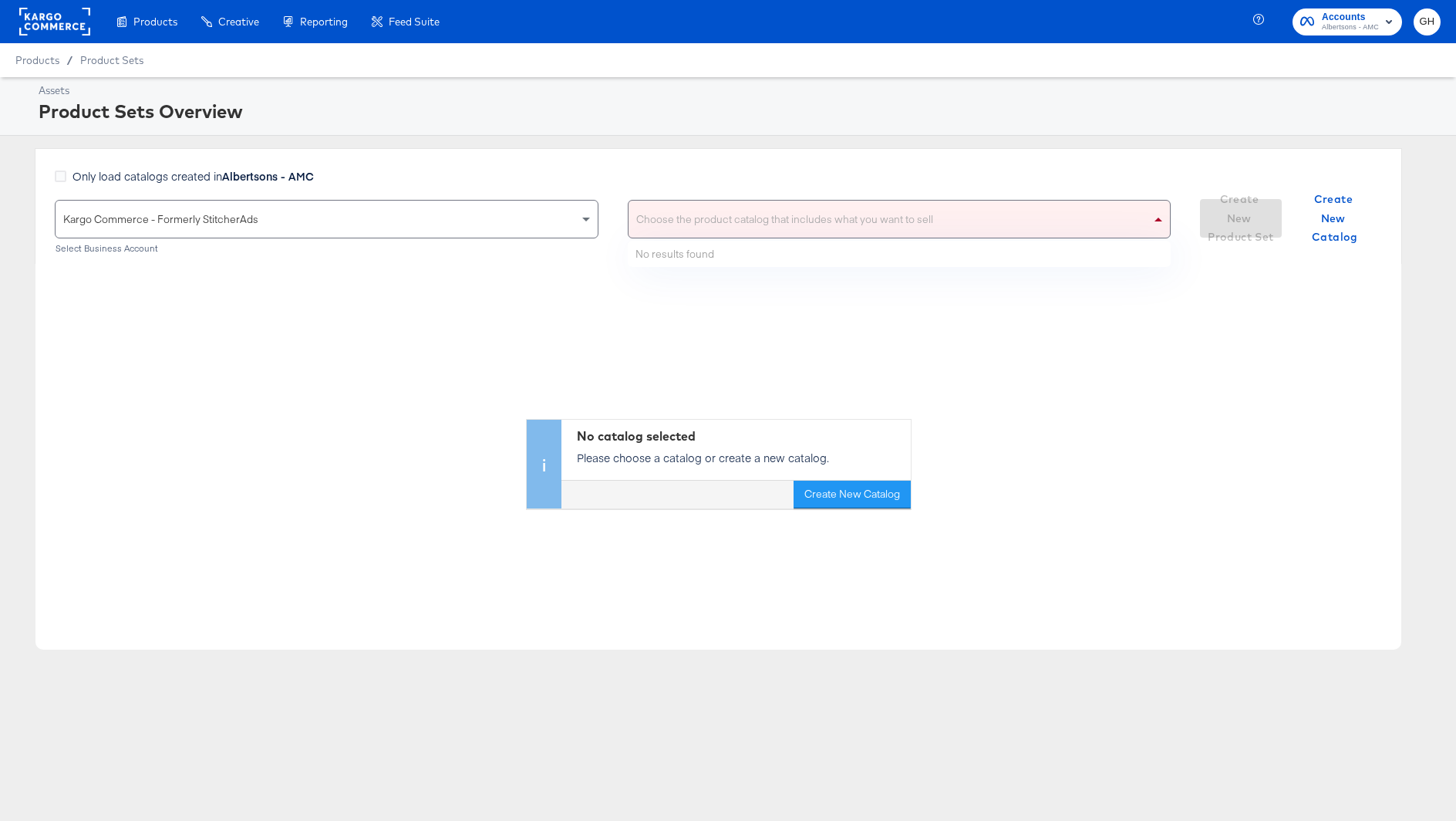 click on "Choose the product catalog that includes what you want to sell" at bounding box center (899, 219) 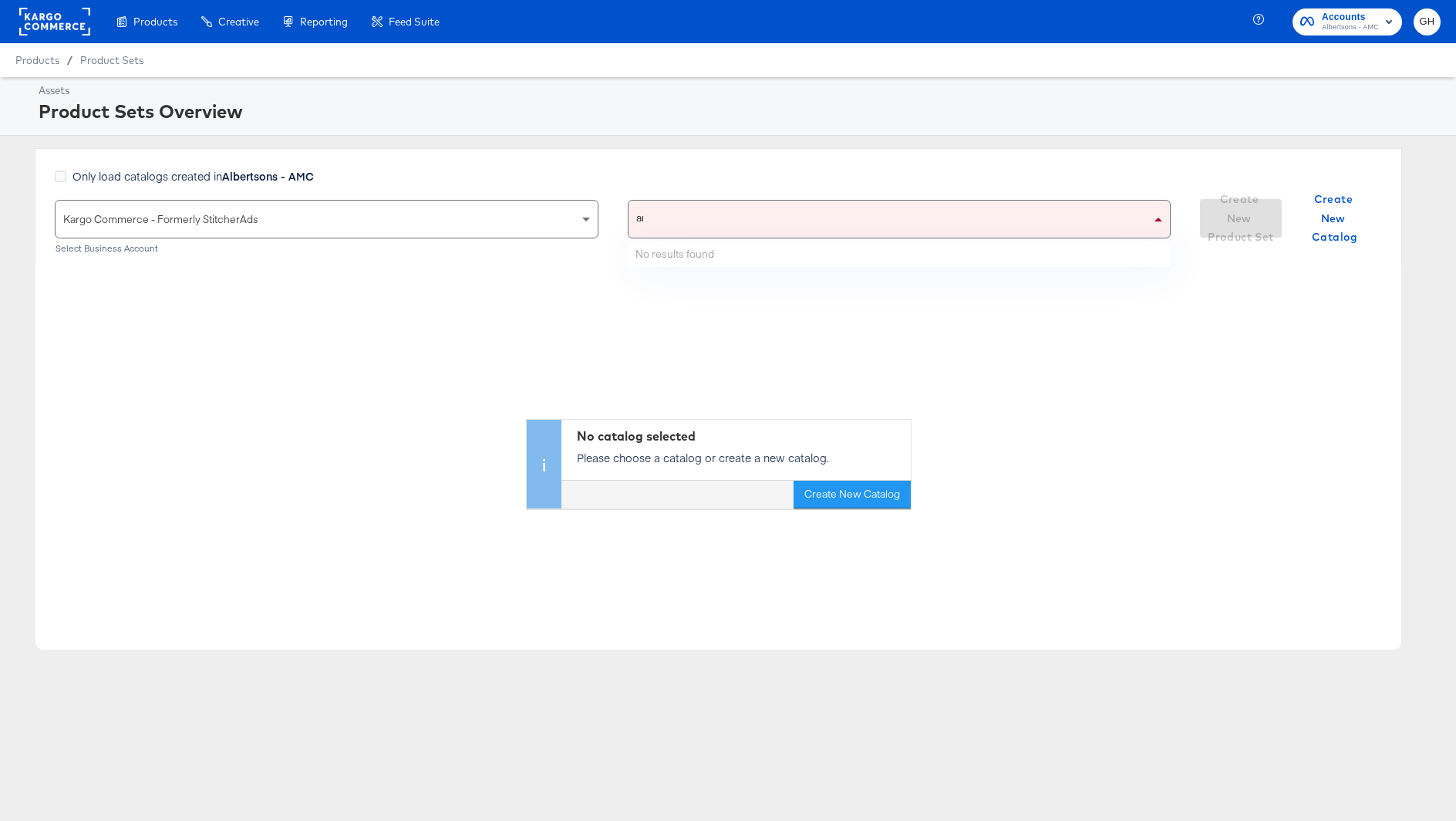 type on "amc" 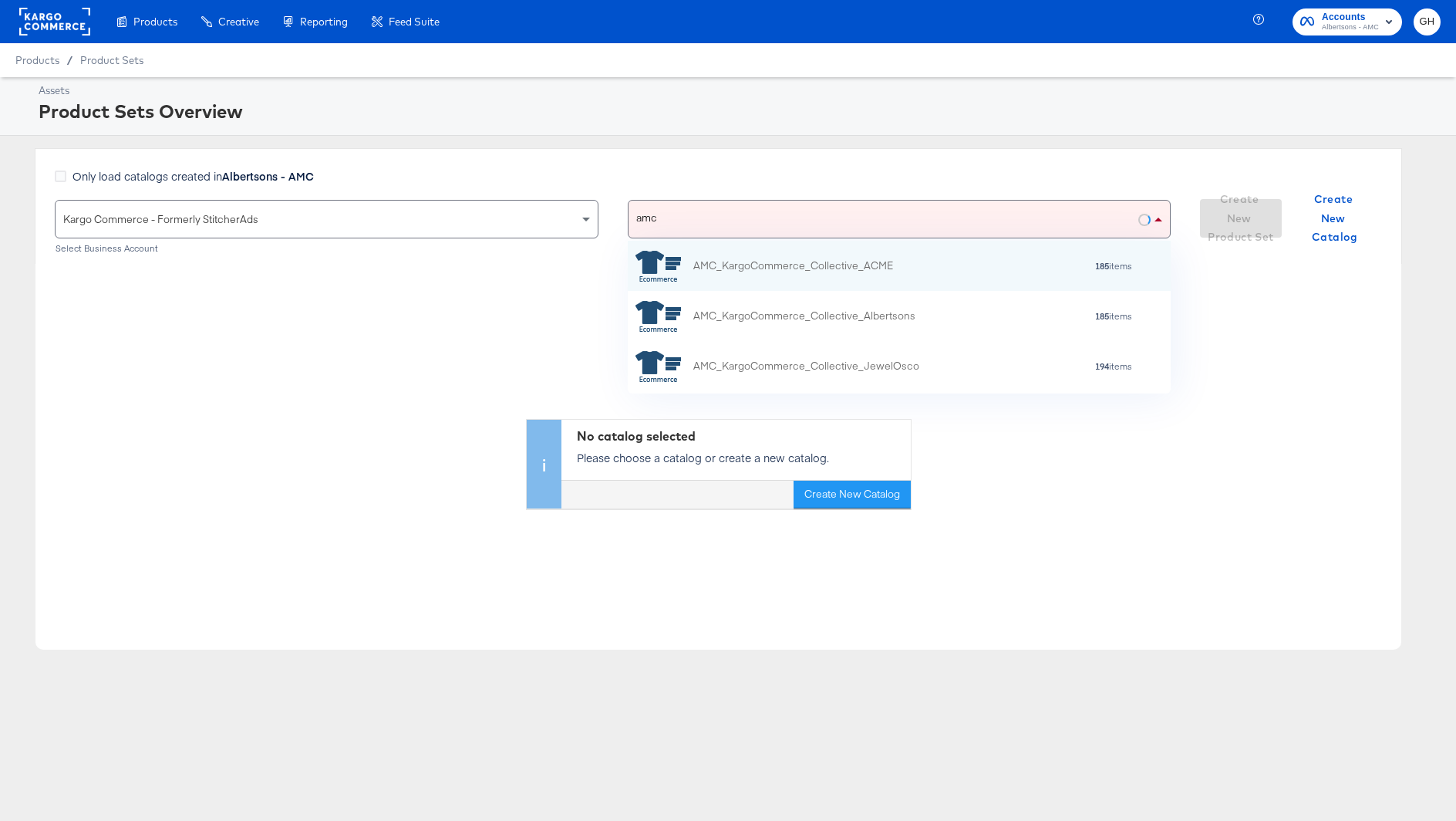 scroll, scrollTop: 1, scrollLeft: 1, axis: both 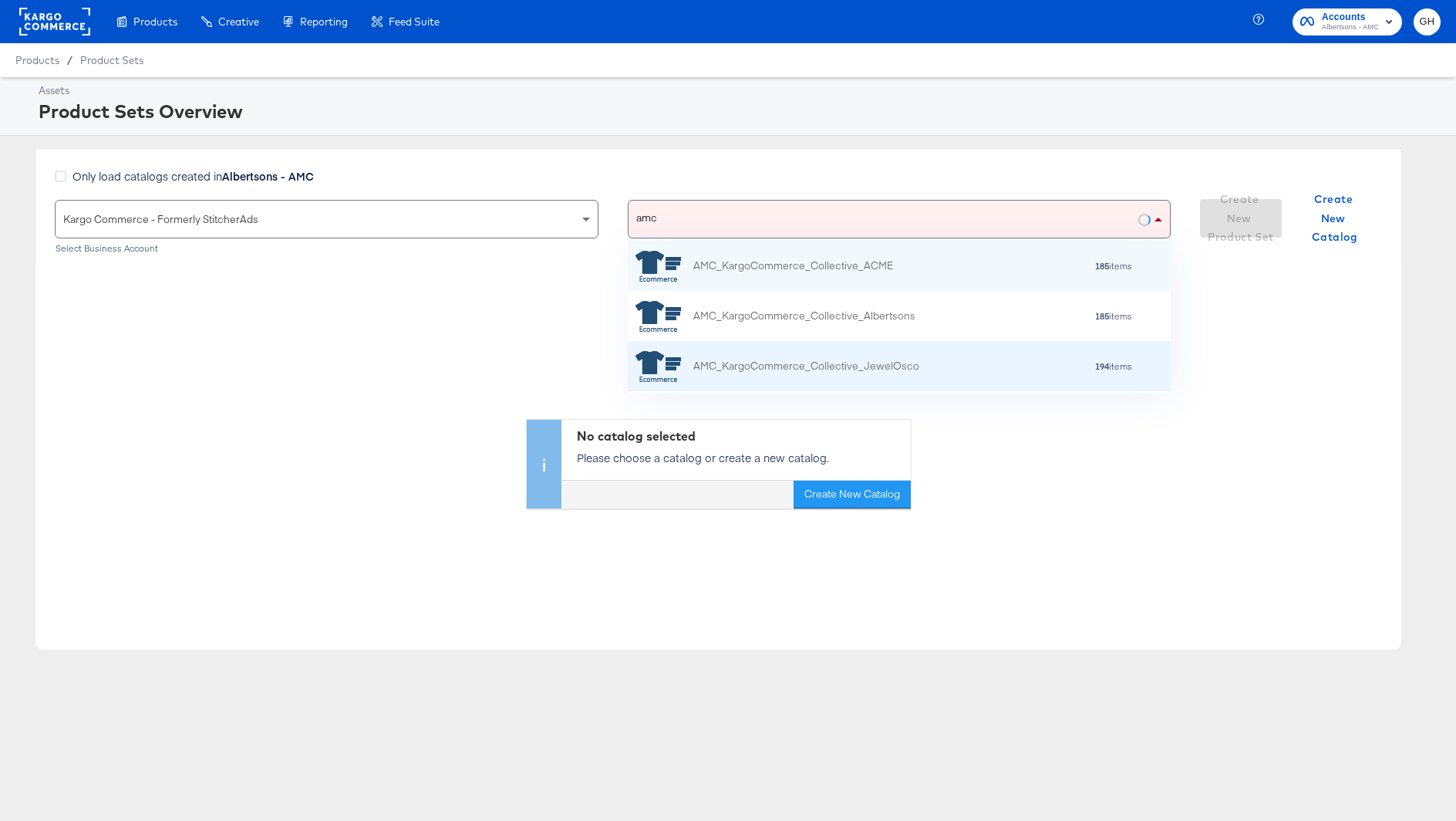 click on "AMC_KargoCommerce_Collective_JewelOsco" at bounding box center (806, 366) 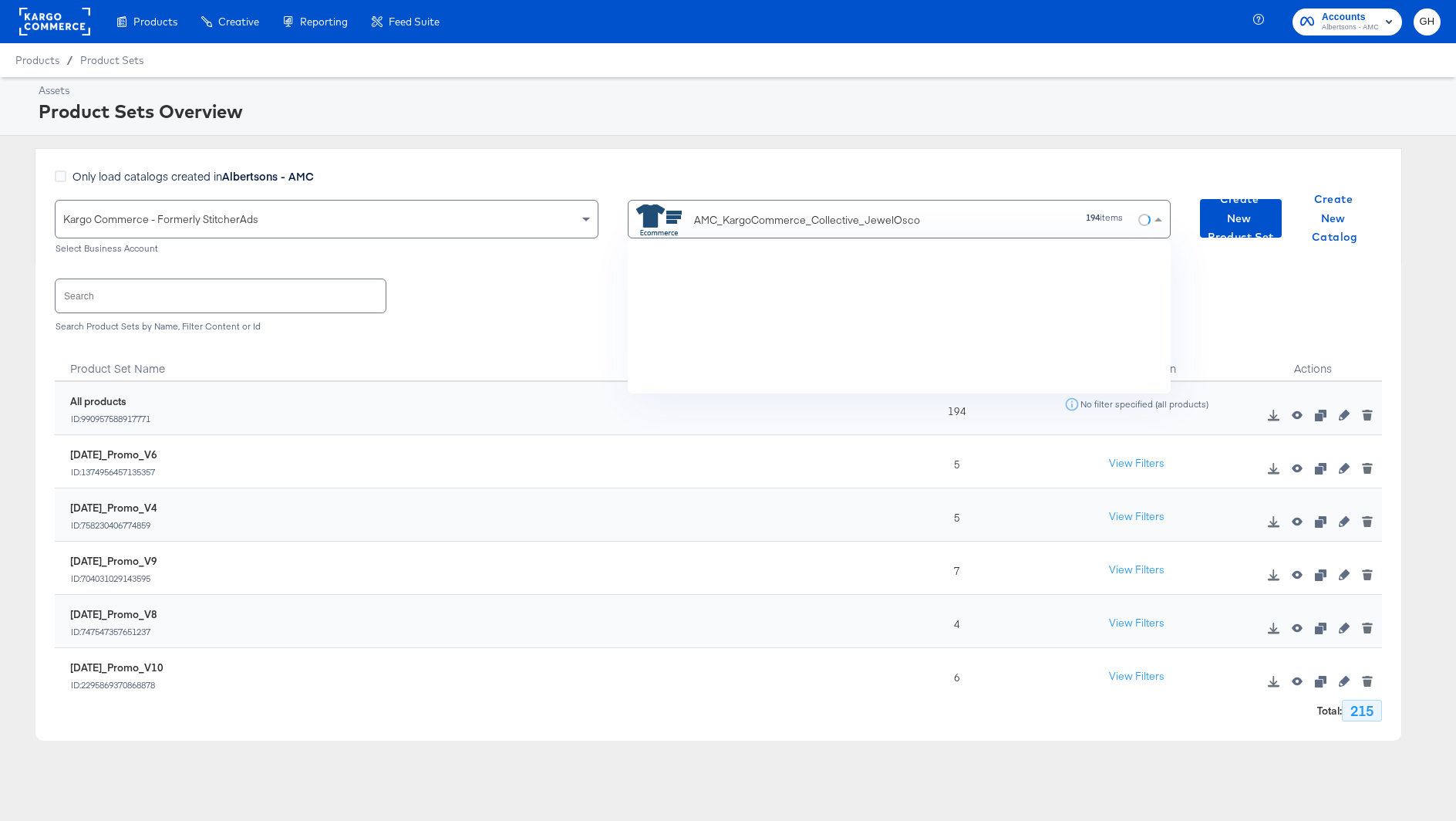 scroll, scrollTop: 1412, scrollLeft: 0, axis: vertical 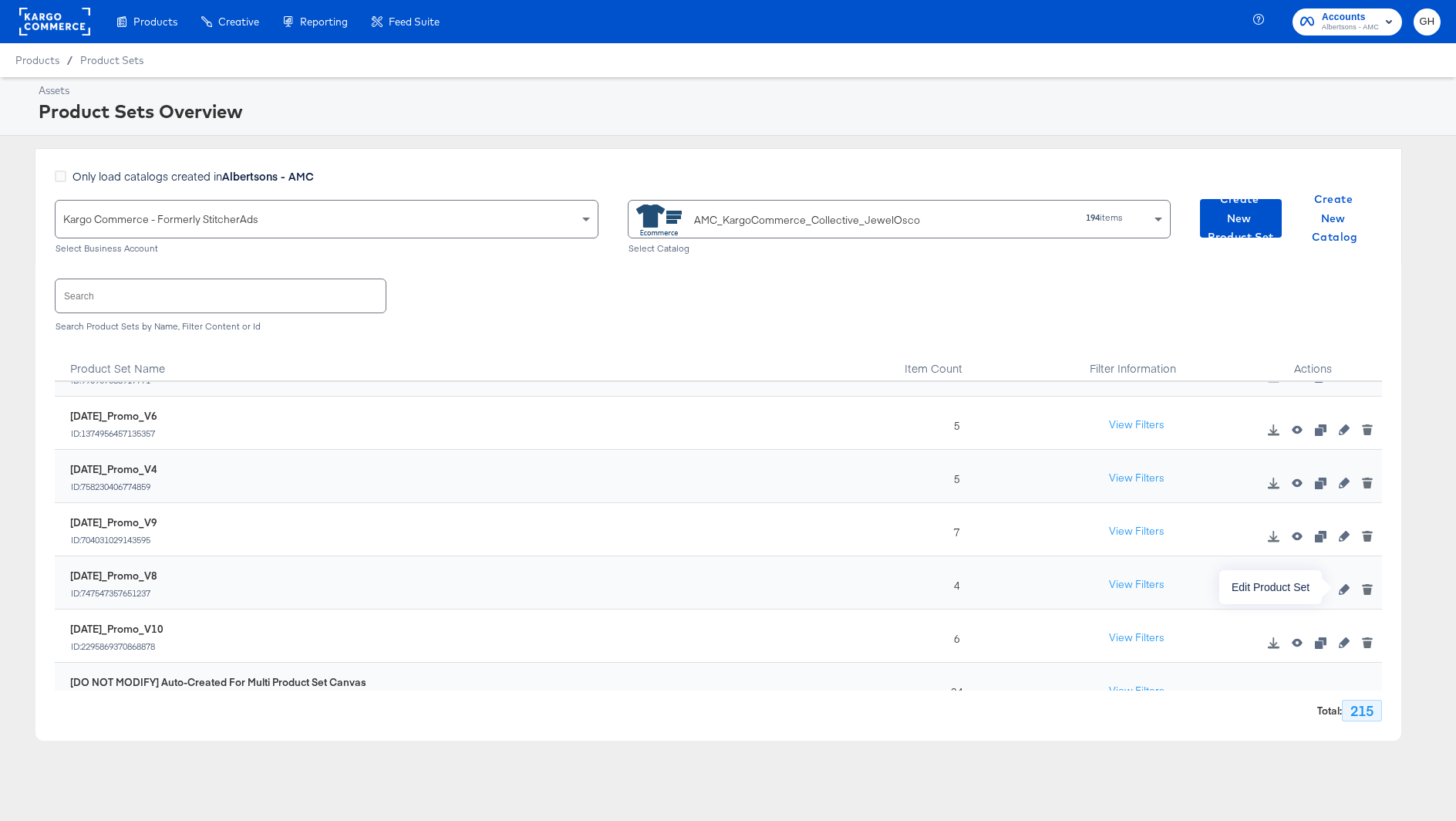 click 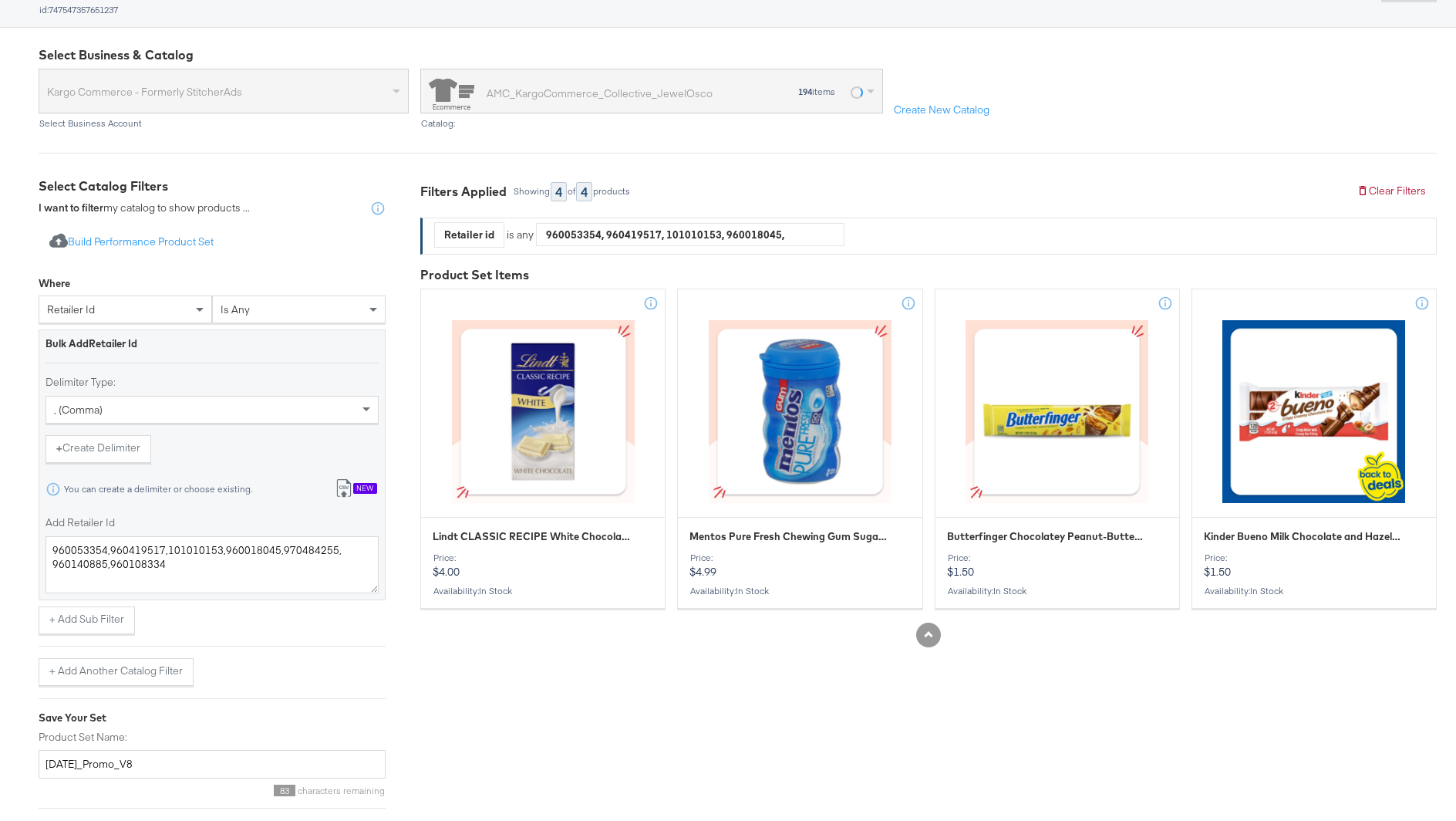 scroll, scrollTop: 147, scrollLeft: 0, axis: vertical 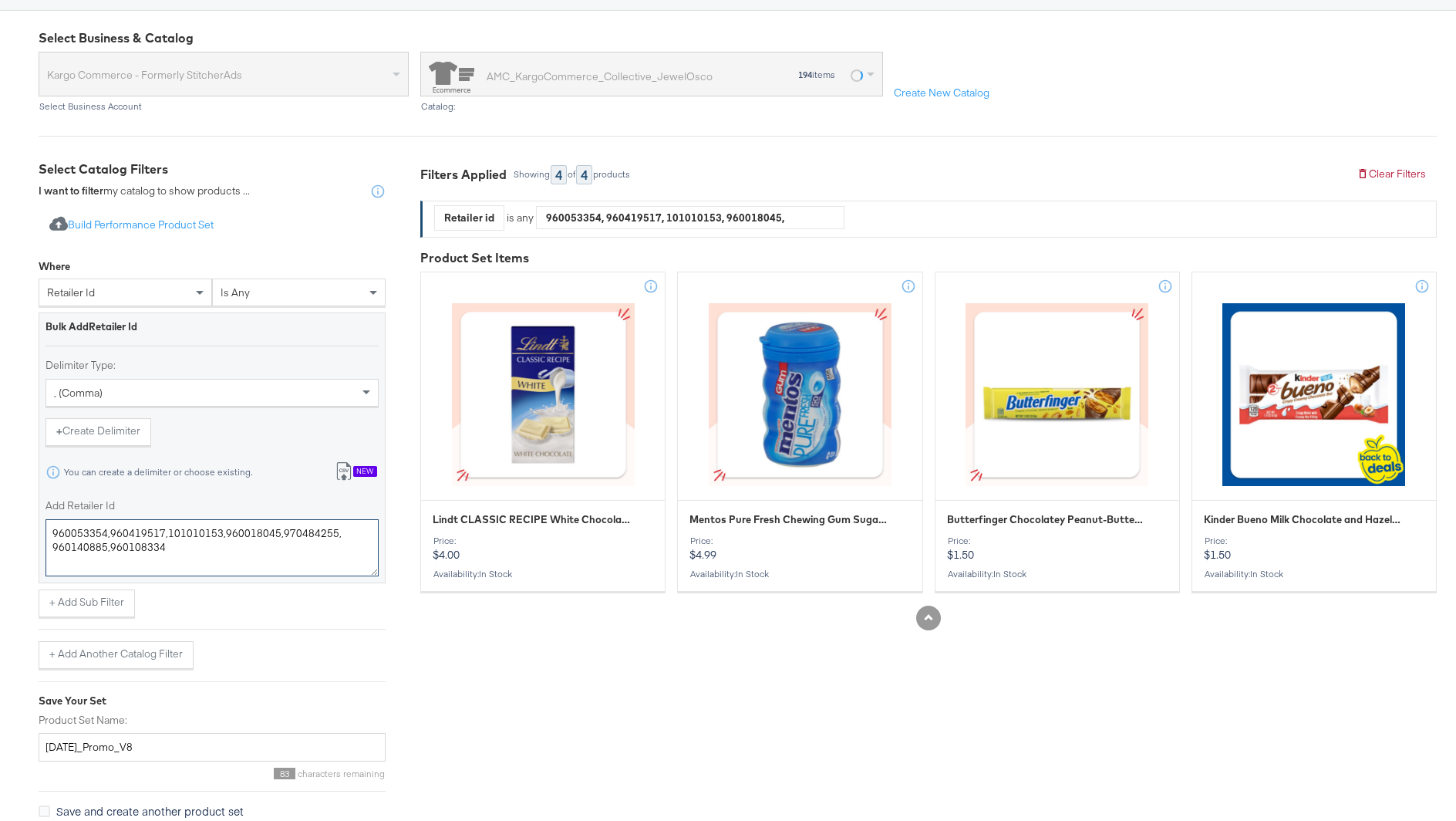drag, startPoint x: 106, startPoint y: 532, endPoint x: 40, endPoint y: 537, distance: 66.18912 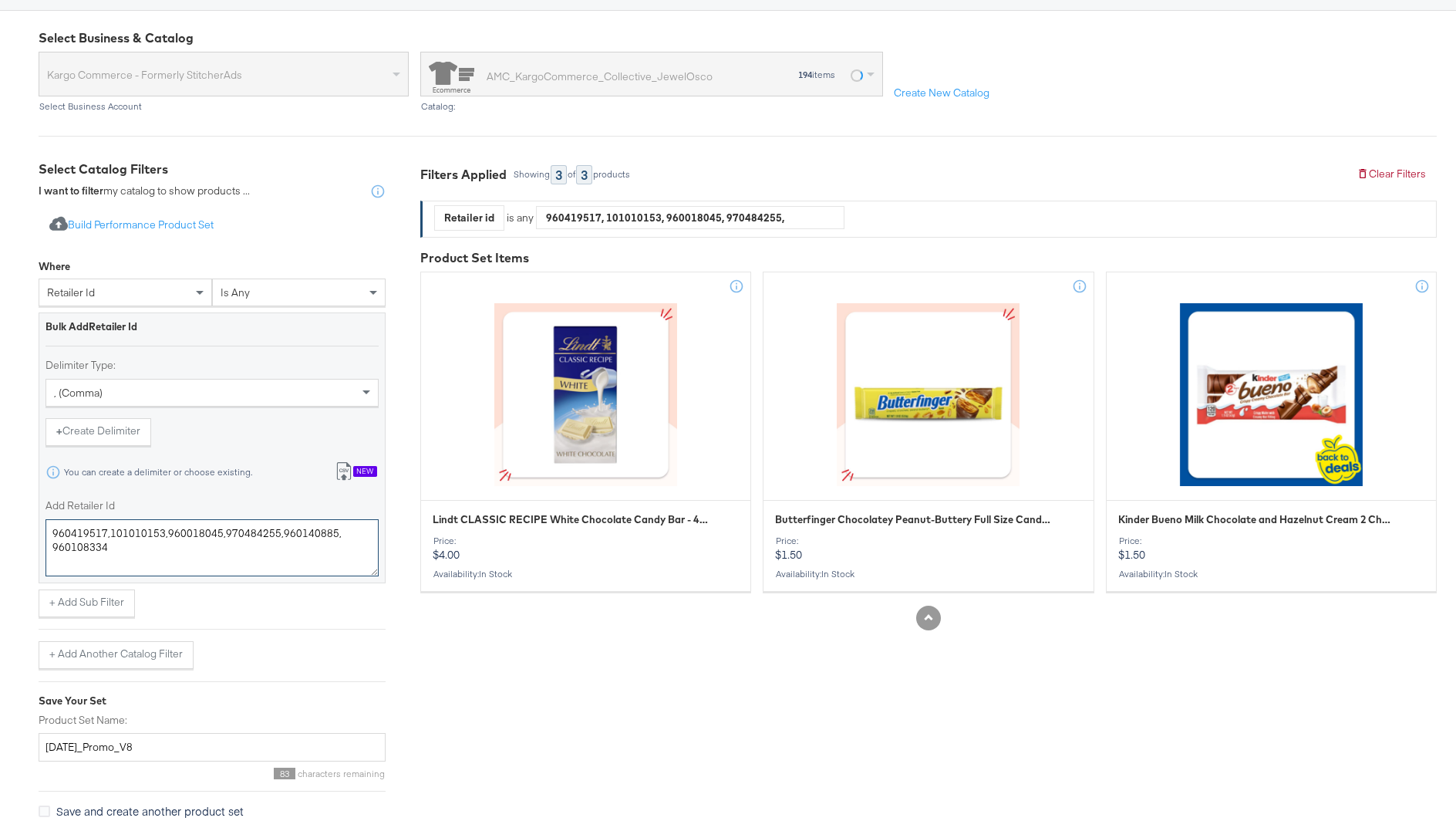 drag, startPoint x: 106, startPoint y: 531, endPoint x: 27, endPoint y: 531, distance: 79 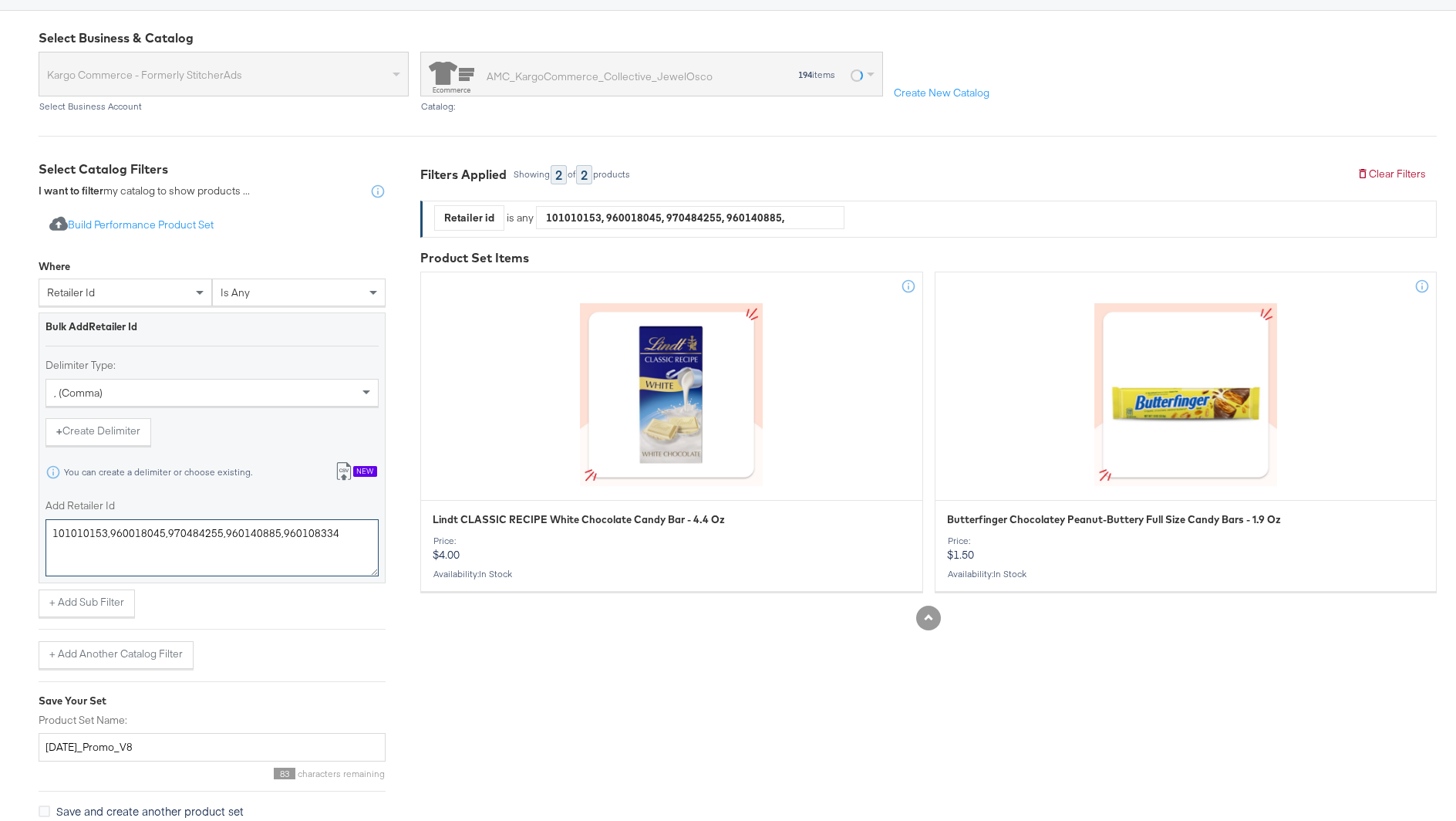 drag, startPoint x: 109, startPoint y: 533, endPoint x: 29, endPoint y: 533, distance: 80 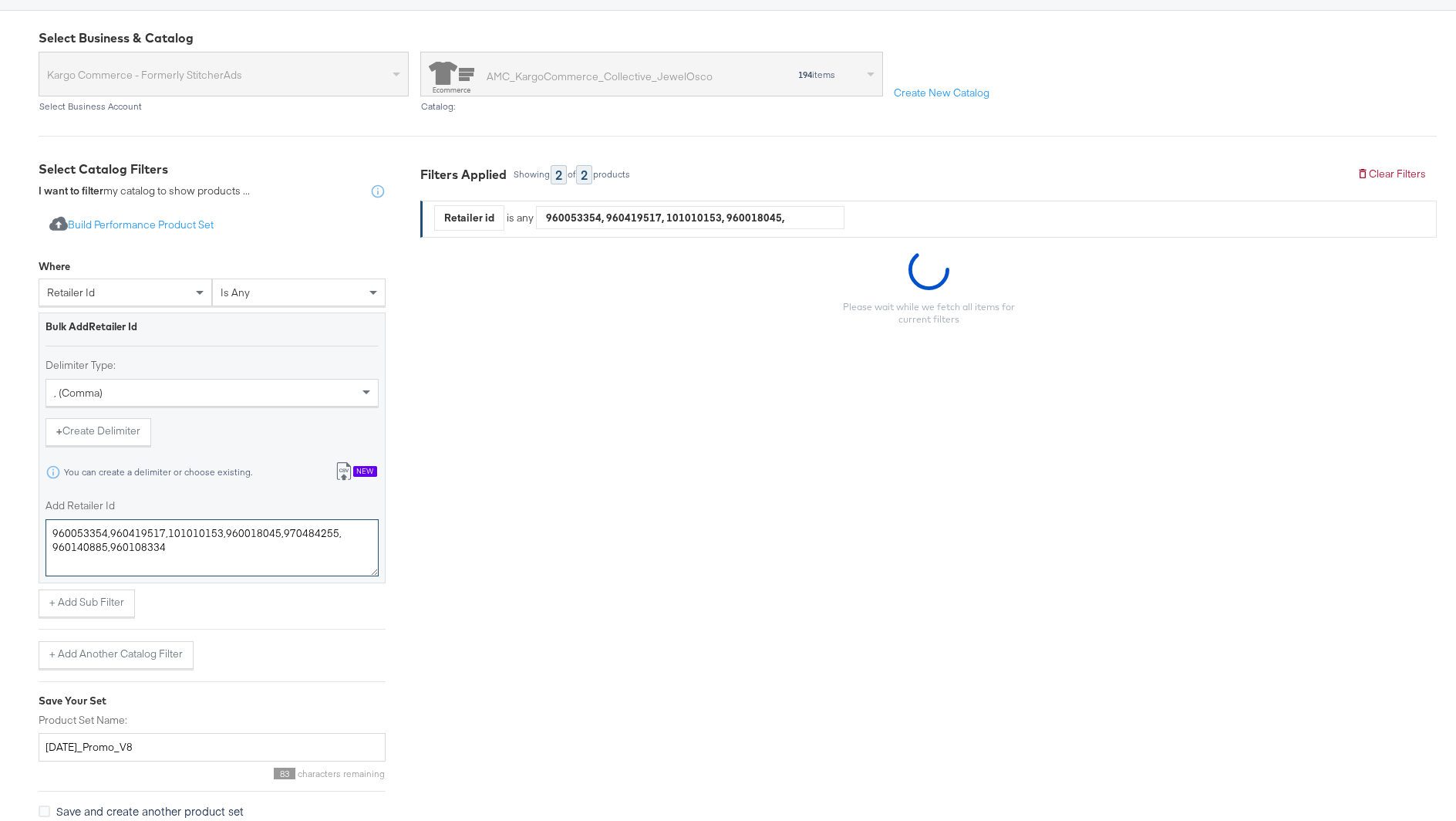 click on "960053354,960419517,101010153,960018045,970484255,960140885,960108334" at bounding box center [212, 548] 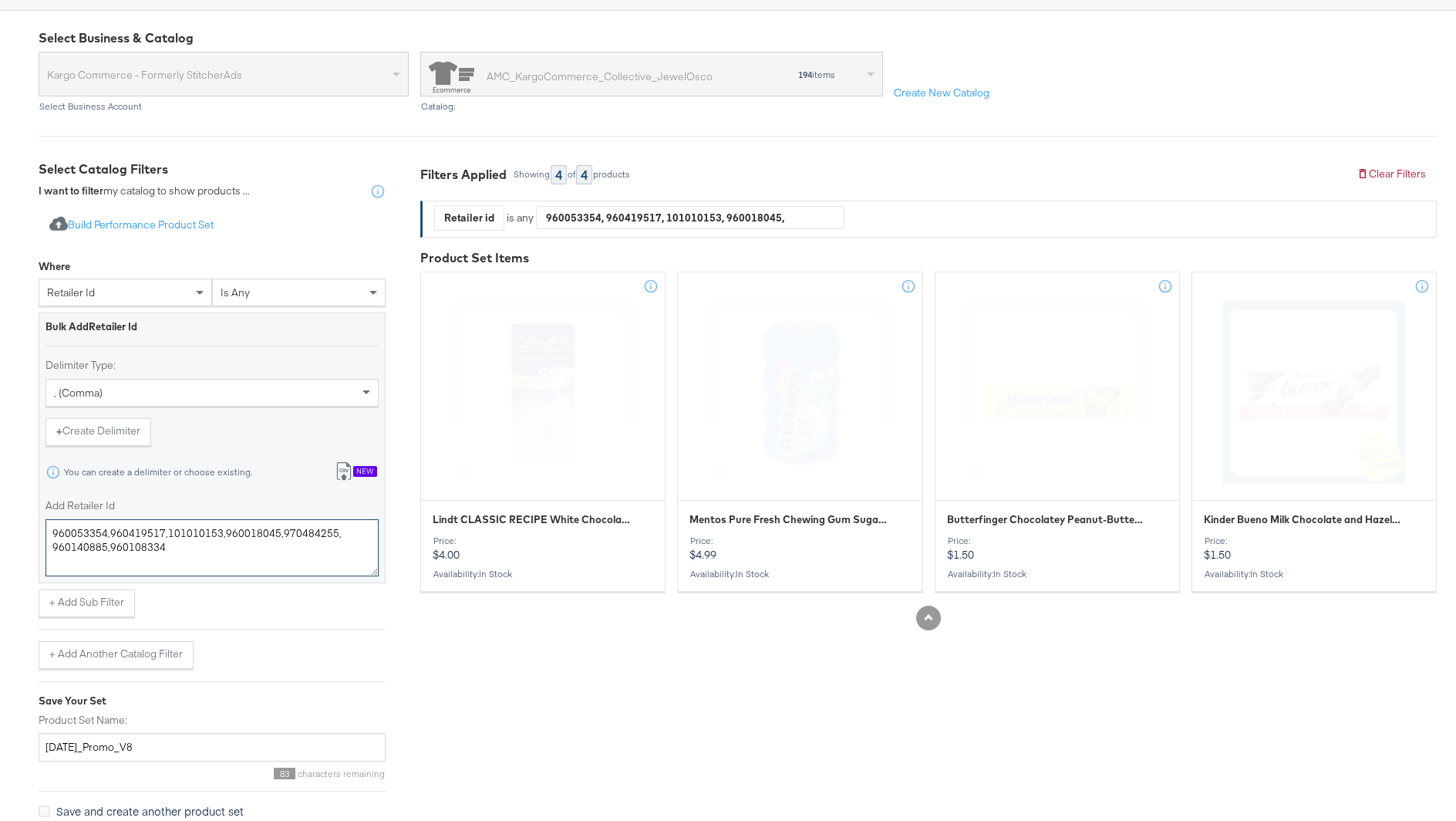 drag, startPoint x: 106, startPoint y: 529, endPoint x: 36, endPoint y: 529, distance: 70 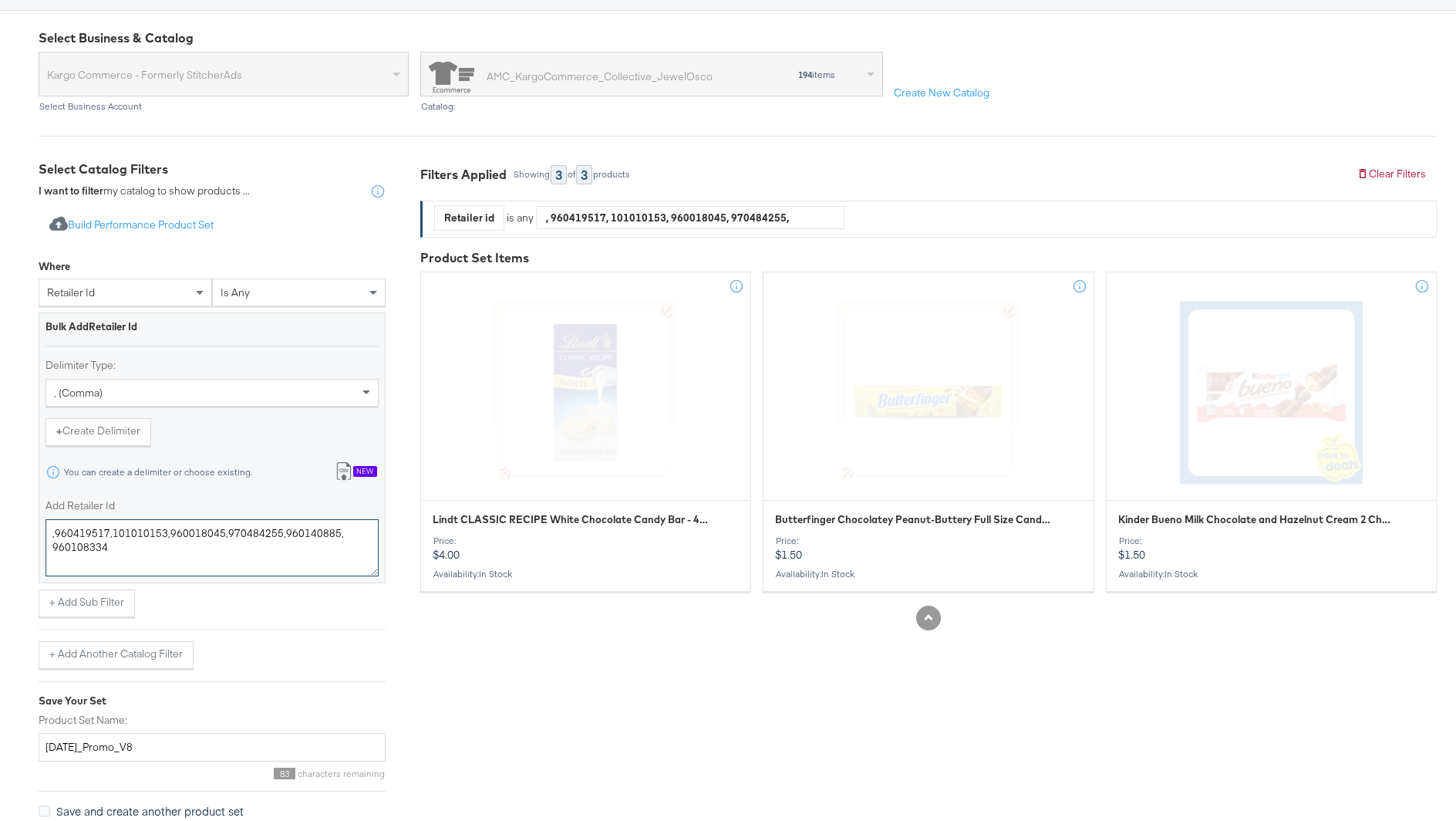drag, startPoint x: 108, startPoint y: 532, endPoint x: 32, endPoint y: 531, distance: 76.00658 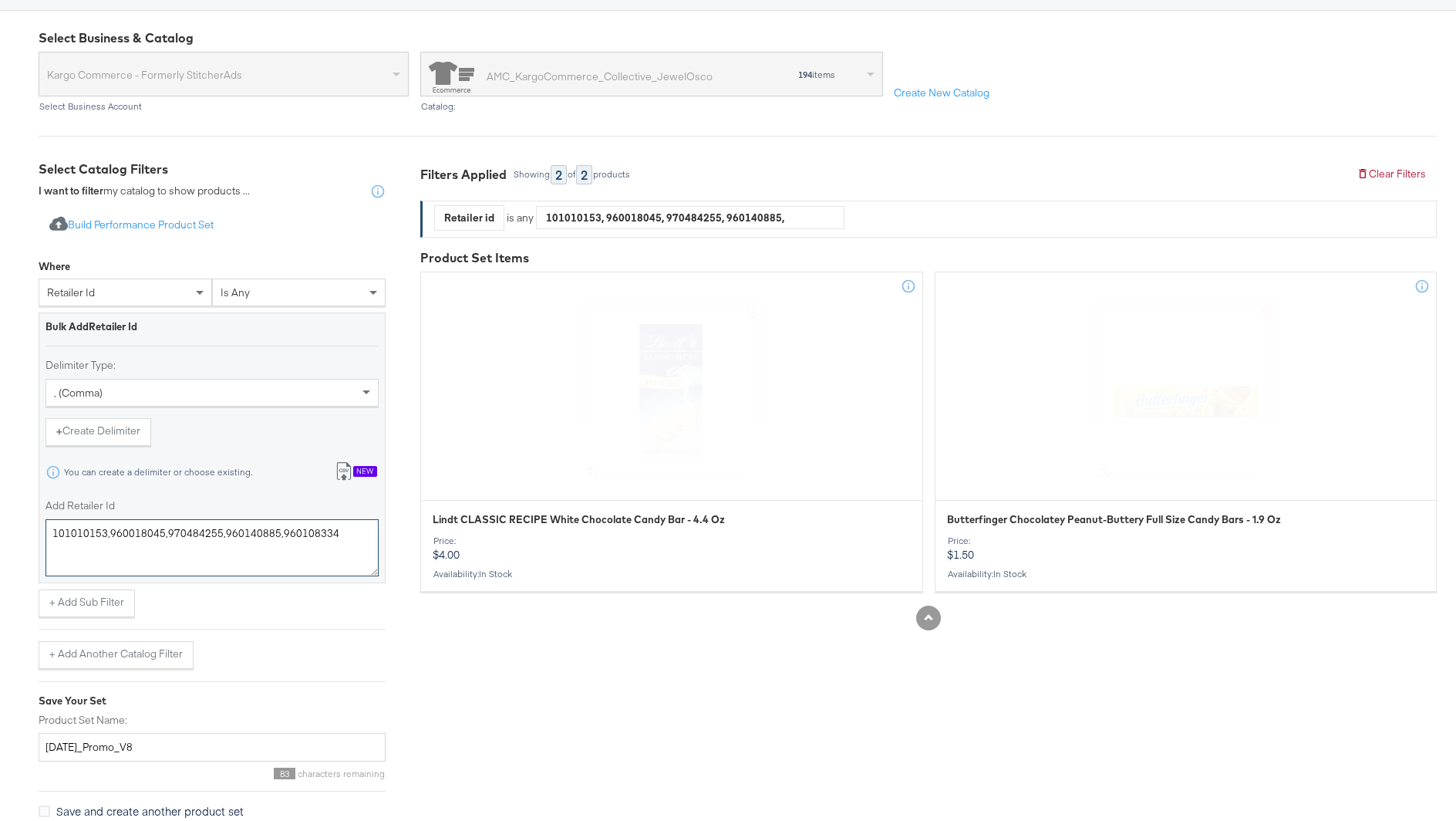 drag, startPoint x: 105, startPoint y: 536, endPoint x: 46, endPoint y: 528, distance: 59.5399 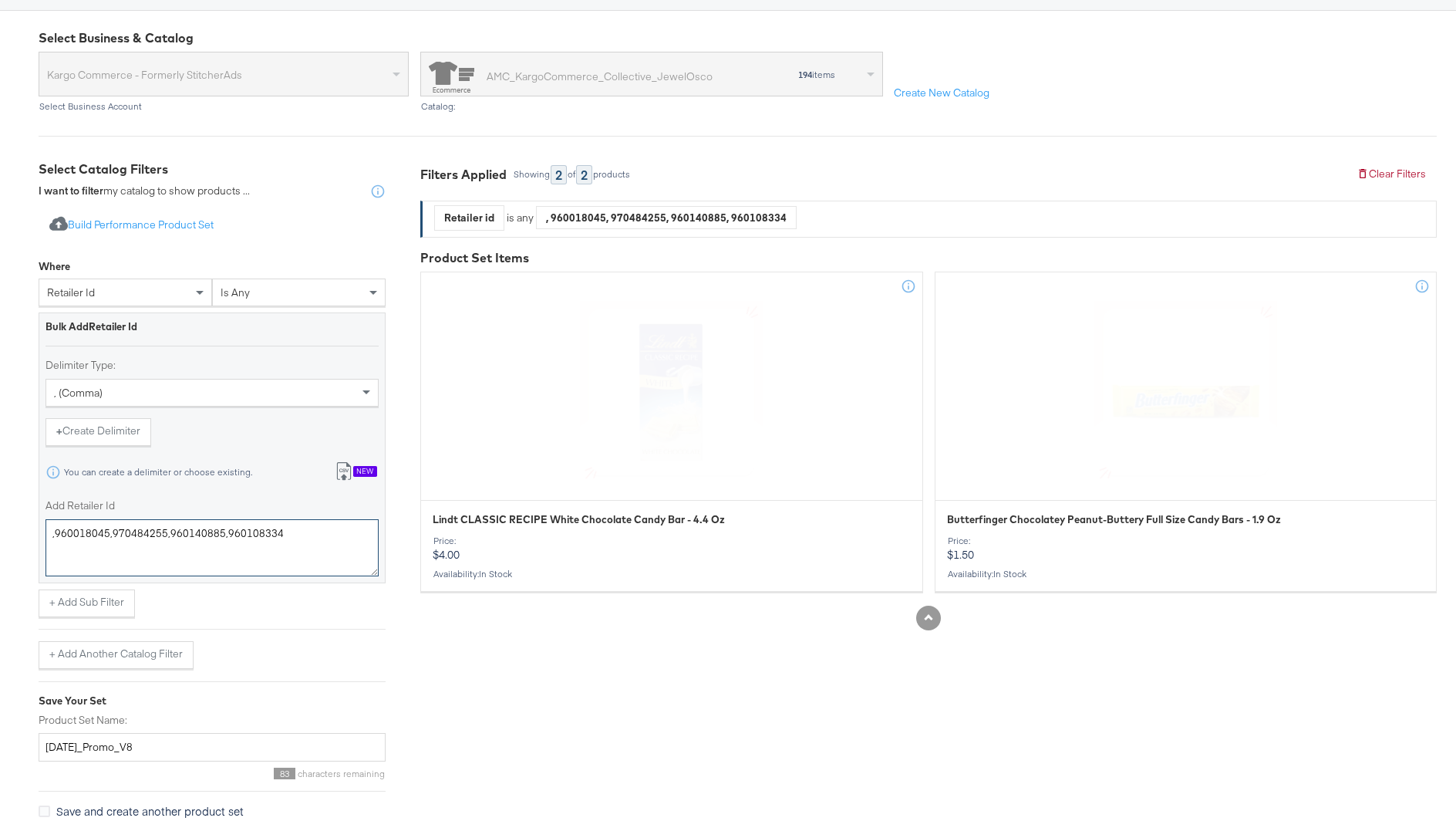 click on ",960018045,970484255,960140885,960108334" at bounding box center [212, 548] 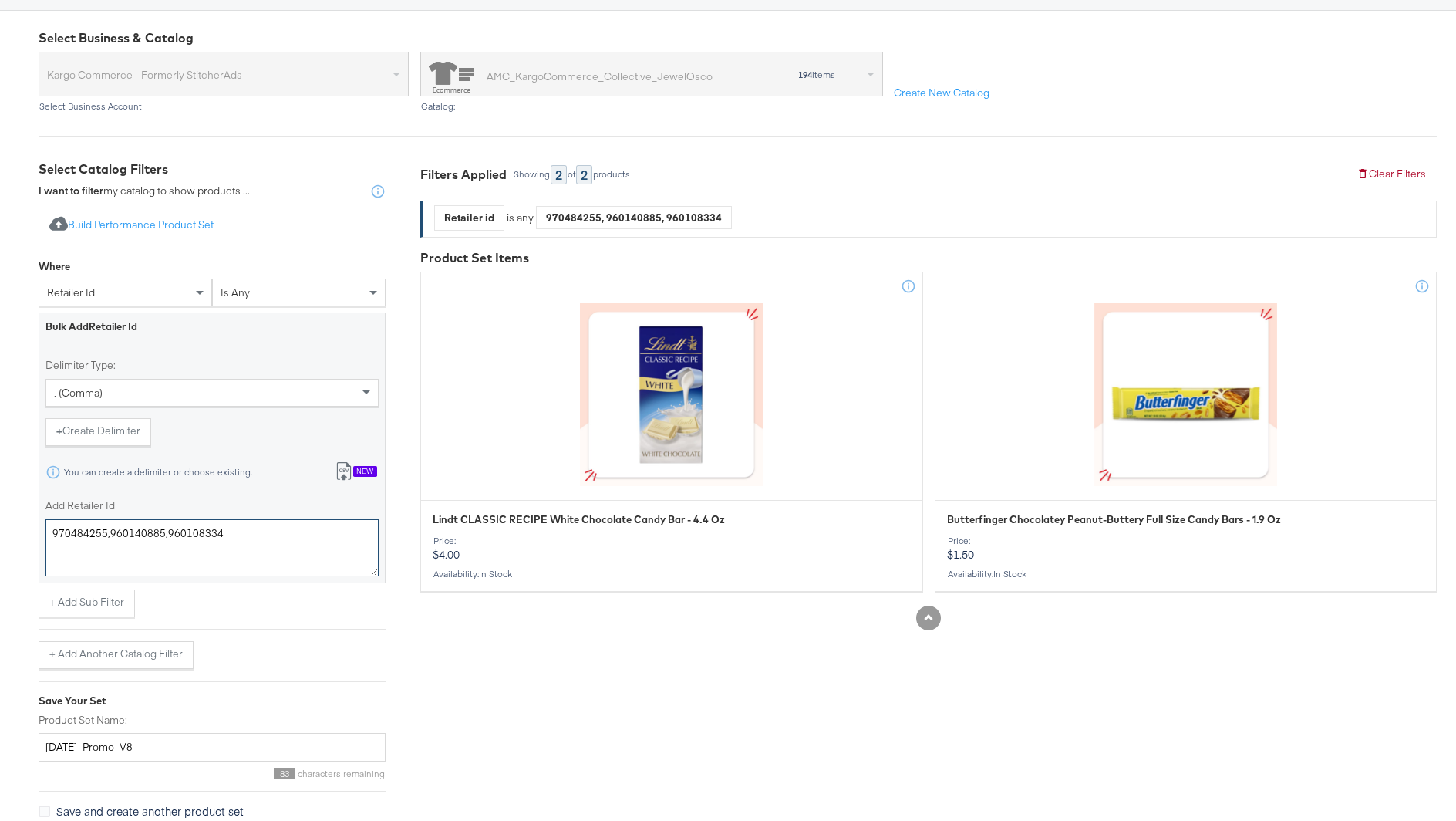 drag, startPoint x: 108, startPoint y: 532, endPoint x: 25, endPoint y: 522, distance: 83.60024 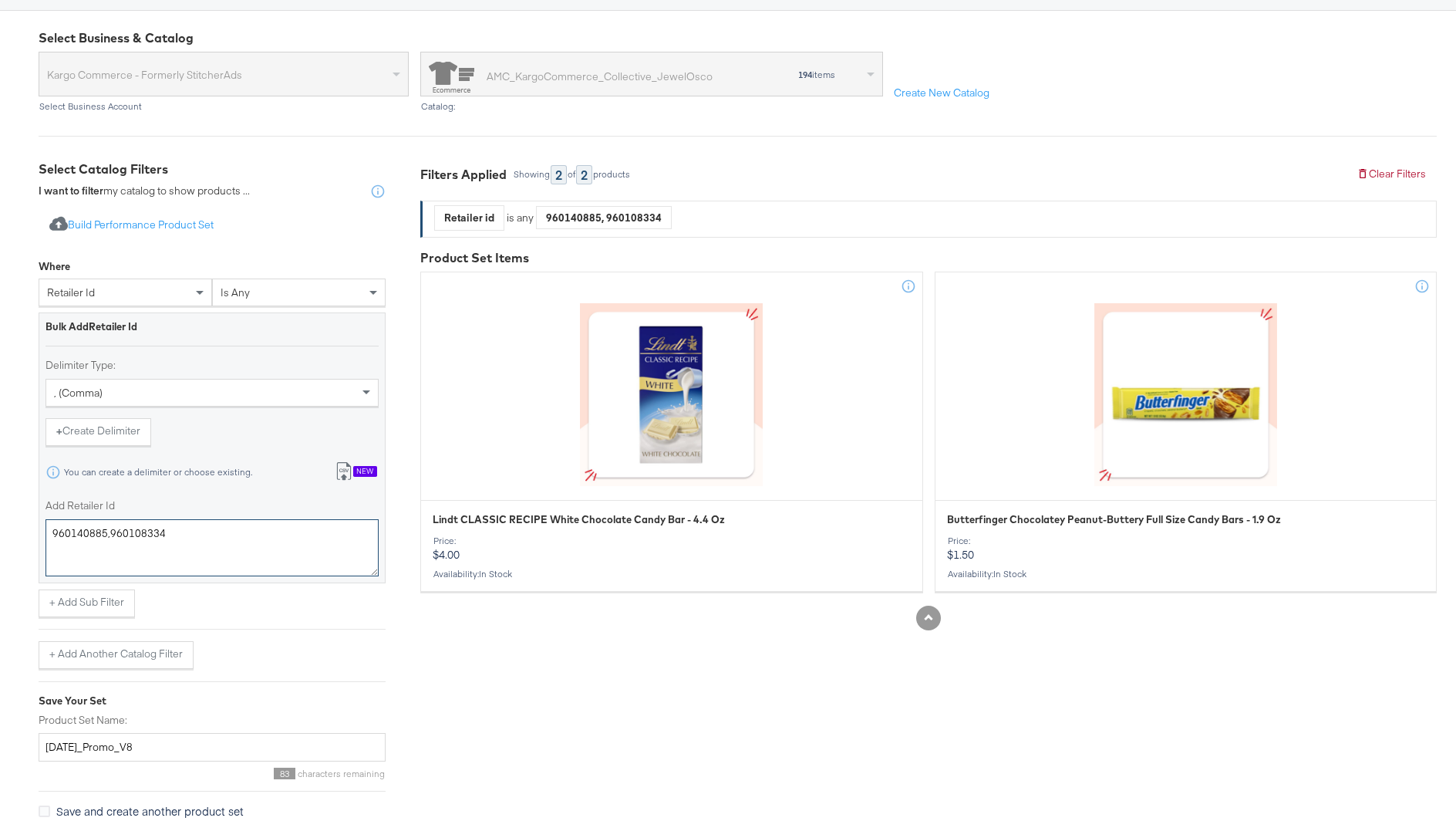 click on "960140885,960108334" at bounding box center (212, 548) 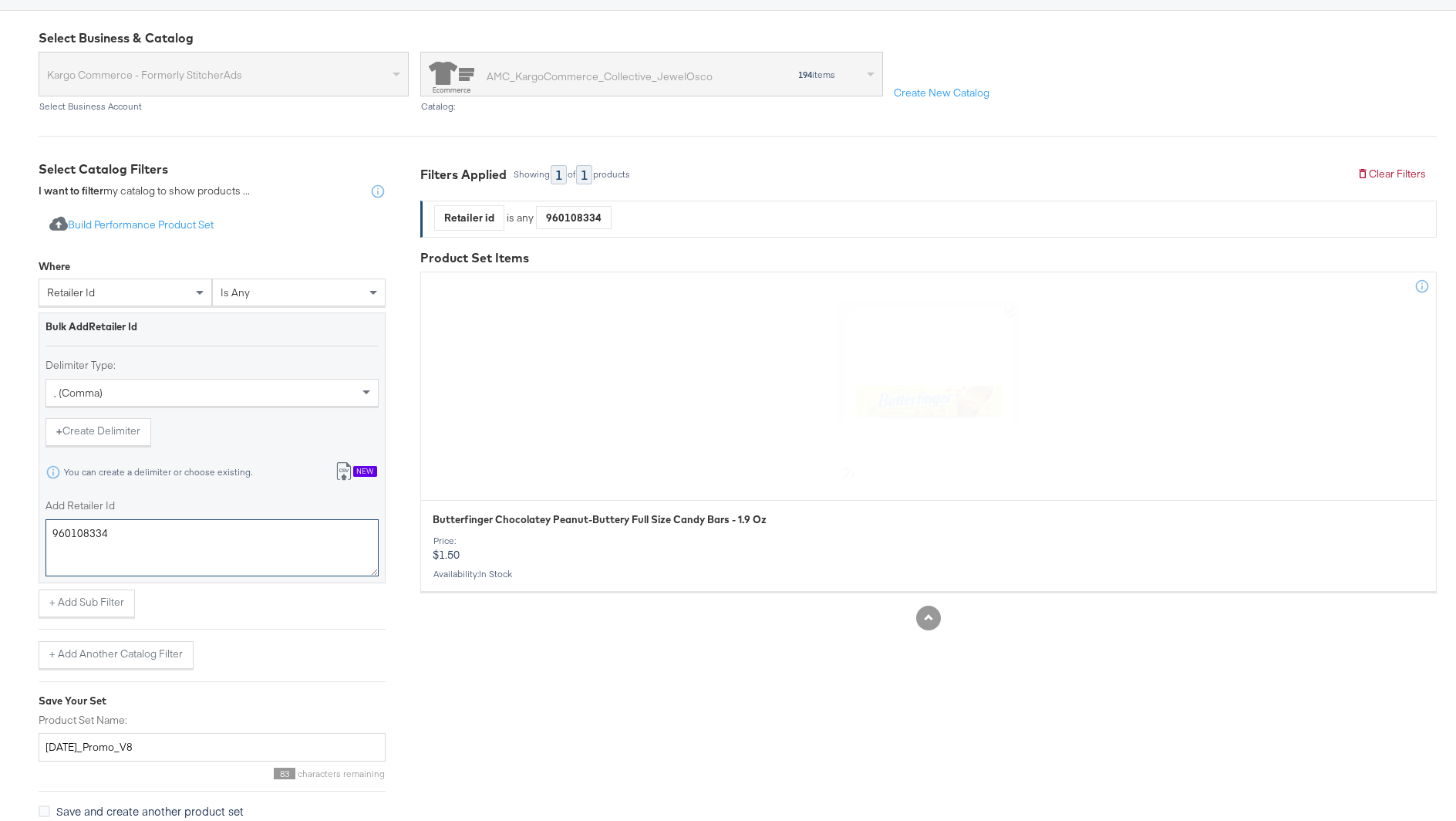 click on "960108334" at bounding box center [212, 548] 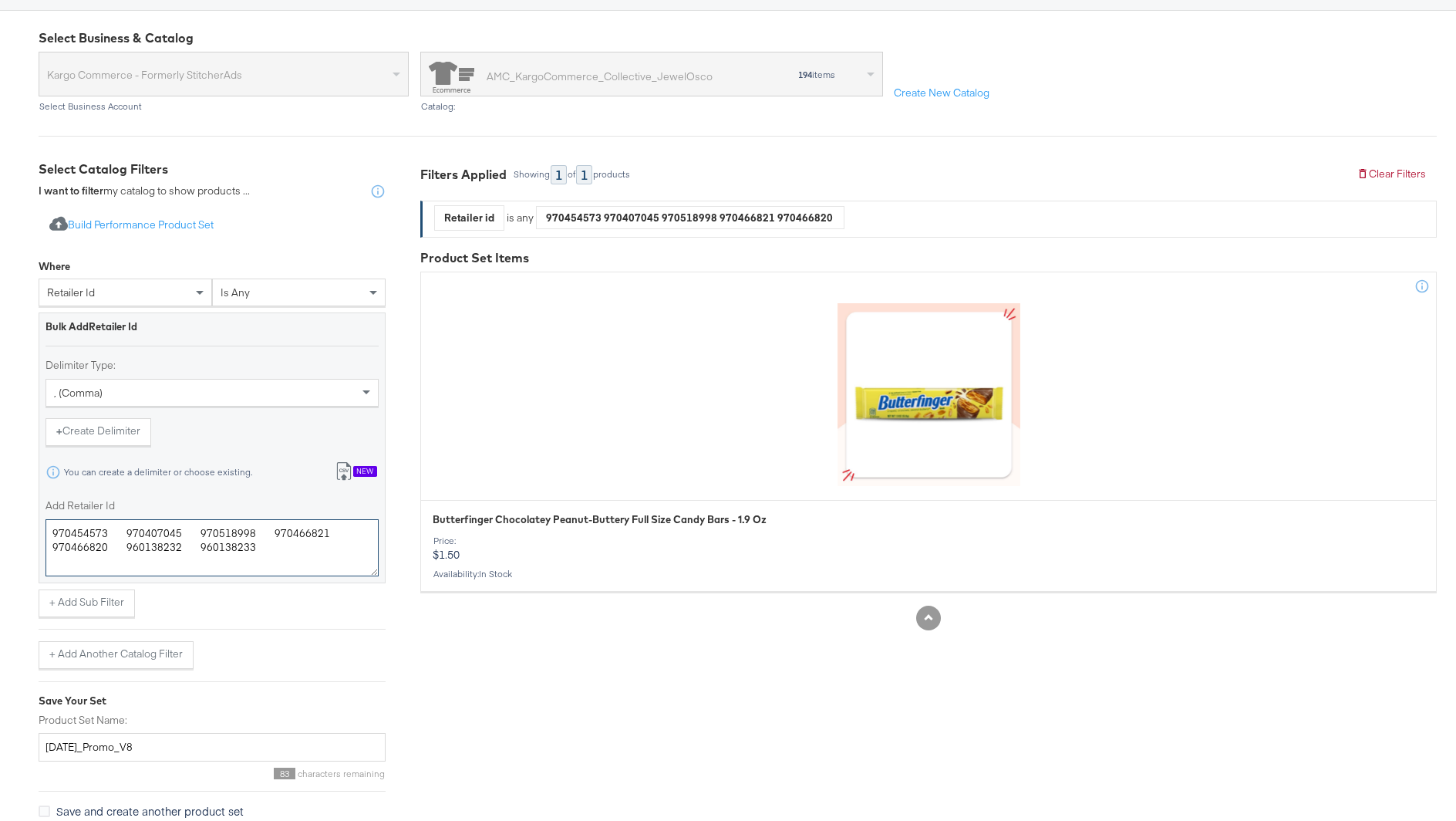 click on "970454573	970407045	970518998	970466821	970466820	960138232	960138233" at bounding box center [212, 548] 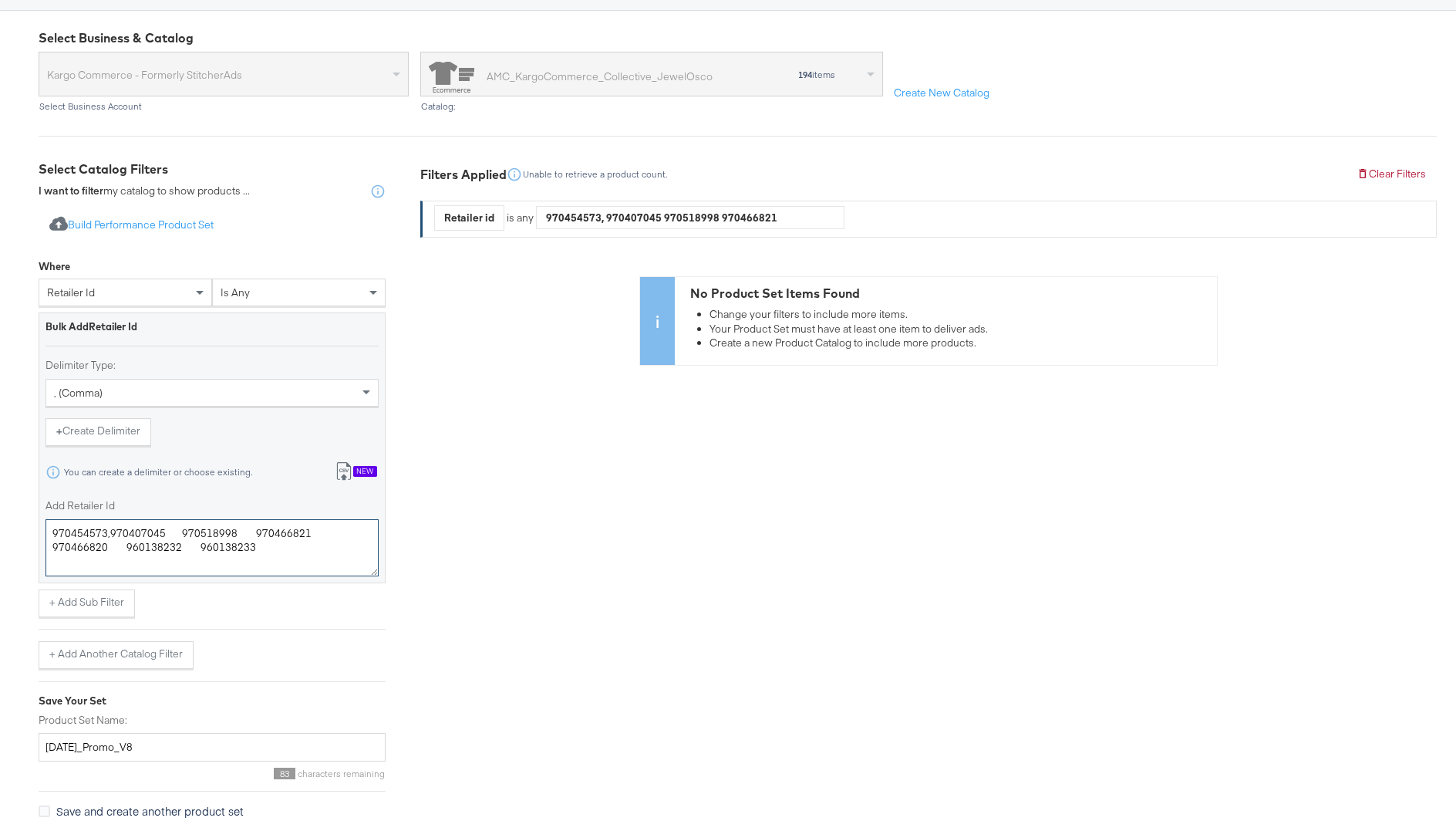 click on "970454573,970407045	970518998	970466821	970466820	960138232	960138233" at bounding box center (212, 548) 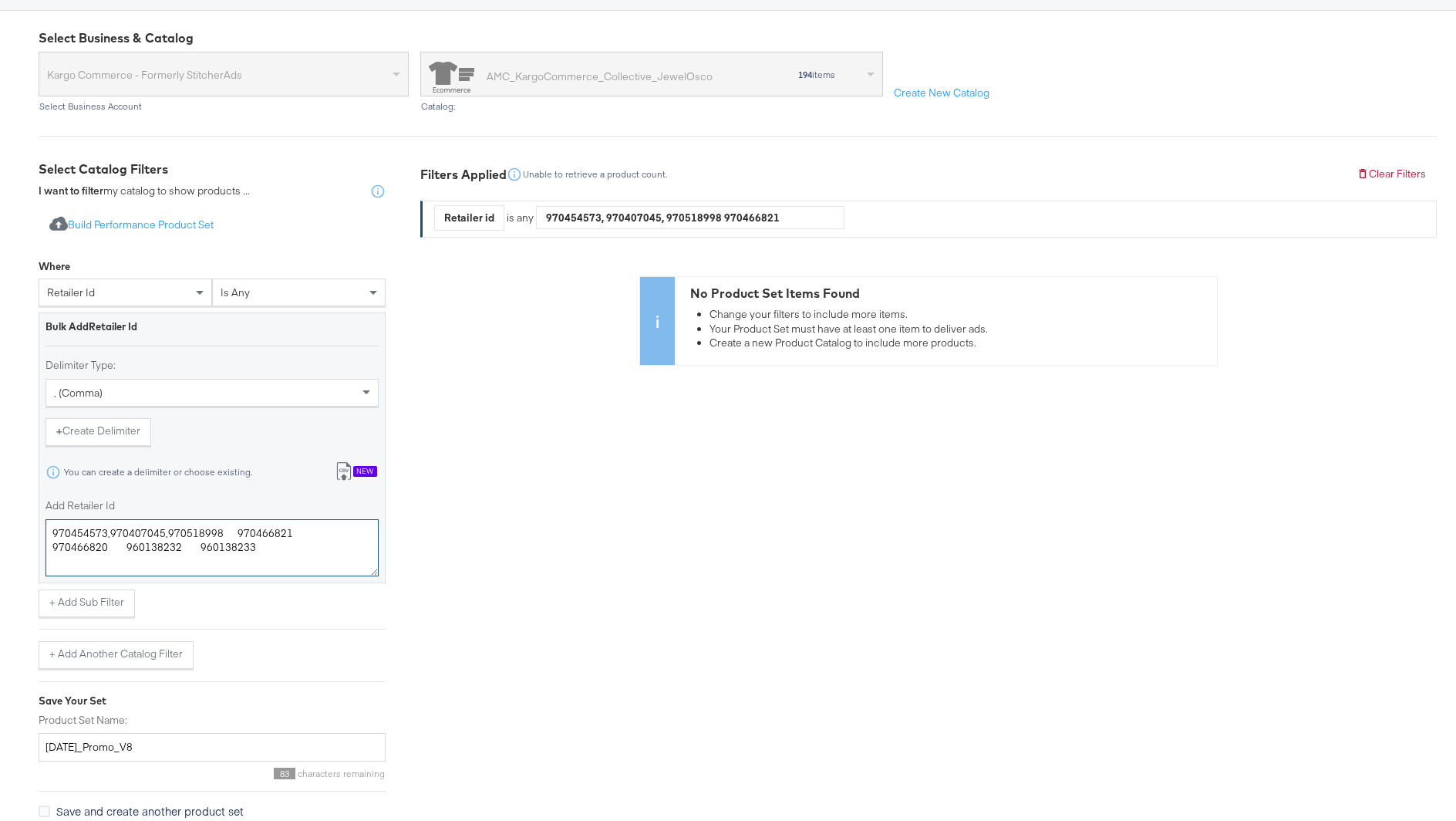 click on "970454573,970407045,970518998	970466821	970466820	960138232	960138233" at bounding box center [212, 548] 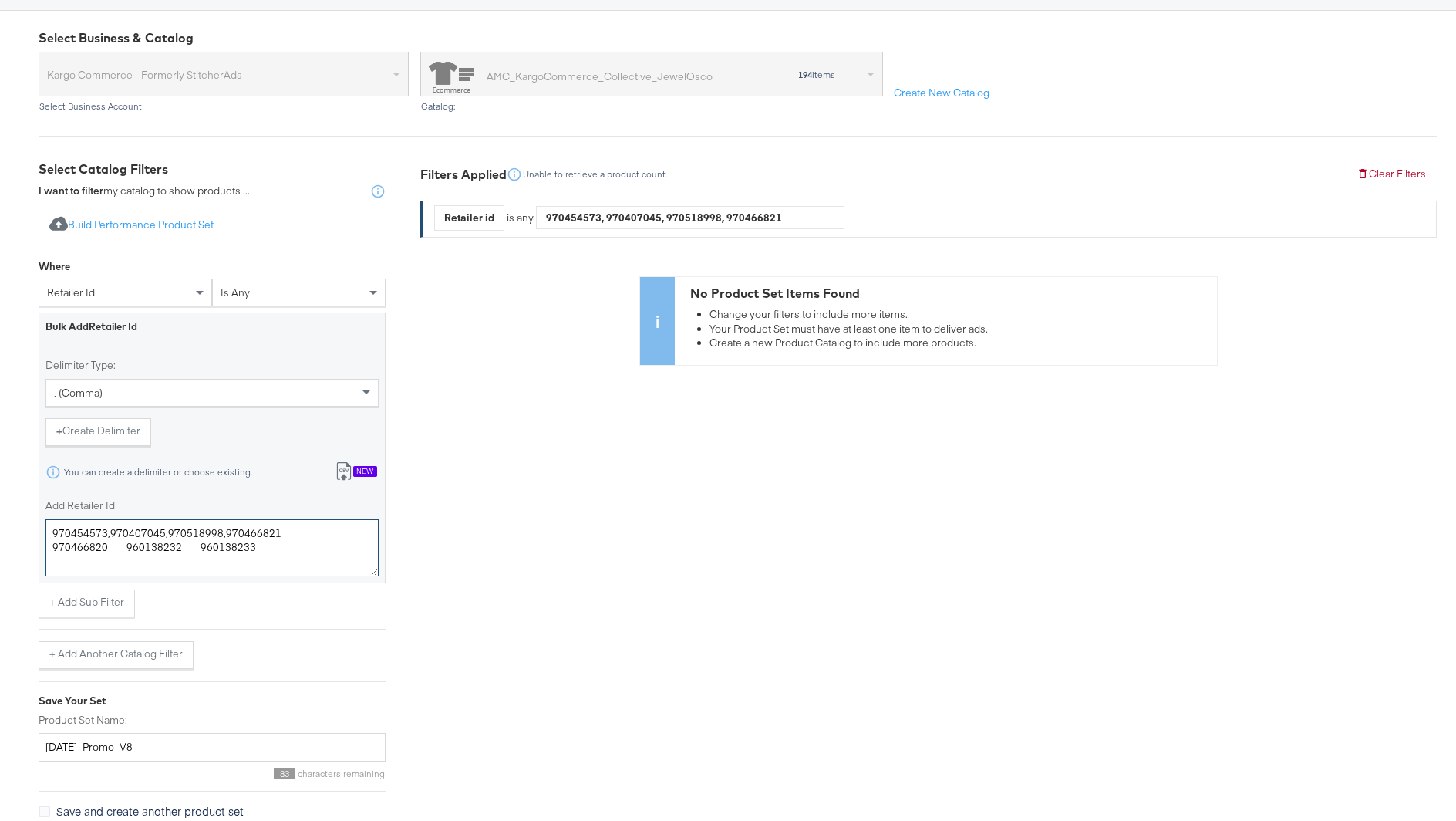 click on "970454573,970407045,970518998,970466821	970466820	960138232	960138233" at bounding box center (212, 548) 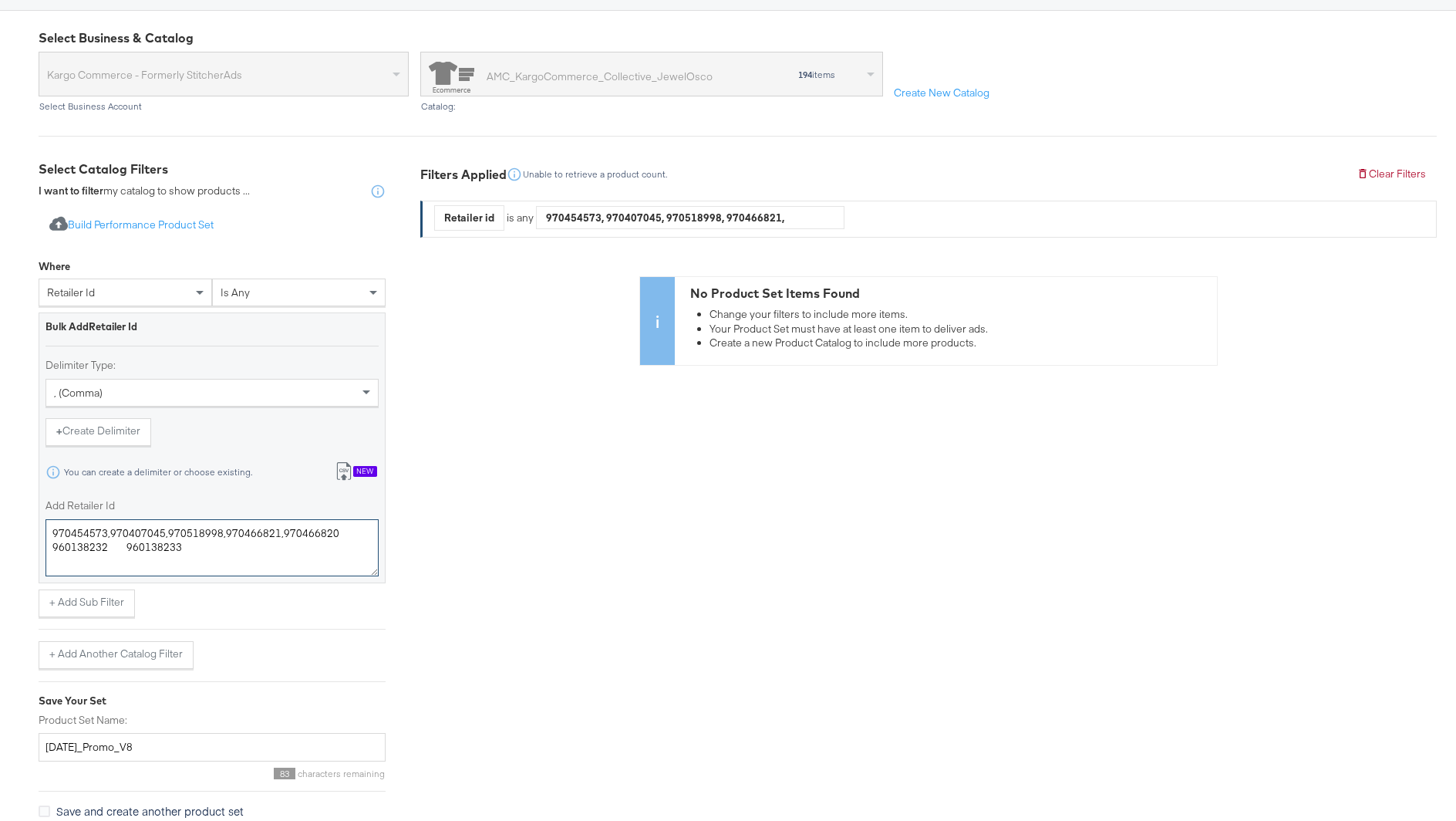 click on "970454573,970407045,970518998,970466821,970466820	960138232	960138233" at bounding box center (212, 548) 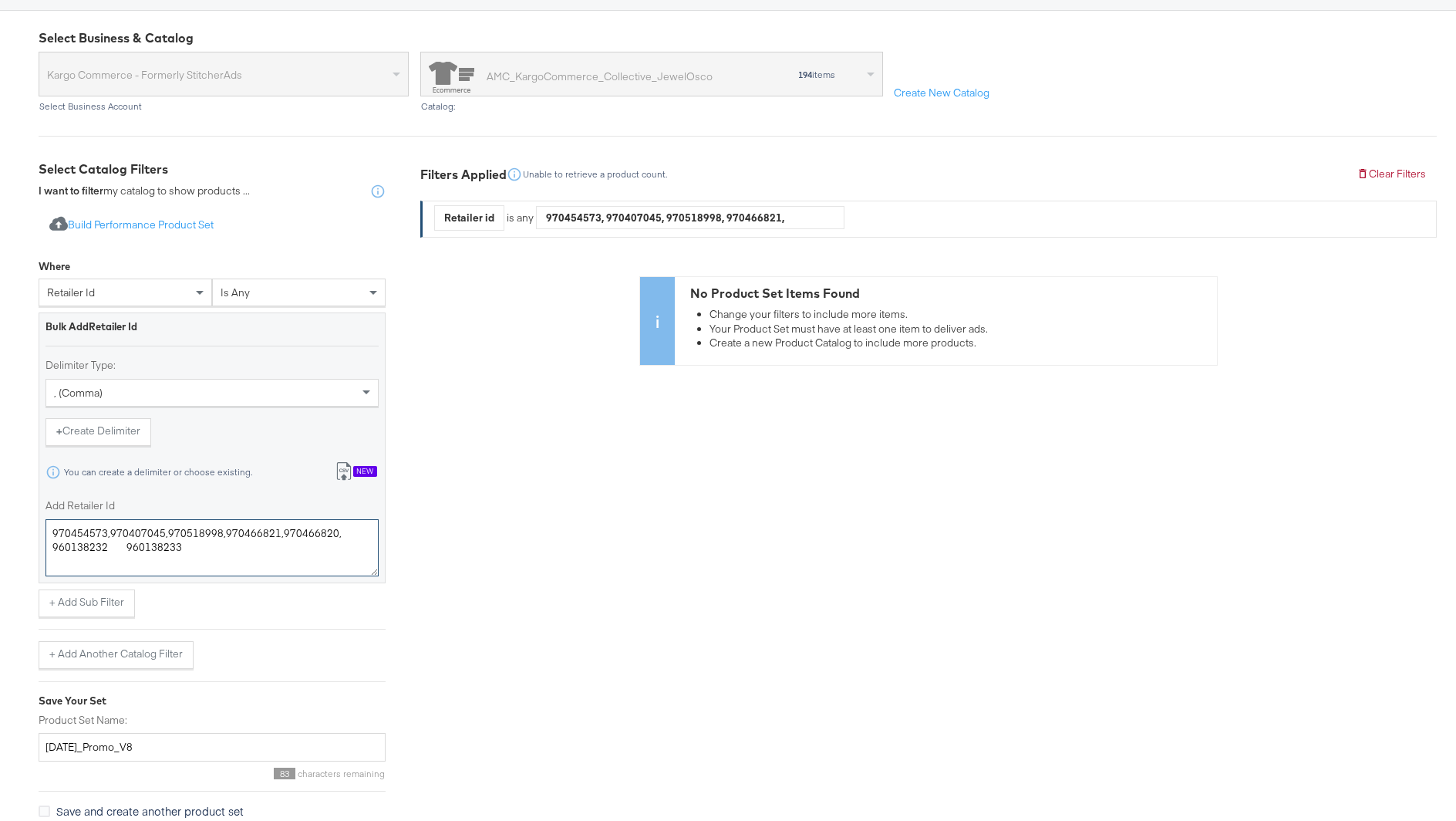 click on "970454573,970407045,970518998,970466821,970466820,960138232	960138233" at bounding box center [212, 548] 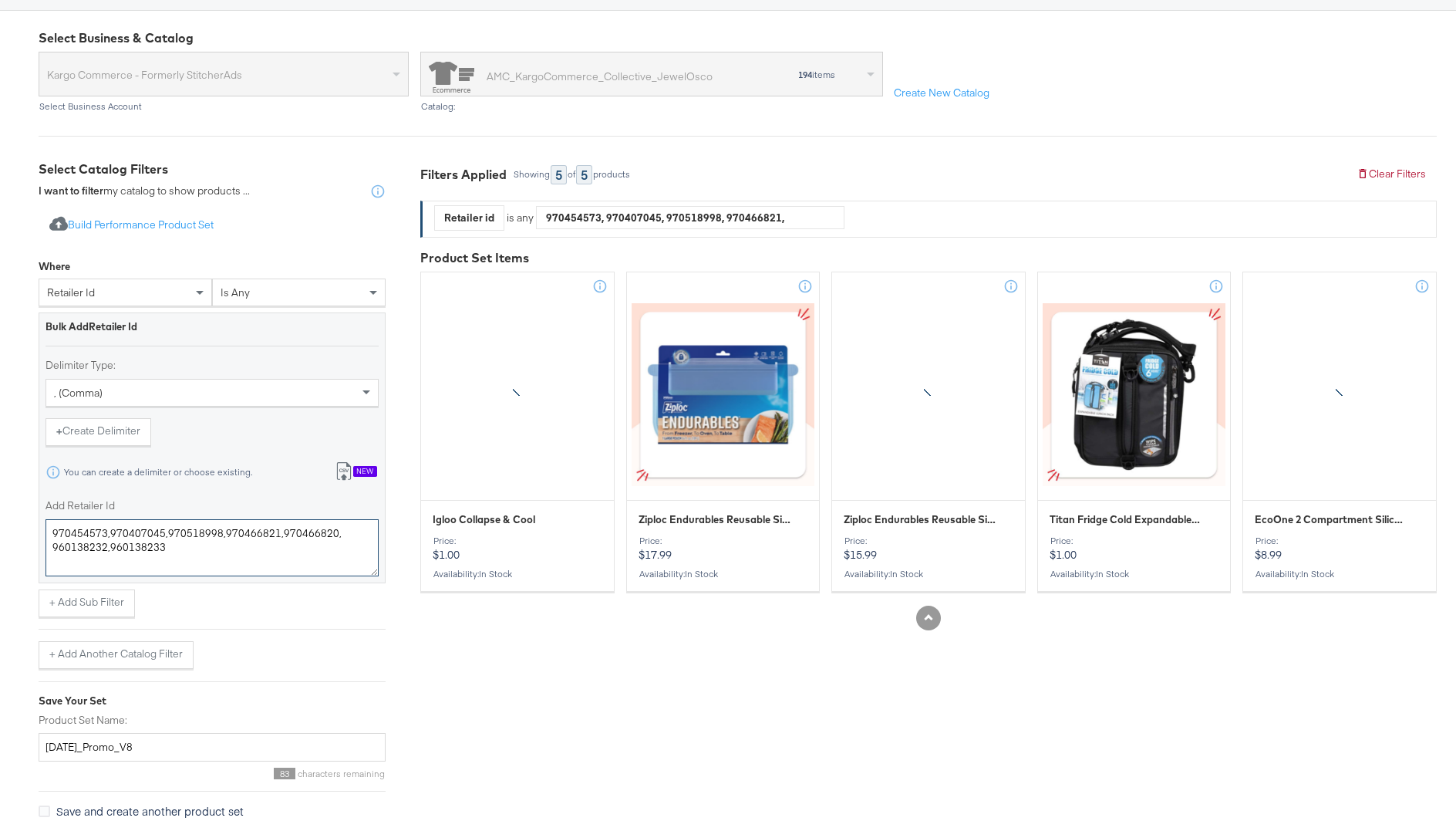 click on "970454573,970407045,970518998,970466821,970466820,960138232,960138233" at bounding box center (212, 548) 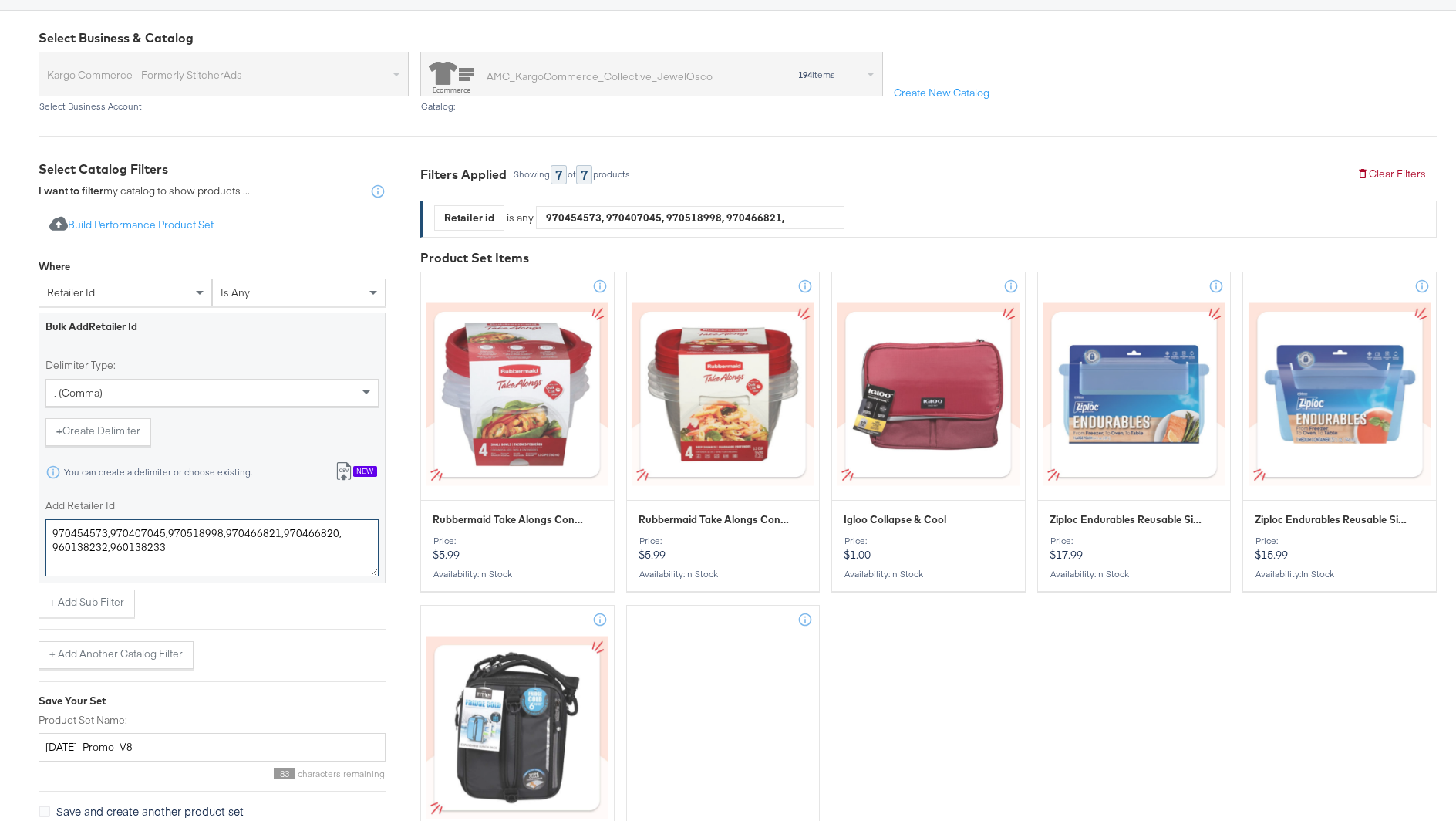 scroll, scrollTop: 0, scrollLeft: 0, axis: both 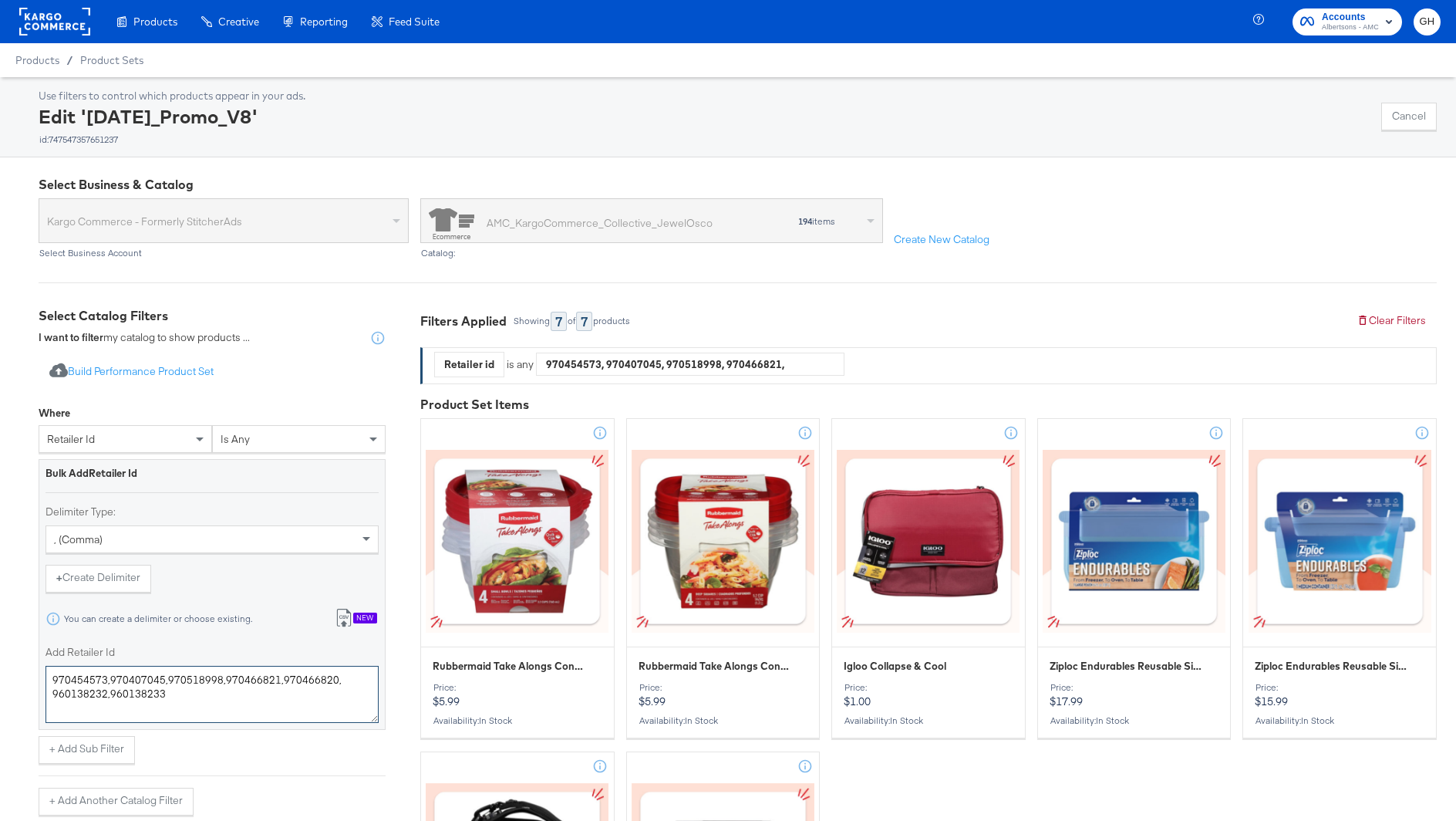 type on "970454573,970407045,970518998,970466821,970466820,960138232,960138233" 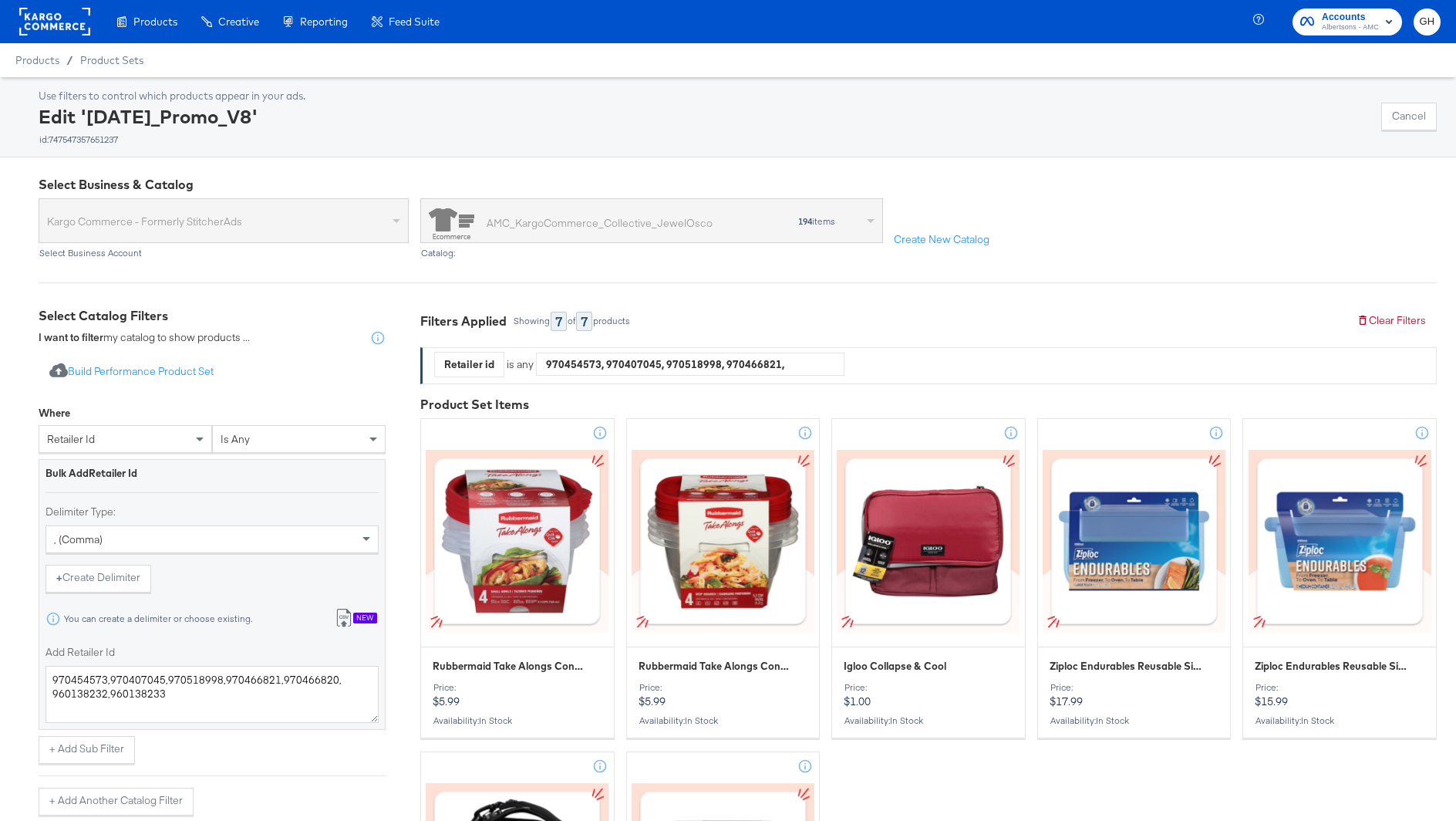 click at bounding box center [55, 22] 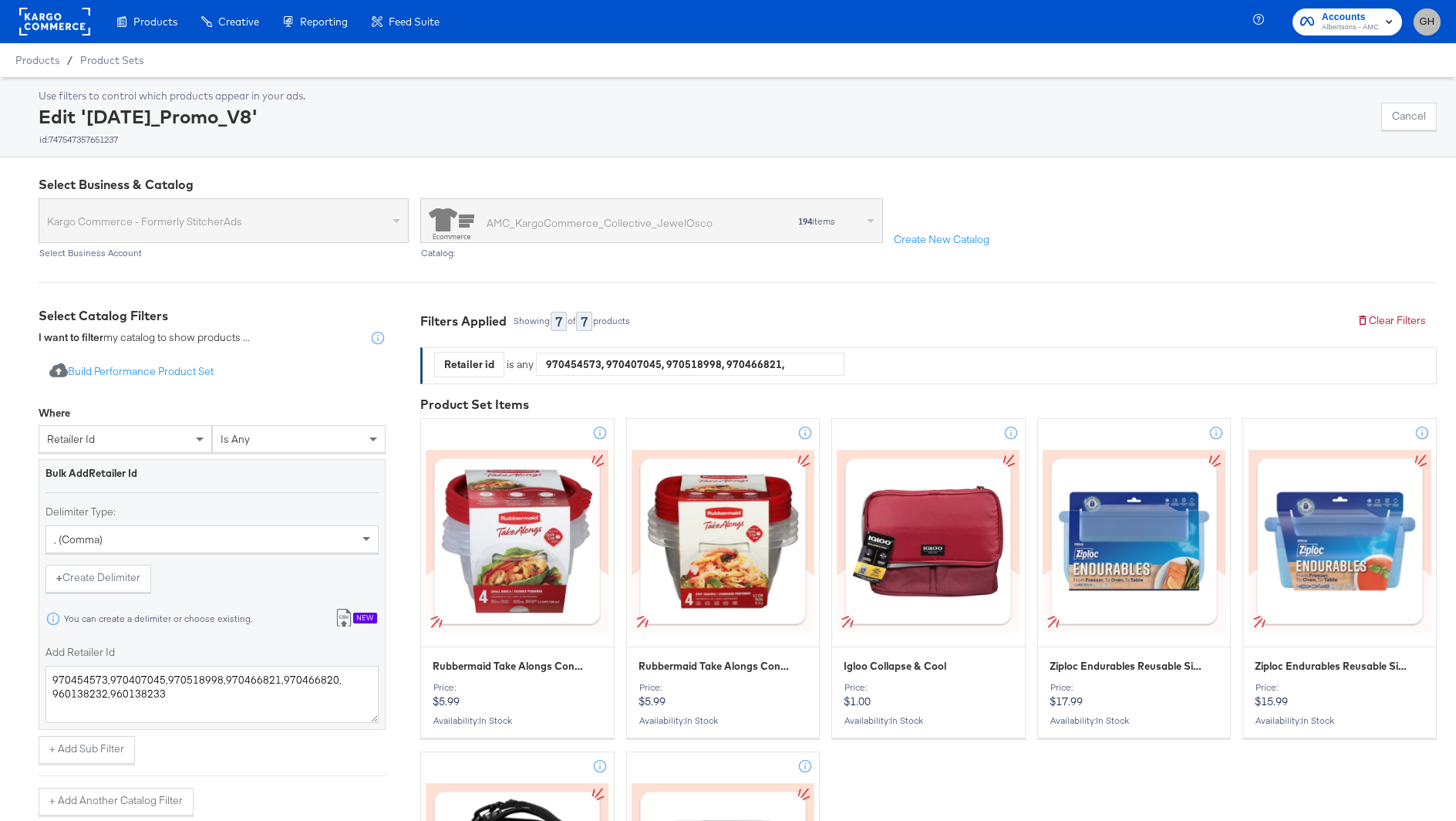 click on "GH" at bounding box center [1427, 22] 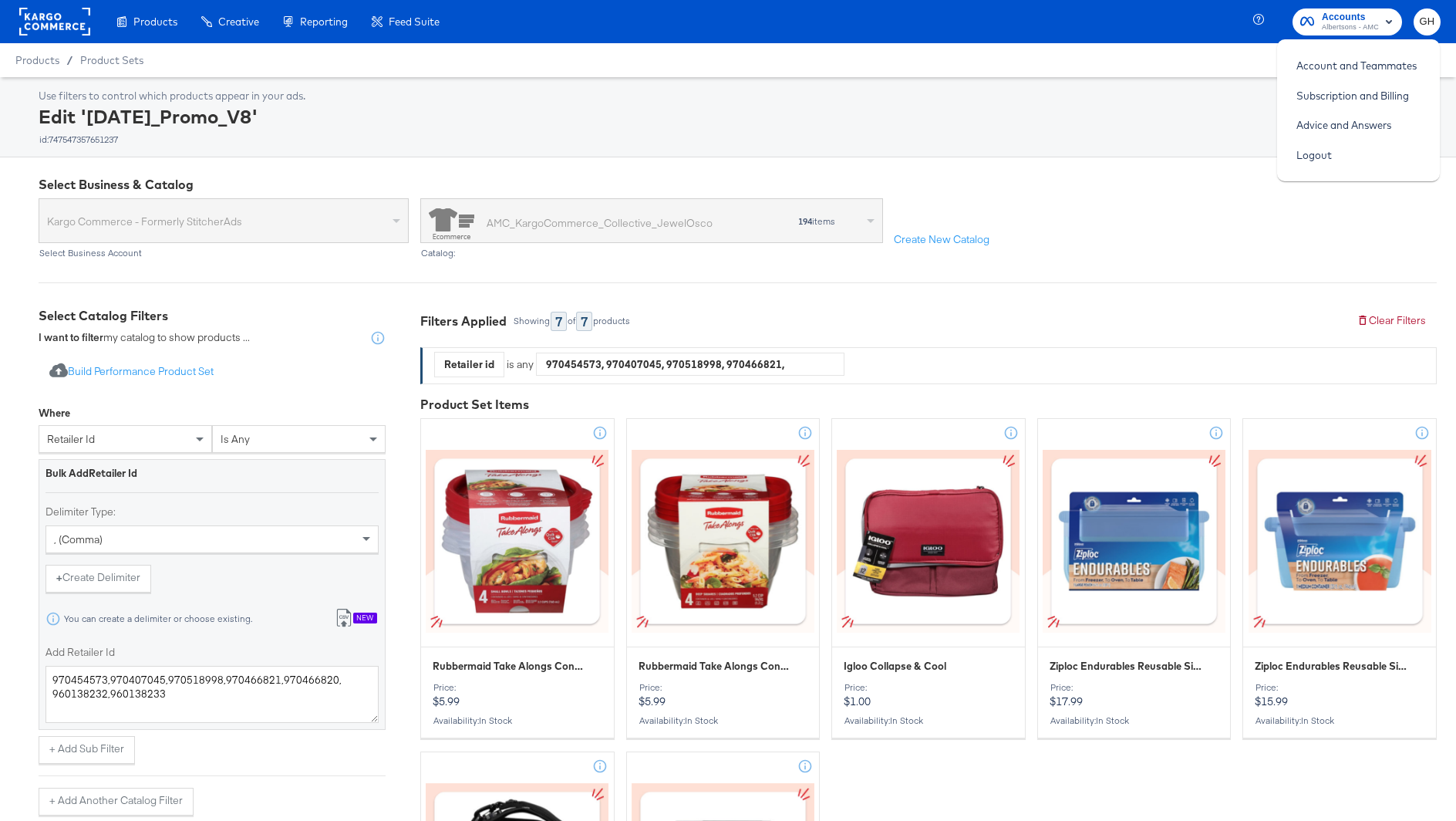 click 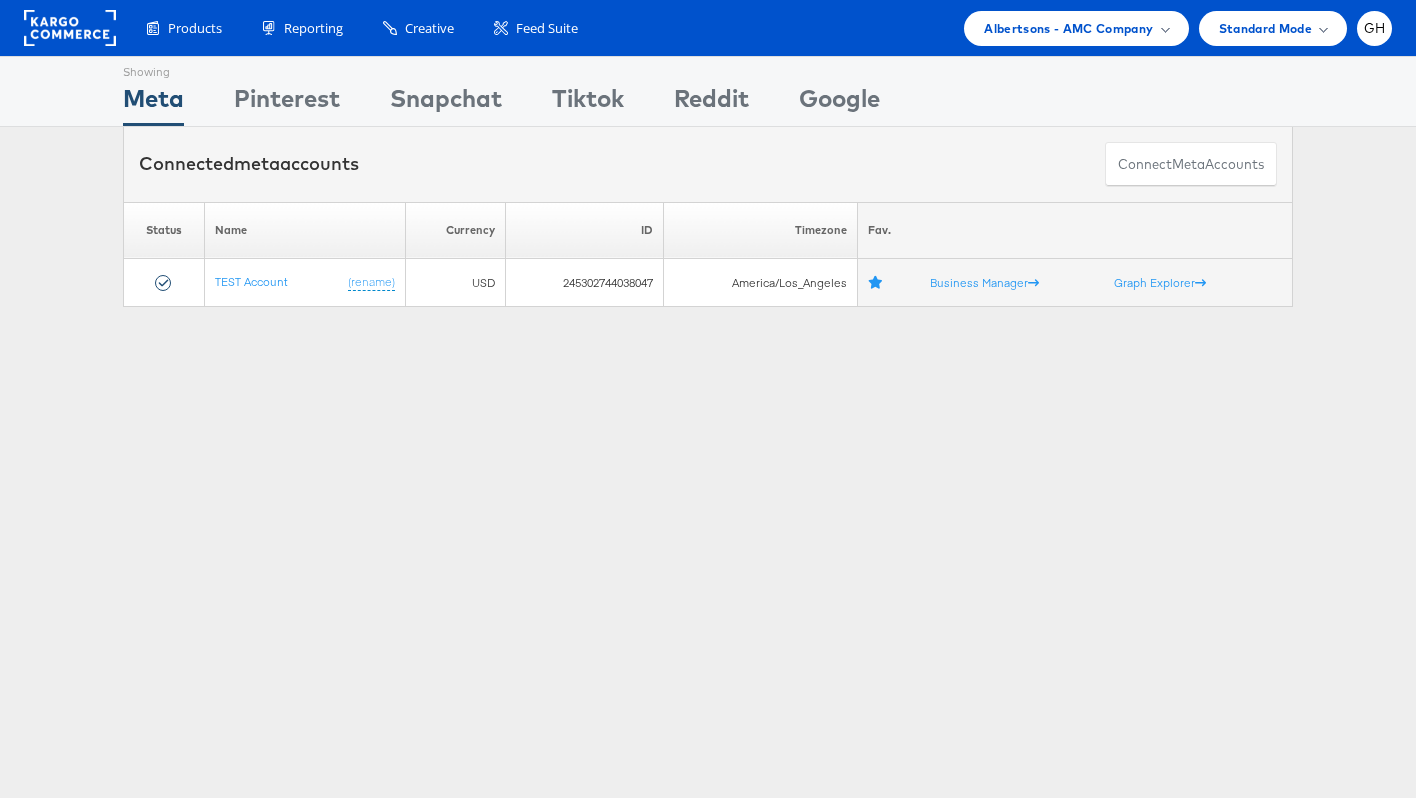 scroll, scrollTop: 0, scrollLeft: 0, axis: both 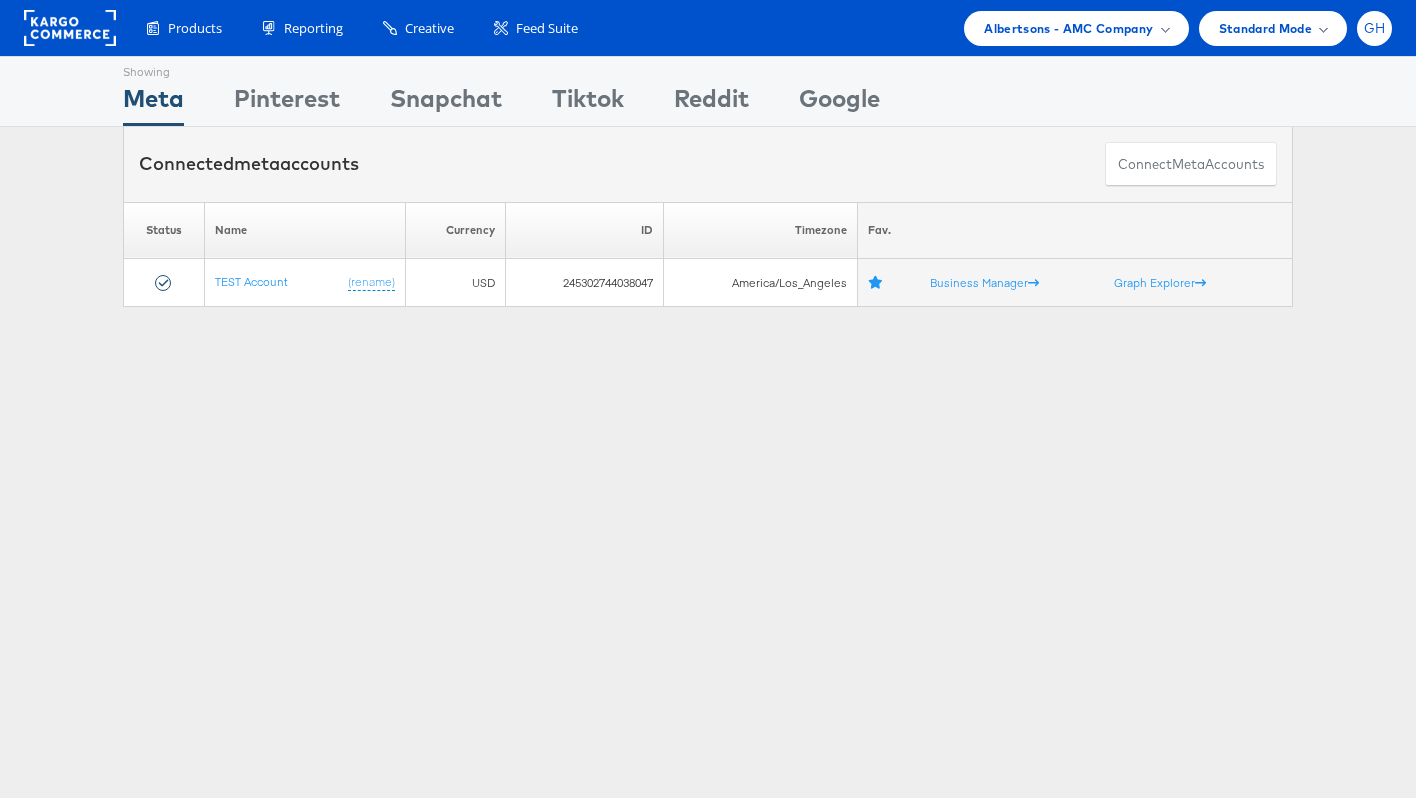 click on "GH" at bounding box center (1374, 28) 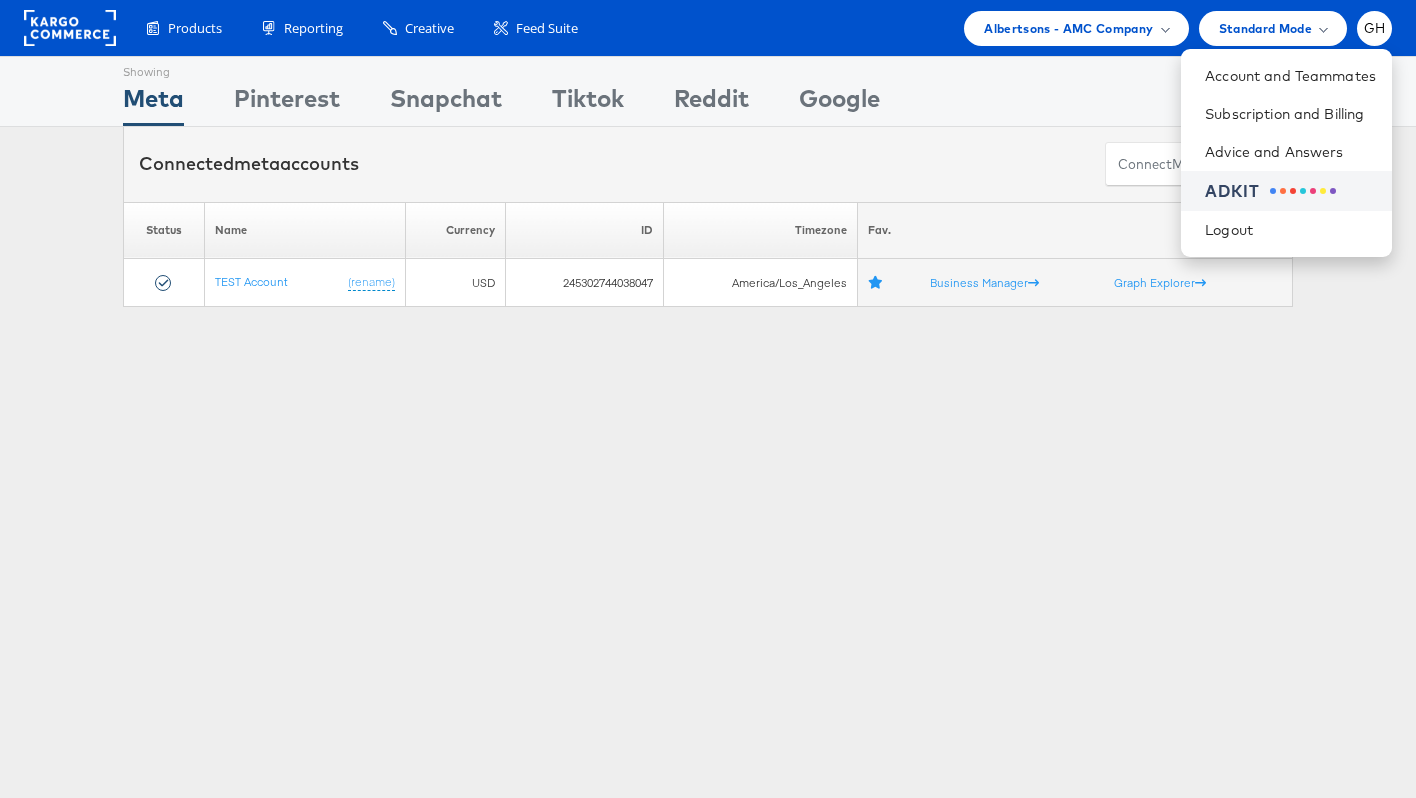 click on "ADKIT" at bounding box center (1232, 191) 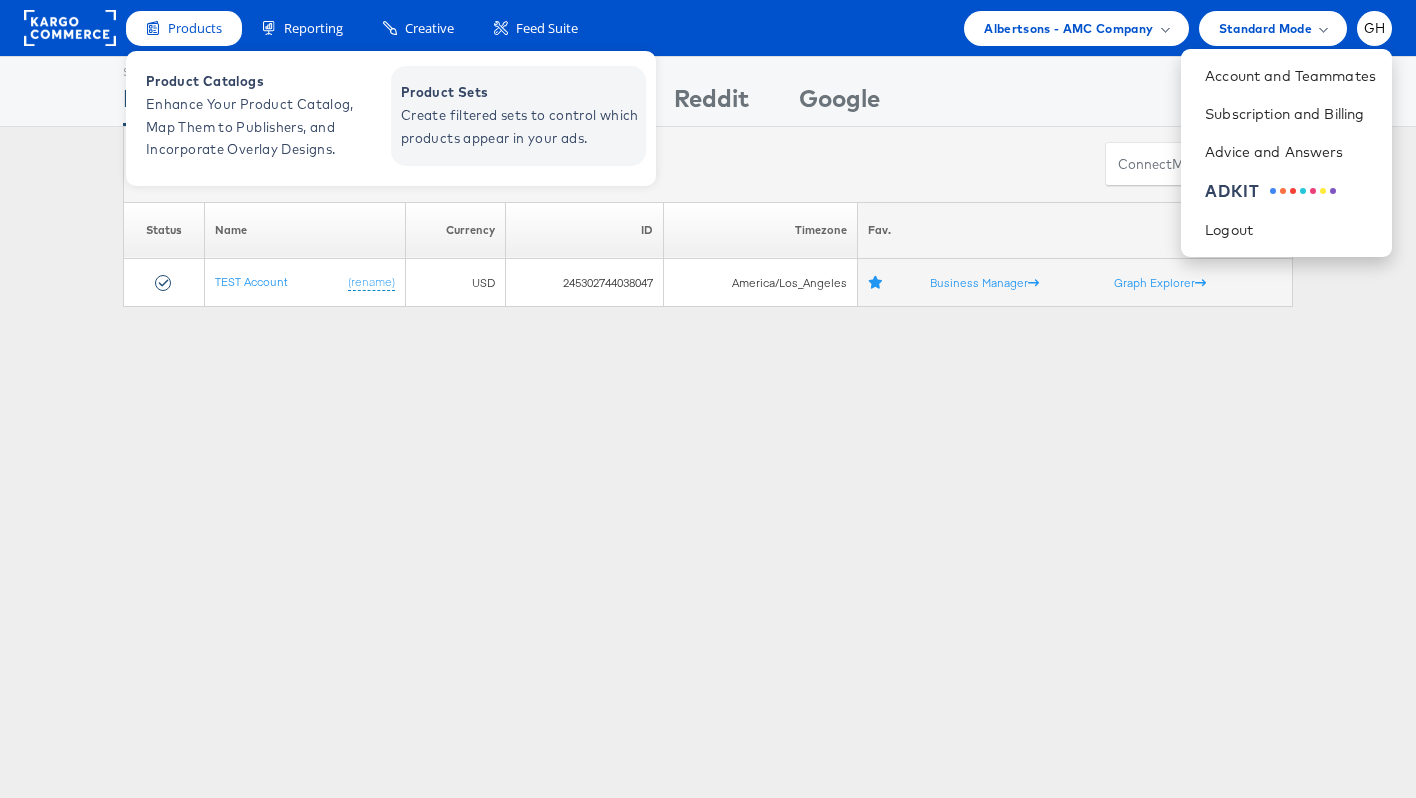 click on "Create filtered sets to control which products appear in your ads." at bounding box center [521, 127] 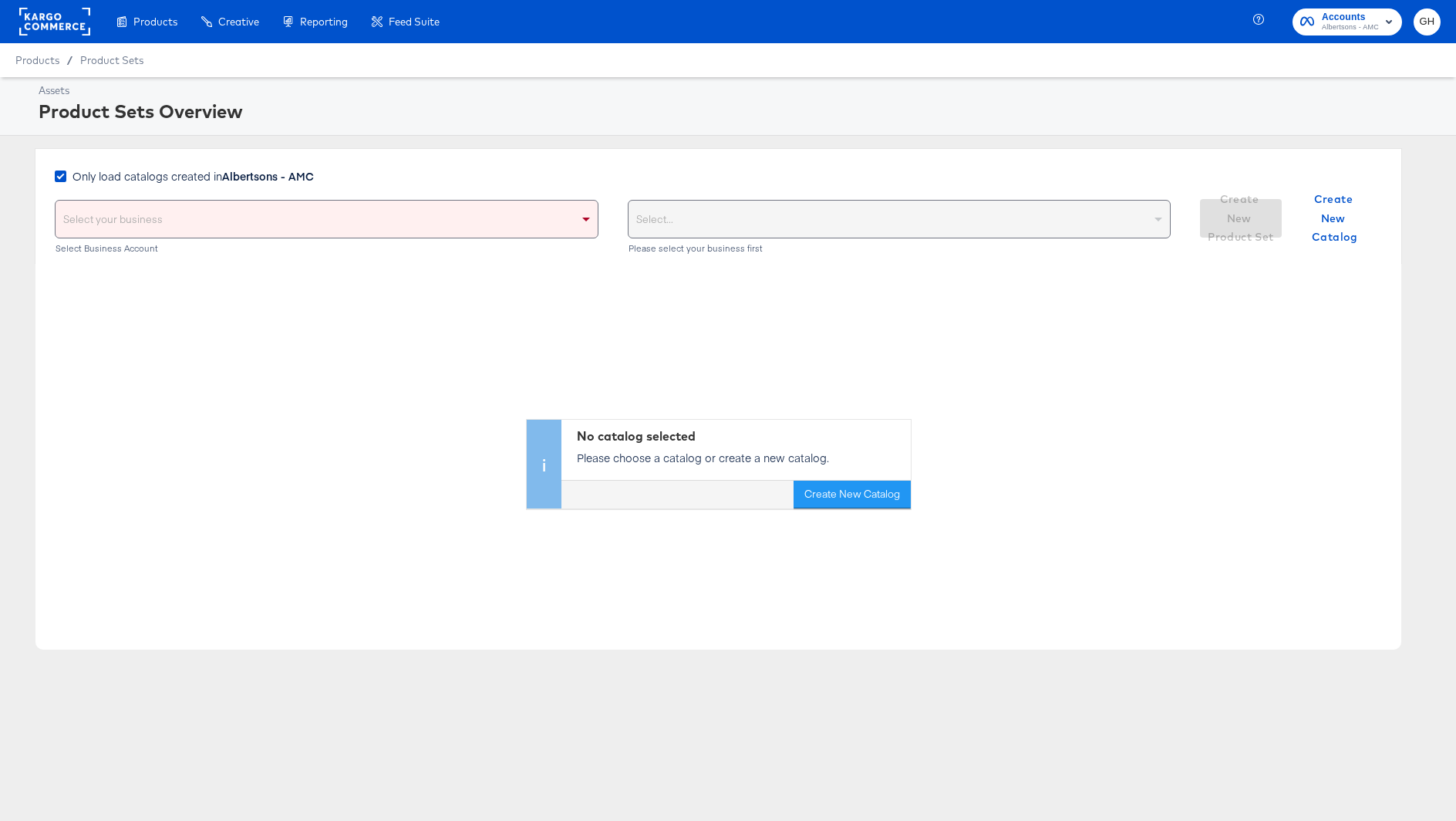scroll, scrollTop: 0, scrollLeft: 0, axis: both 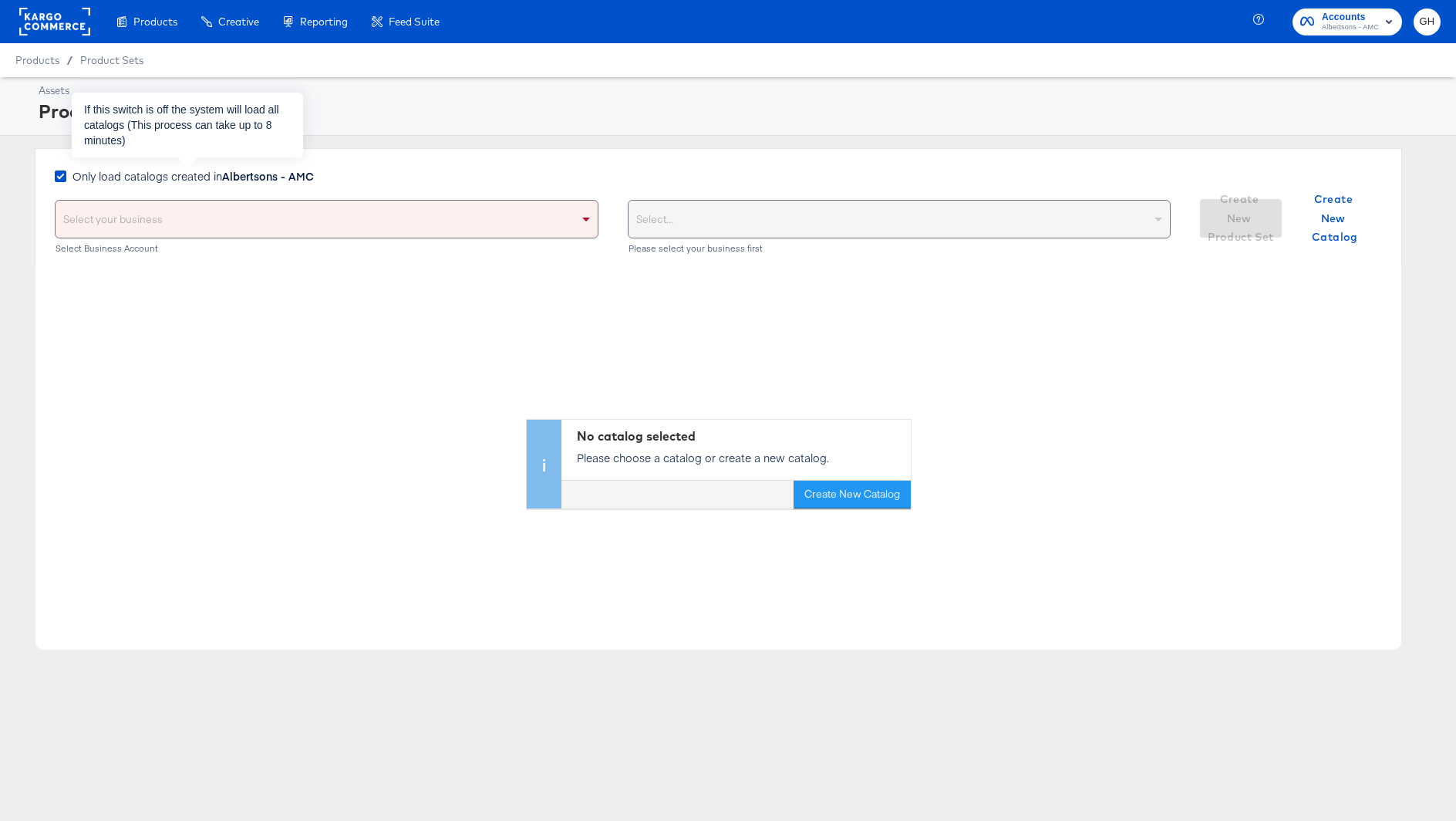 click on "Only load catalogs created in  Albertsons - AMC" at bounding box center (193, 176) 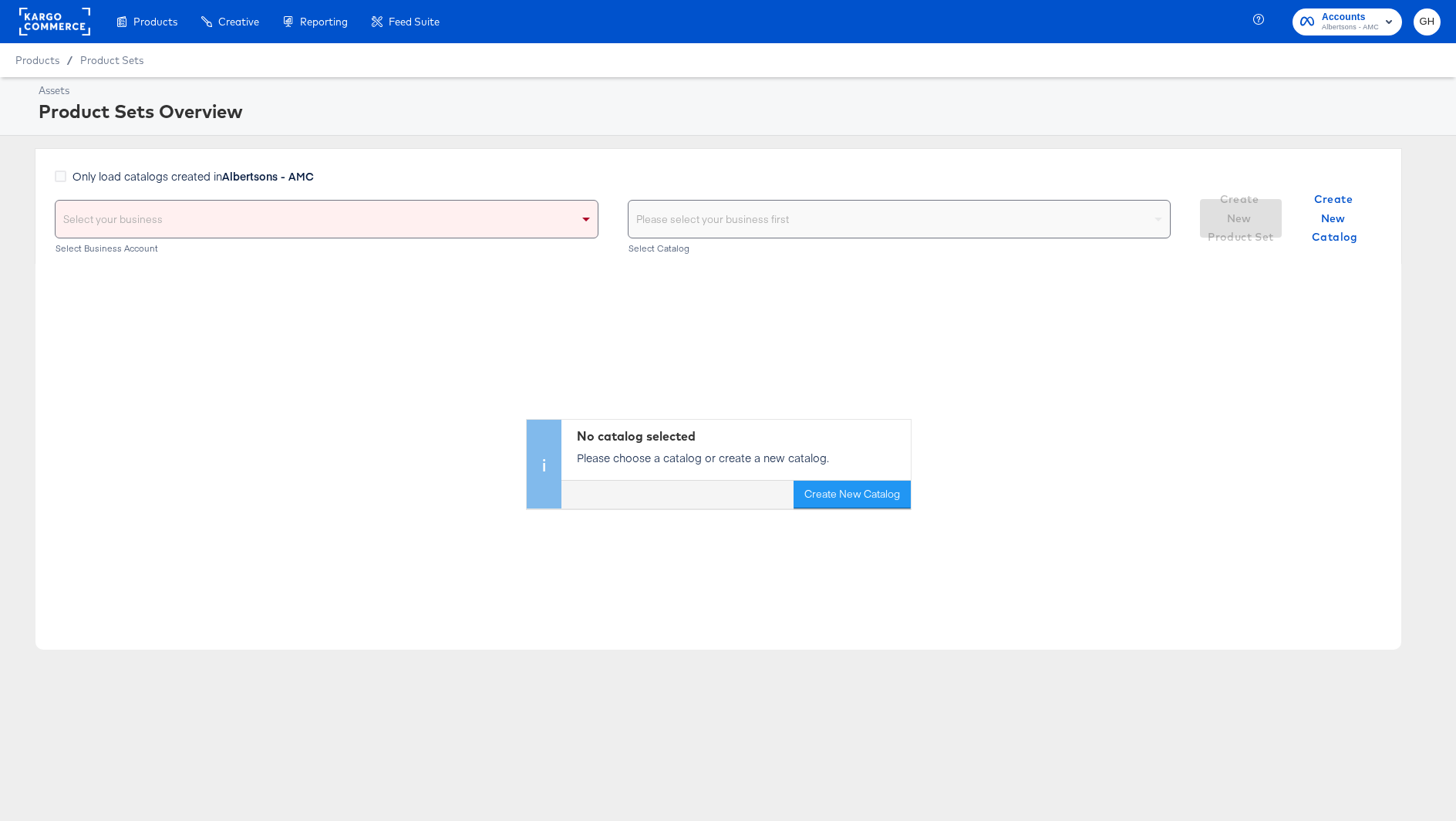 click on "Select your business" at bounding box center (326, 219) 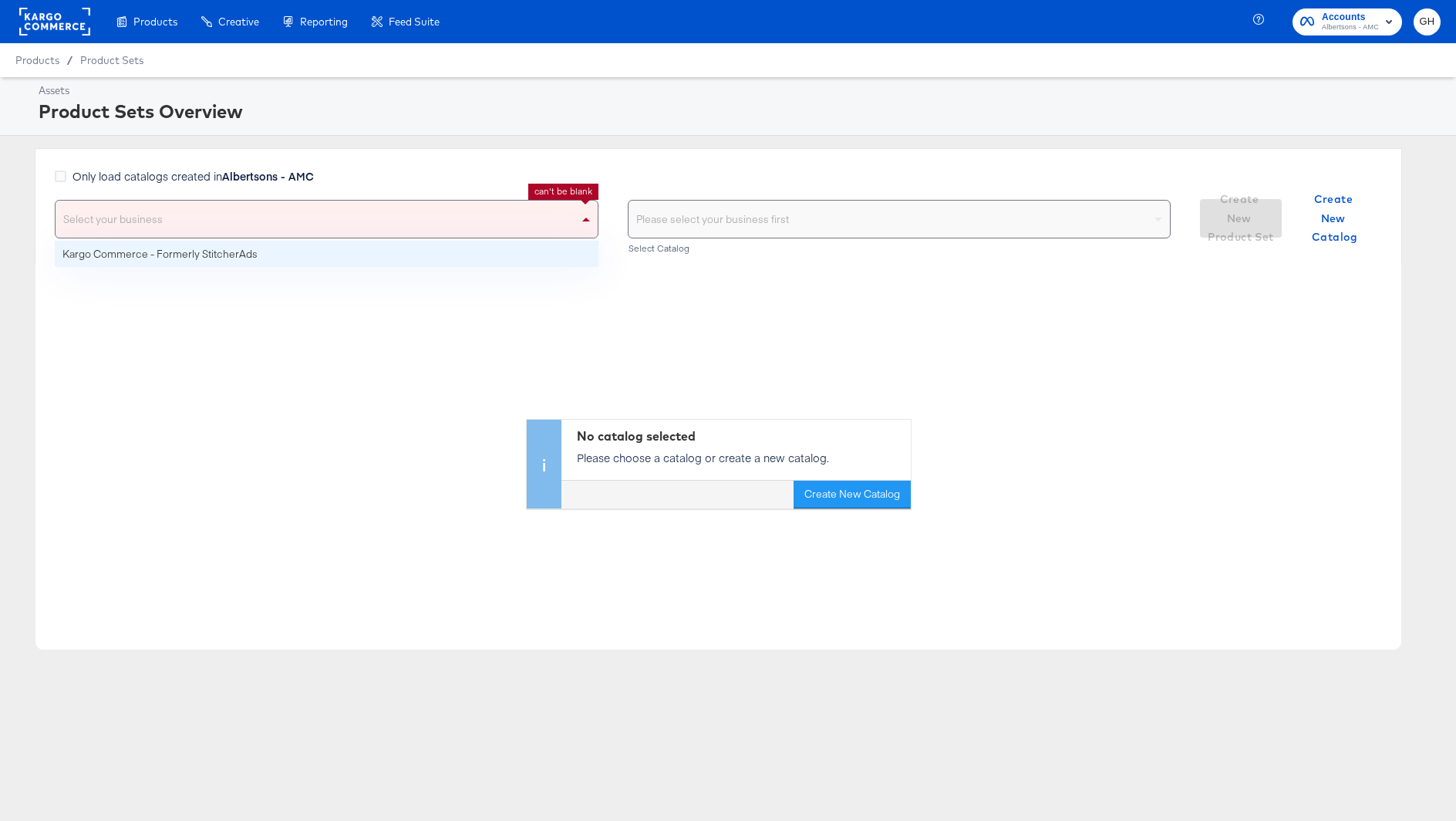 click on "Select your business" at bounding box center (326, 219) 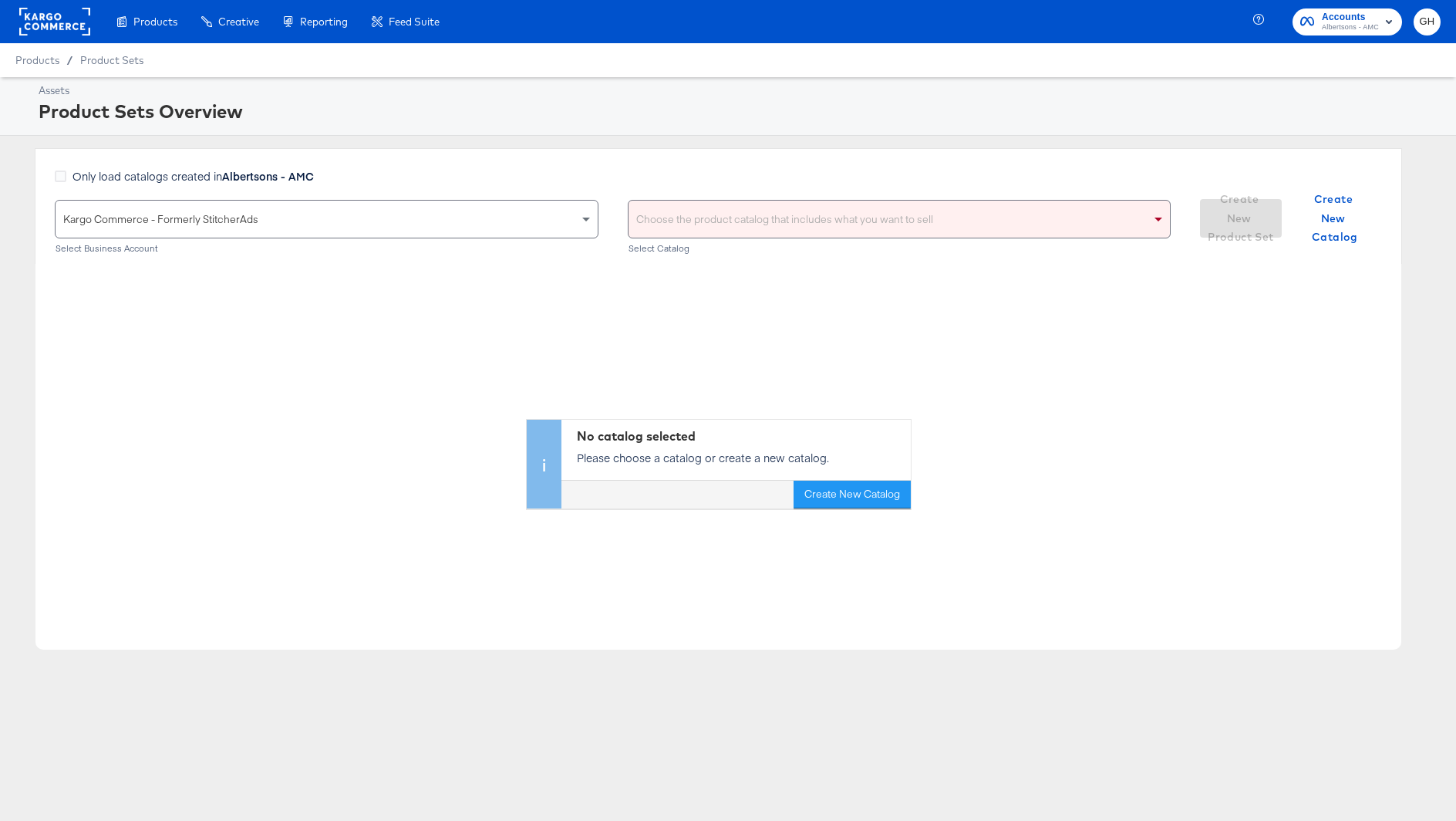 click on "Only load catalogs created in  Albertsons - AMC" at bounding box center [612, 184] 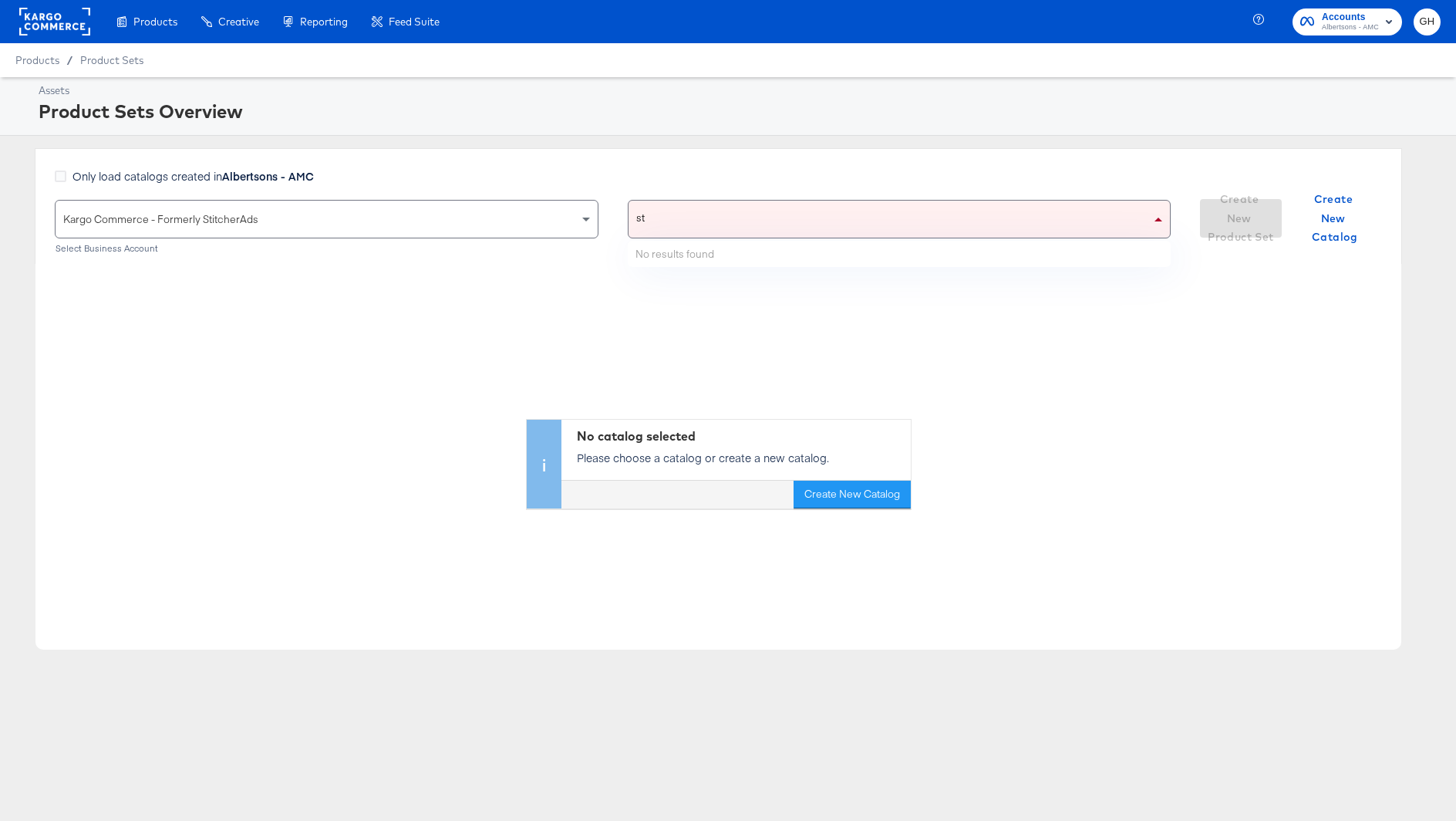 type on "s" 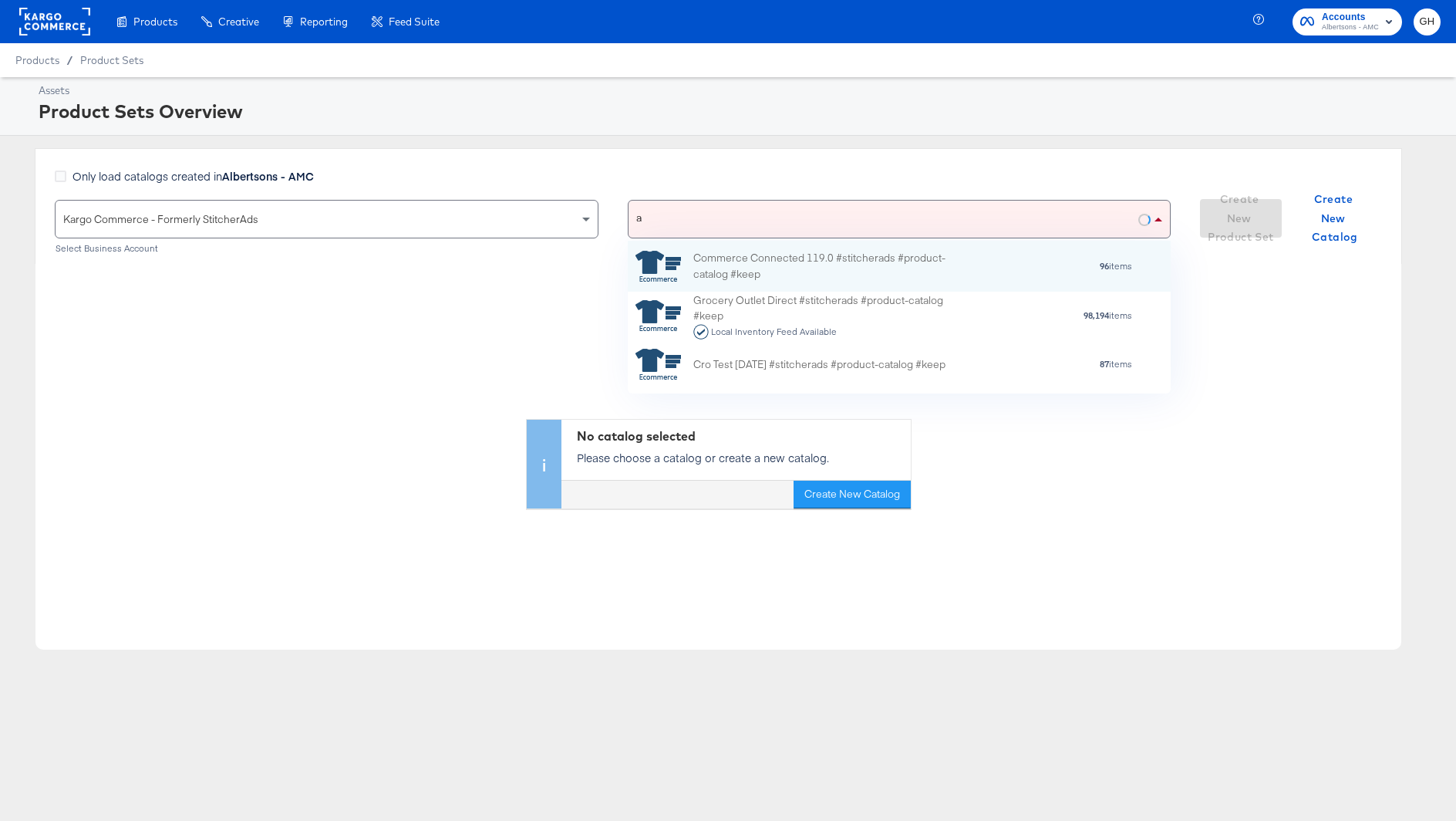 scroll, scrollTop: 1, scrollLeft: 1, axis: both 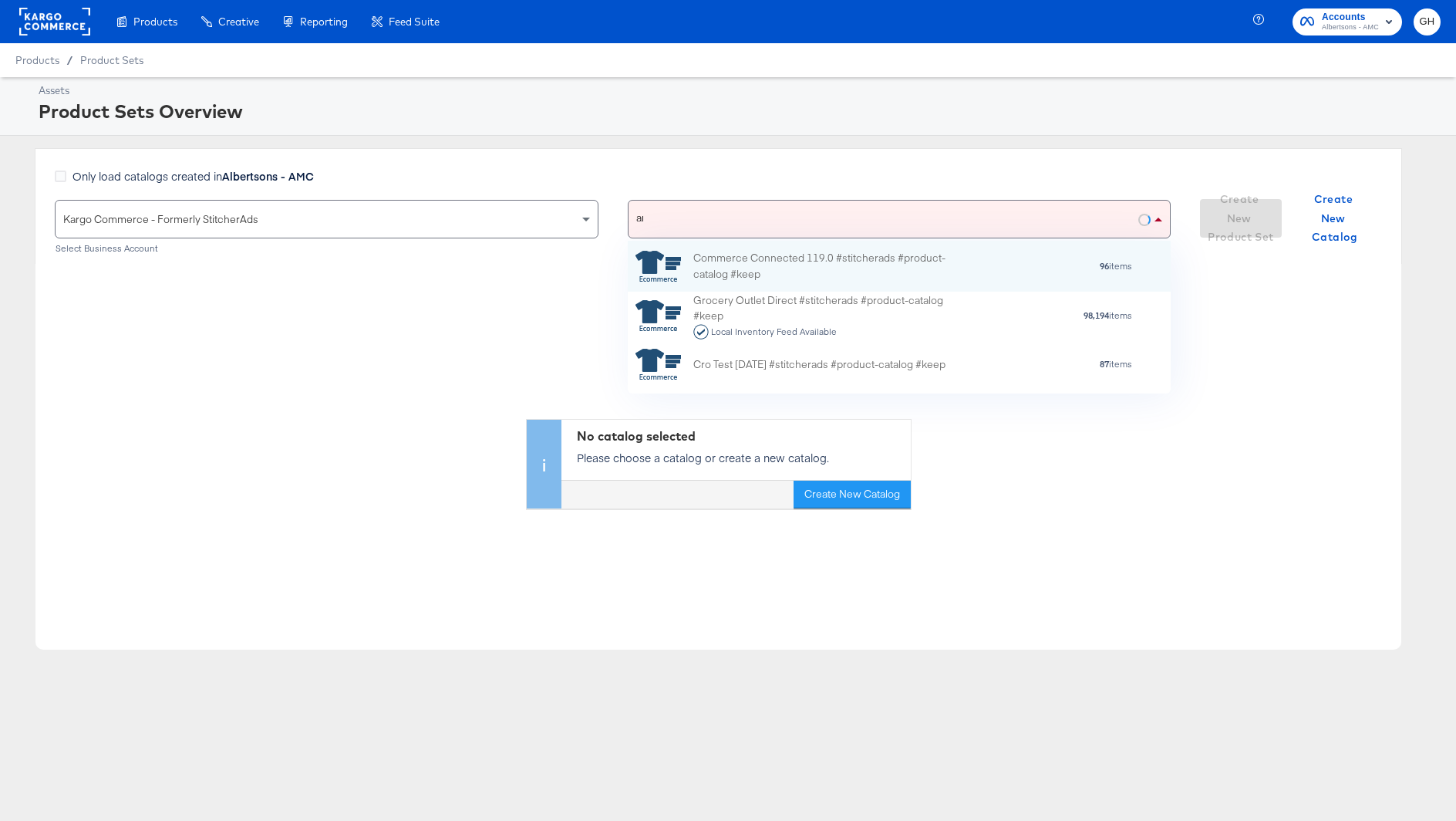 type on "amc" 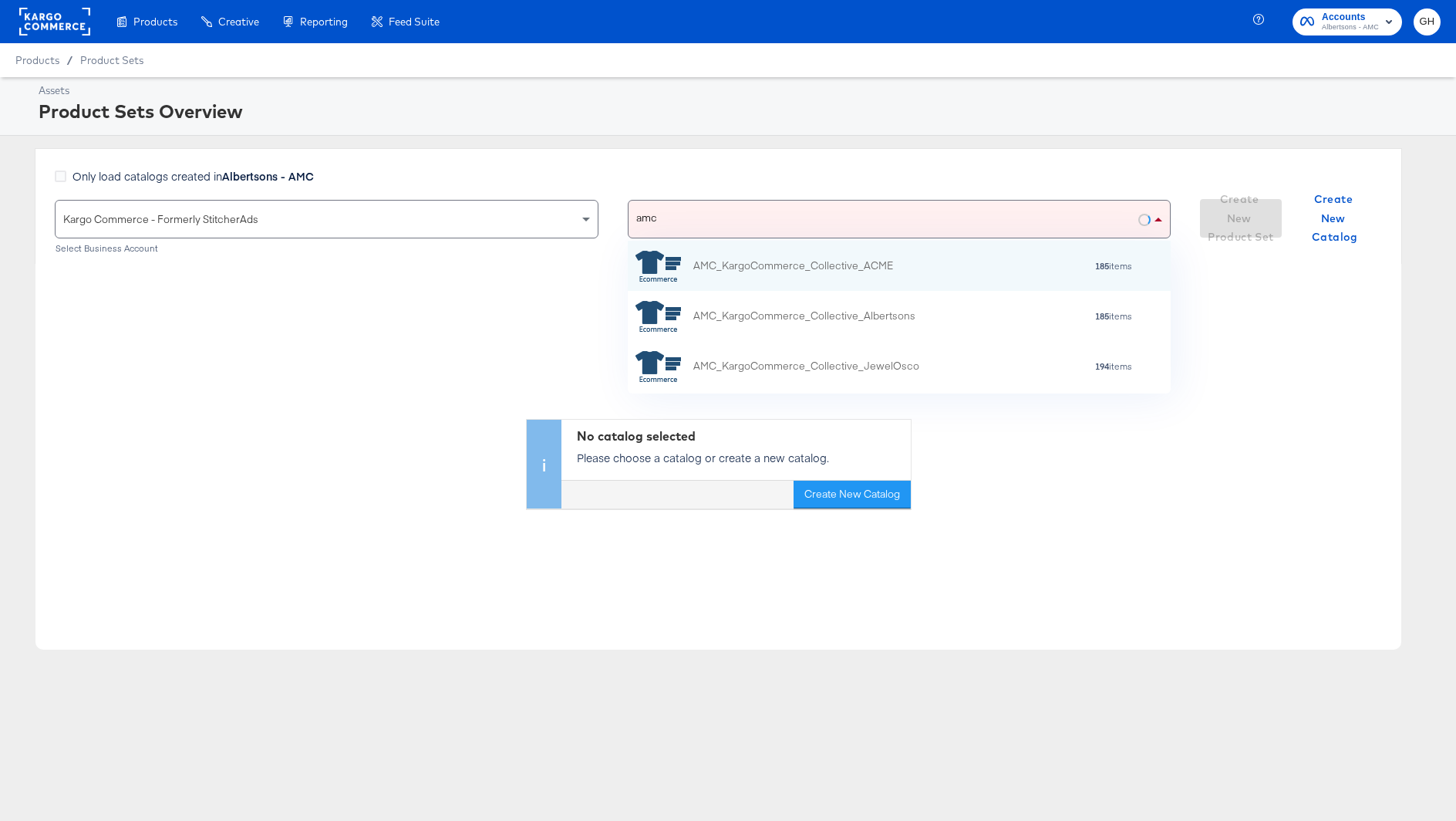 scroll, scrollTop: 1, scrollLeft: 1, axis: both 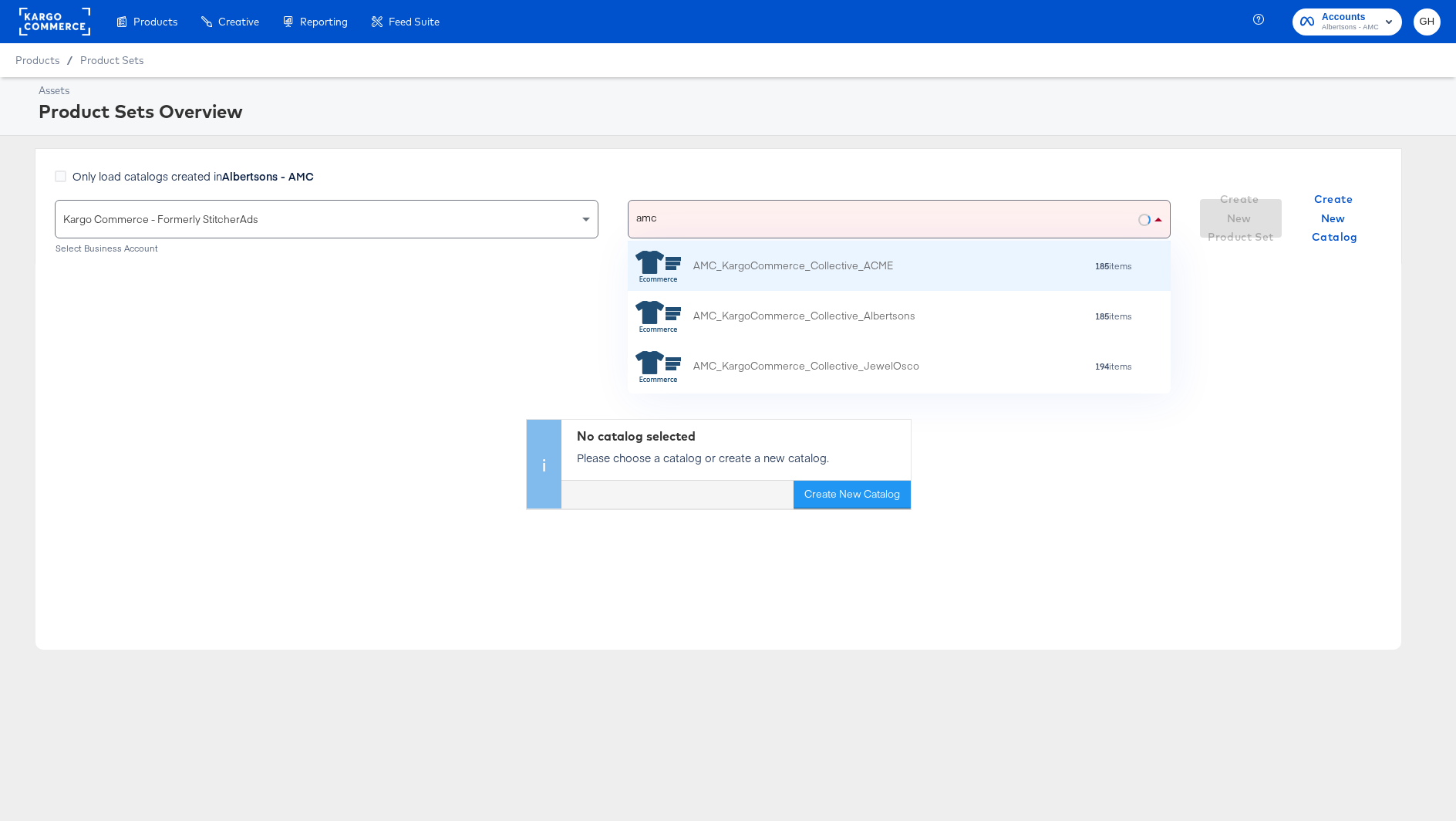 click on "AMC_KargoCommerce_Collective_ACME" at bounding box center (764, 265) 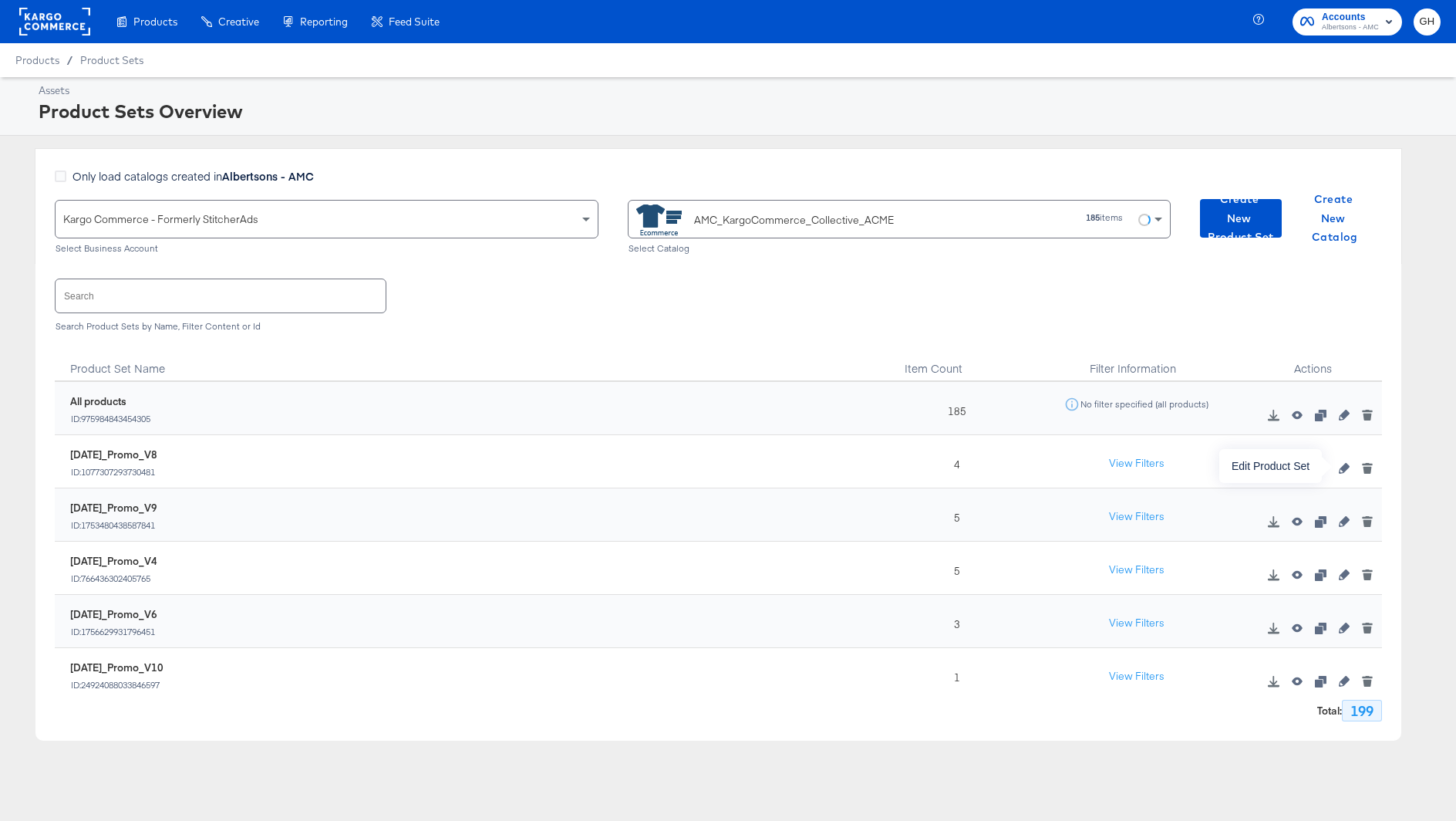 click 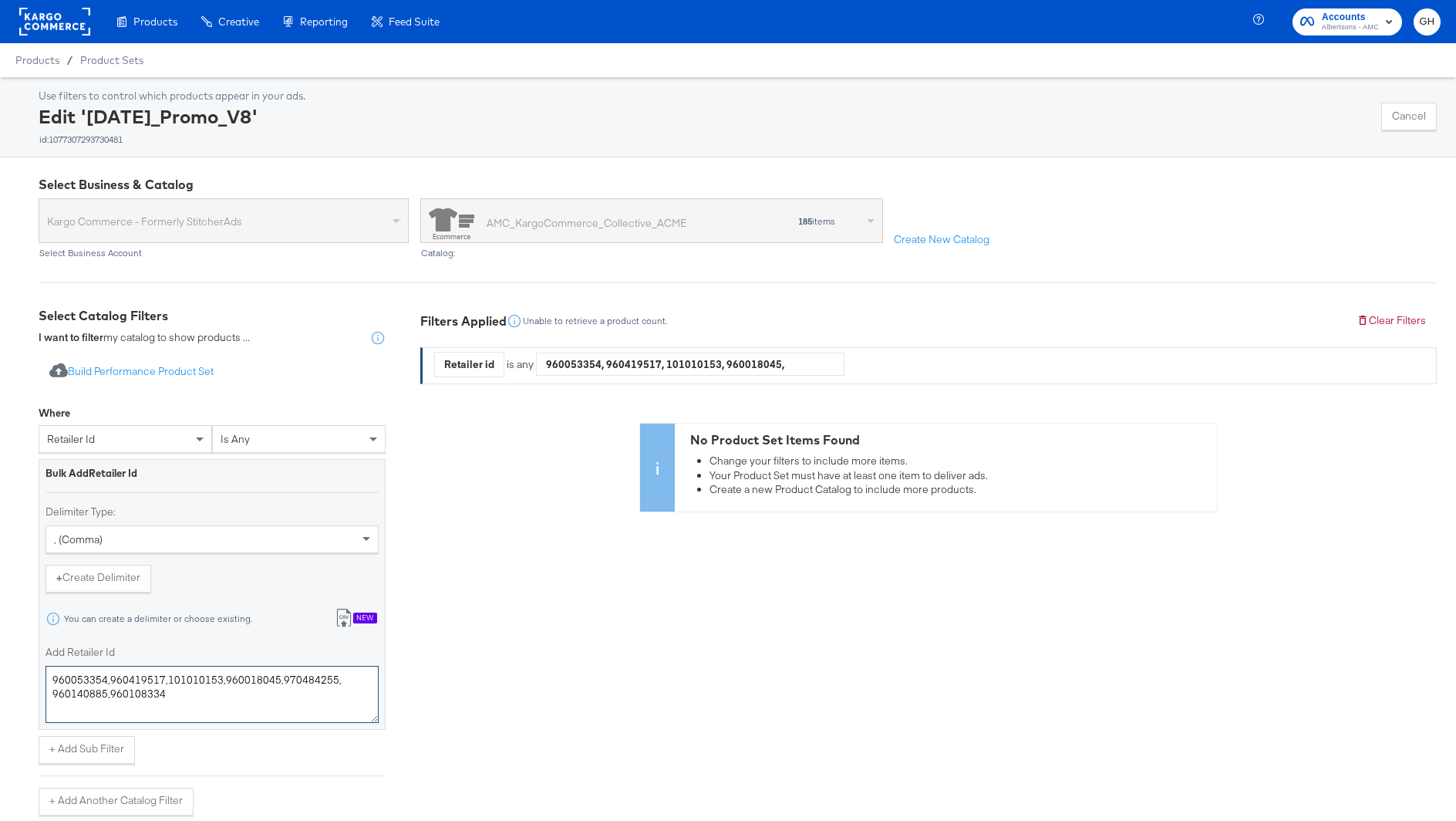 click on "960053354,960419517,101010153,960018045,970484255,960140885,960108334" at bounding box center (212, 694) 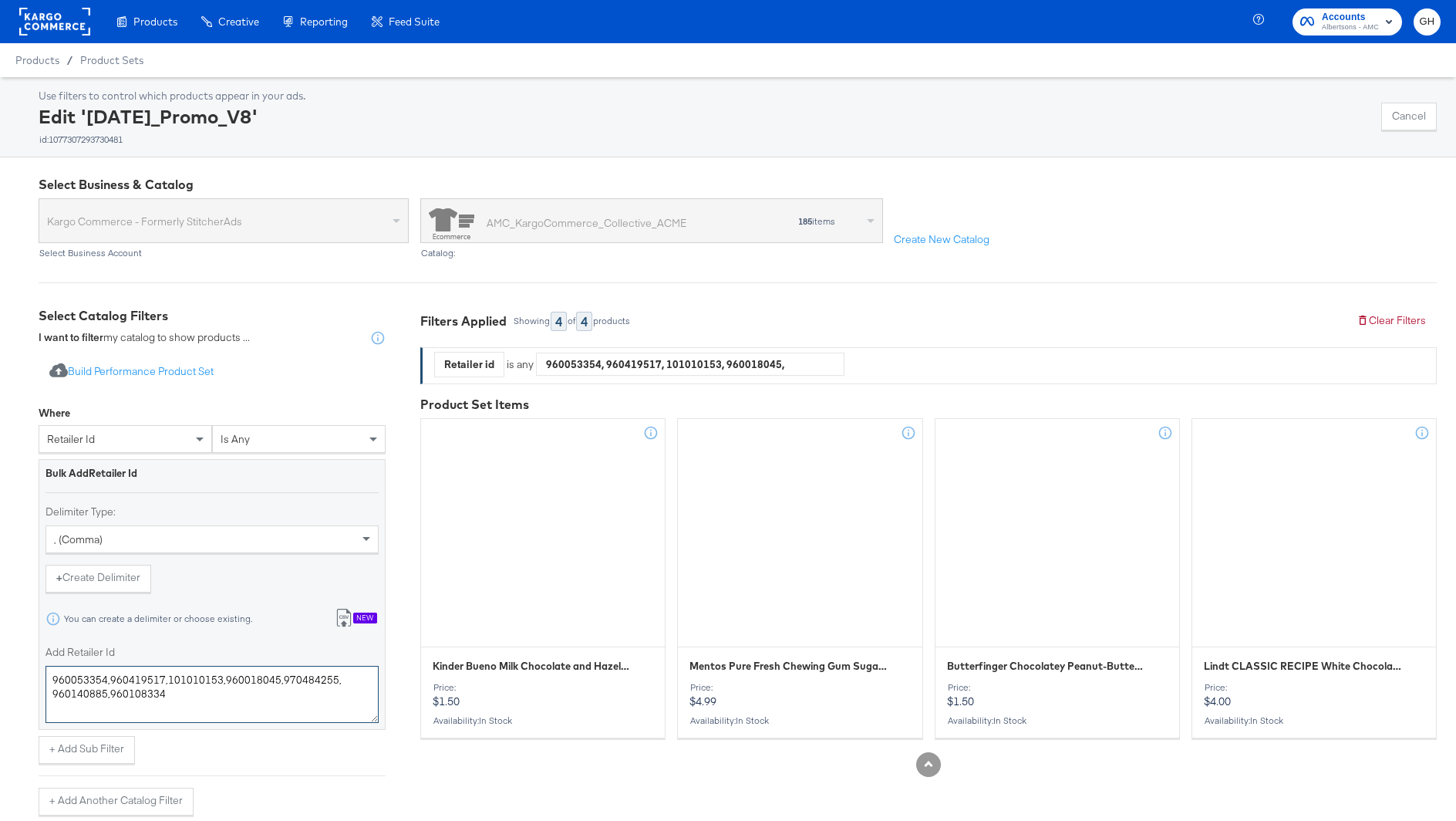 paste on "326978	156400277	156150048	156150083	970025975	960309024	256200150" 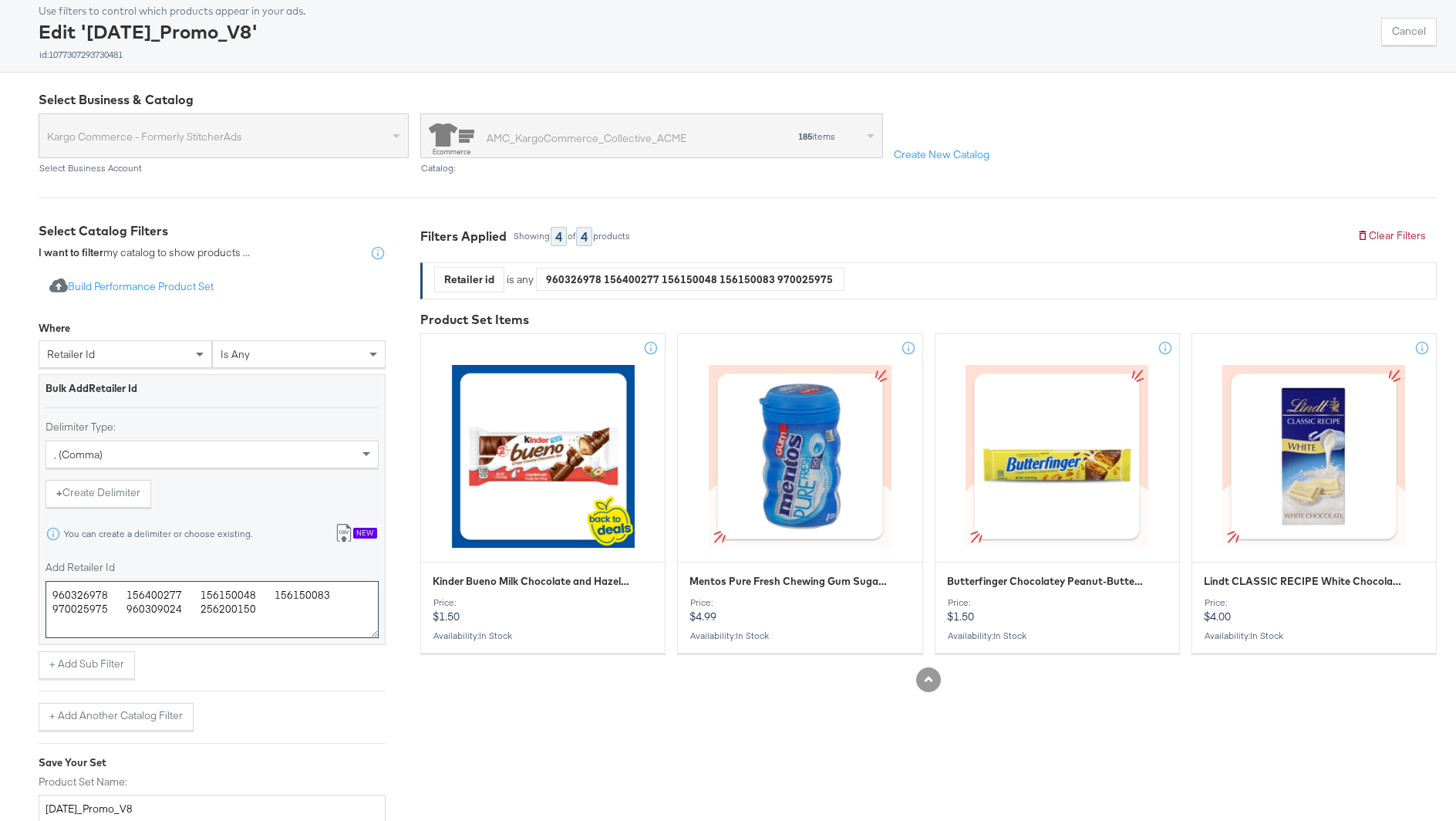 scroll, scrollTop: 110, scrollLeft: 0, axis: vertical 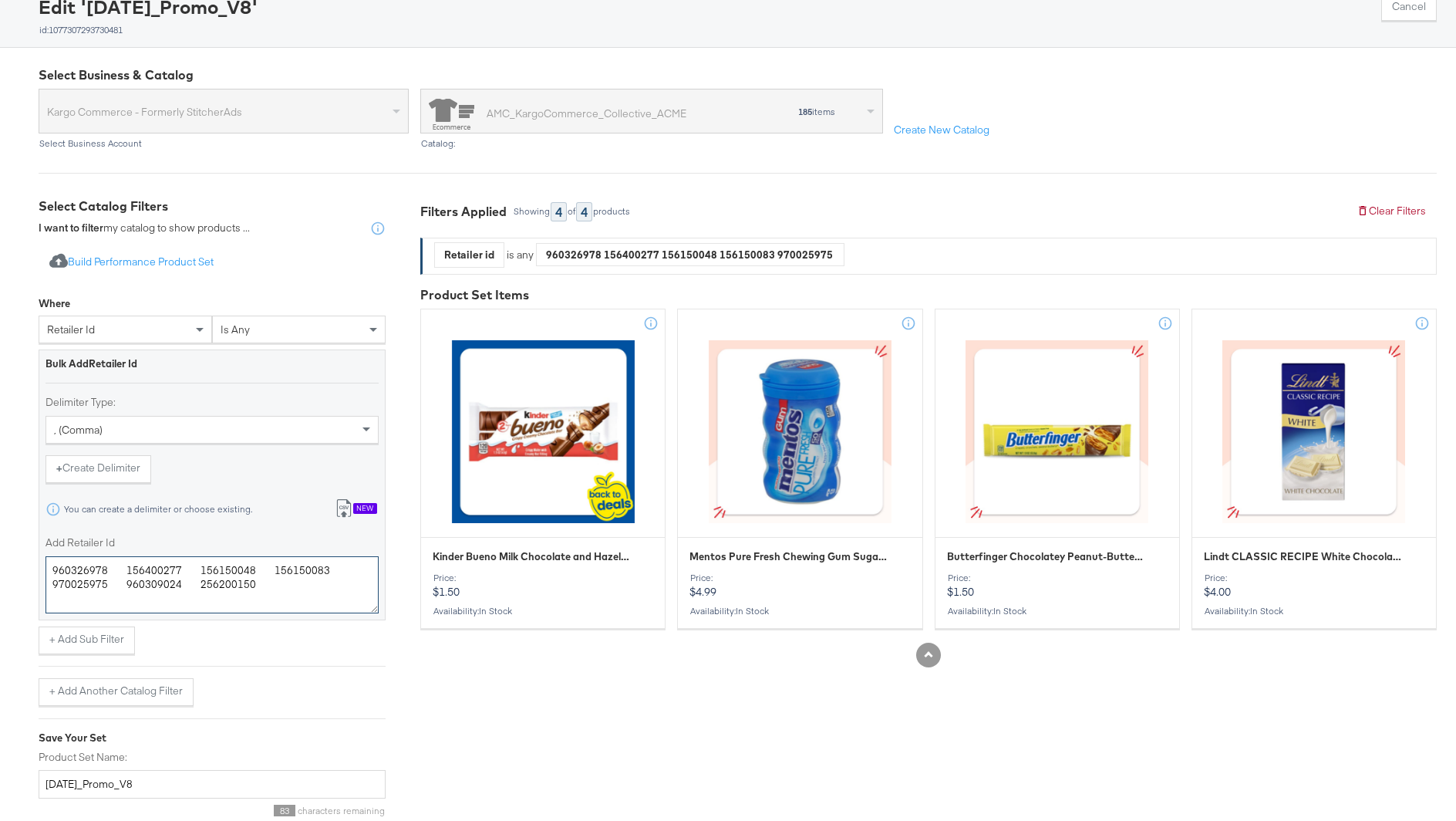 click on "960326978	156400277	156150048	156150083	970025975	960309024	256200150" at bounding box center (212, 585) 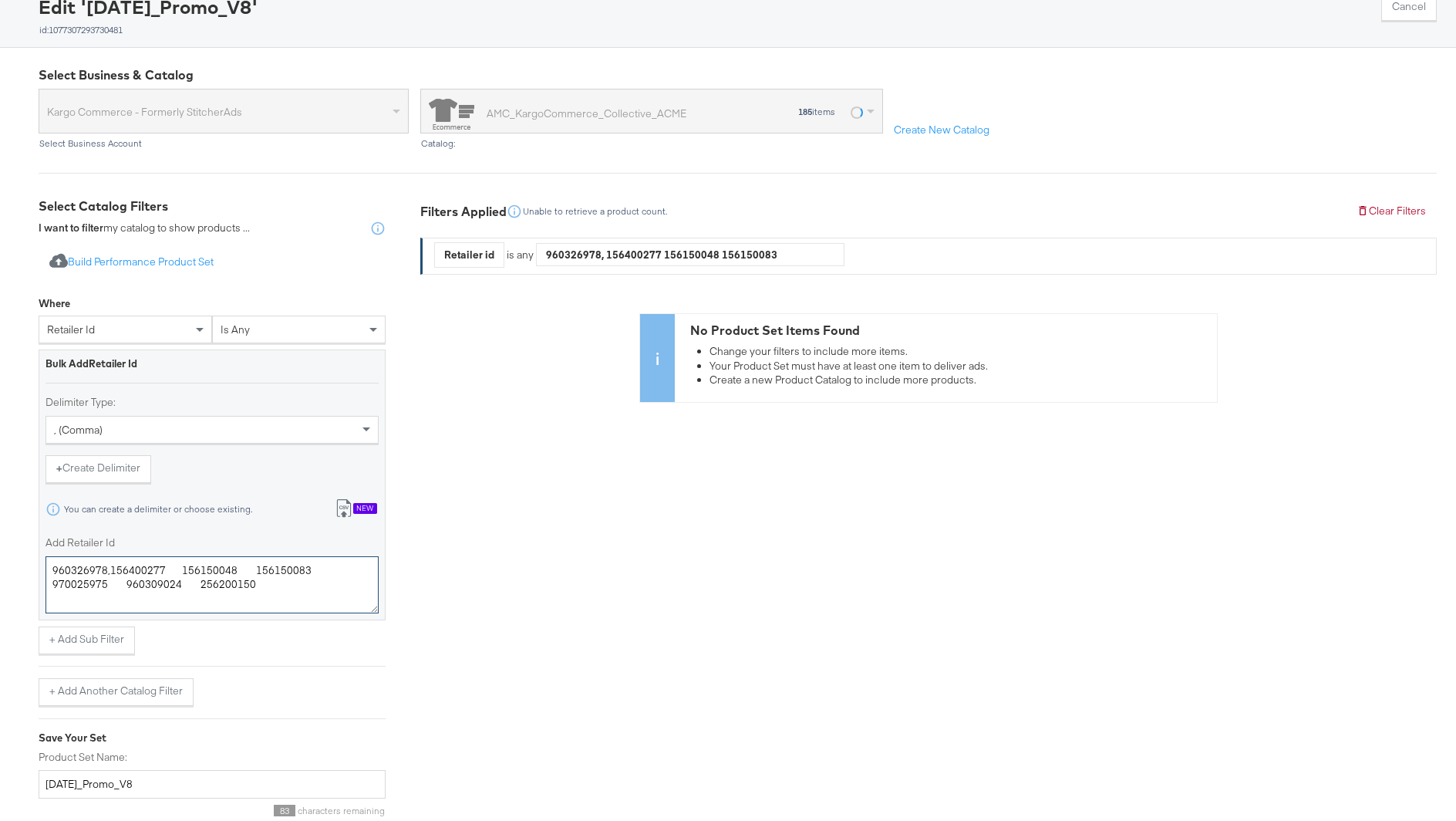 click on "960326978,156400277	156150048	156150083	970025975	960309024	256200150" at bounding box center (212, 585) 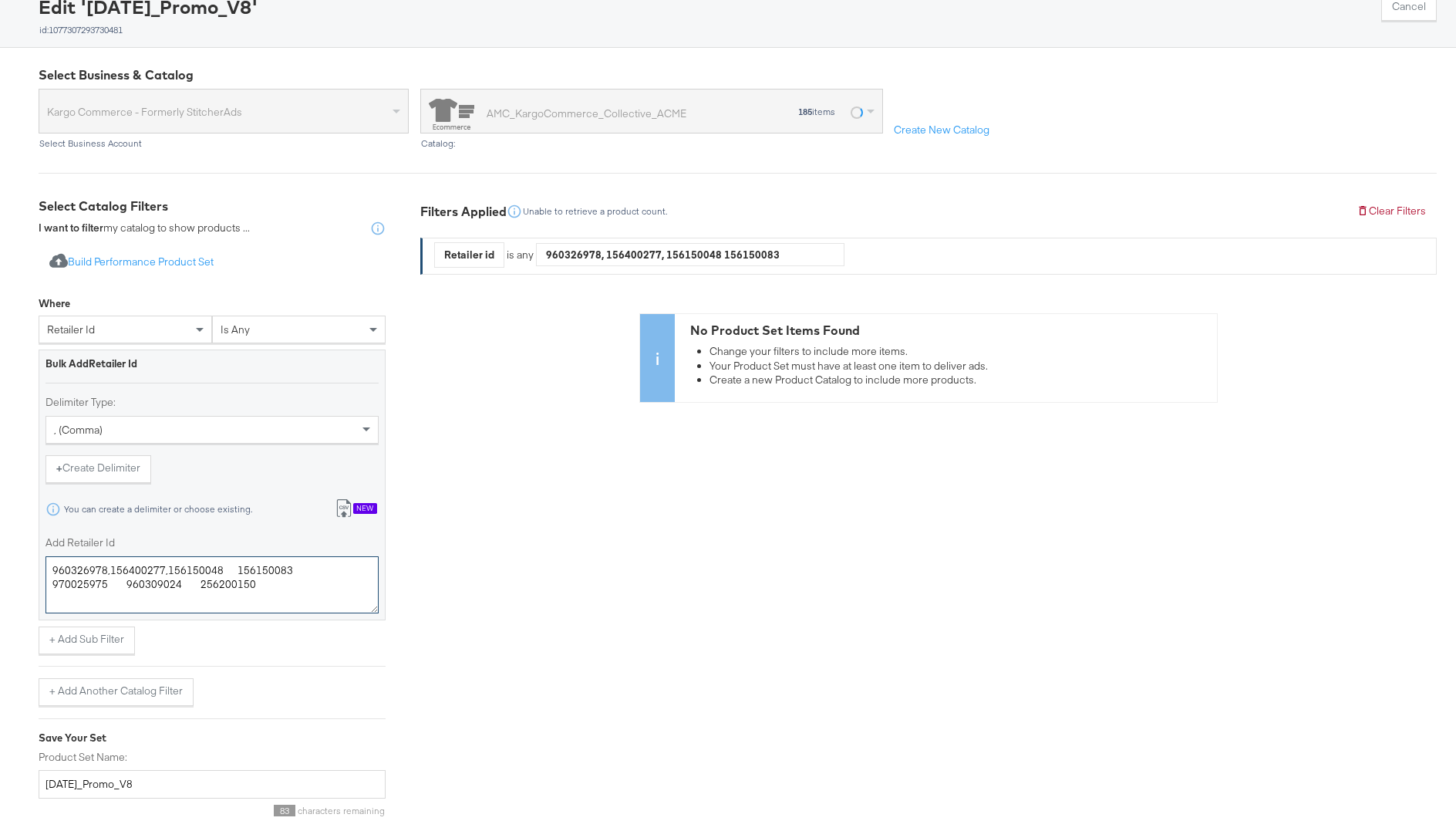 click on "960326978,156400277,156150048	156150083	970025975	960309024	256200150" at bounding box center [212, 585] 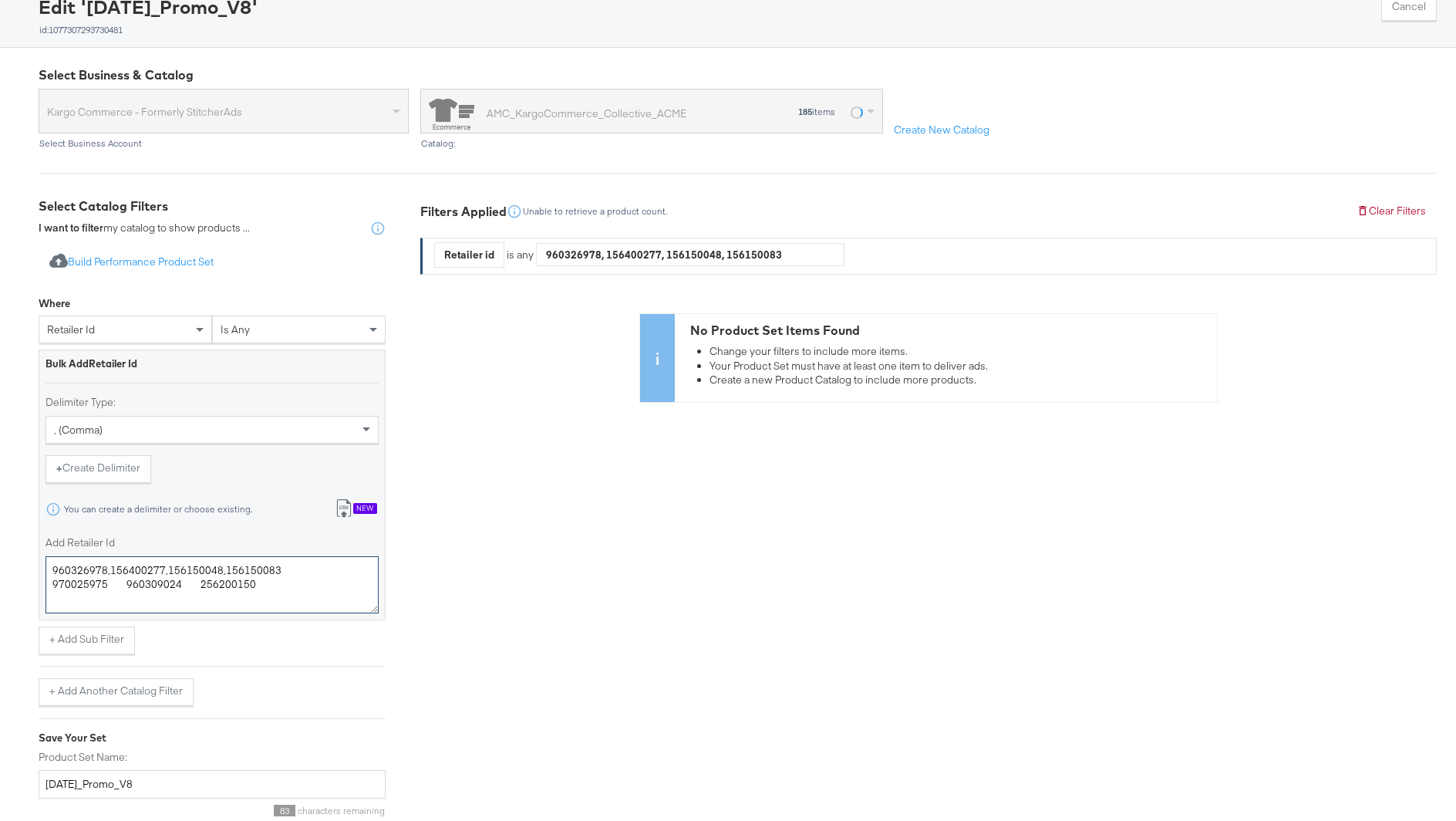 click on "960326978,156400277,156150048,156150083	970025975	960309024	256200150" at bounding box center (212, 585) 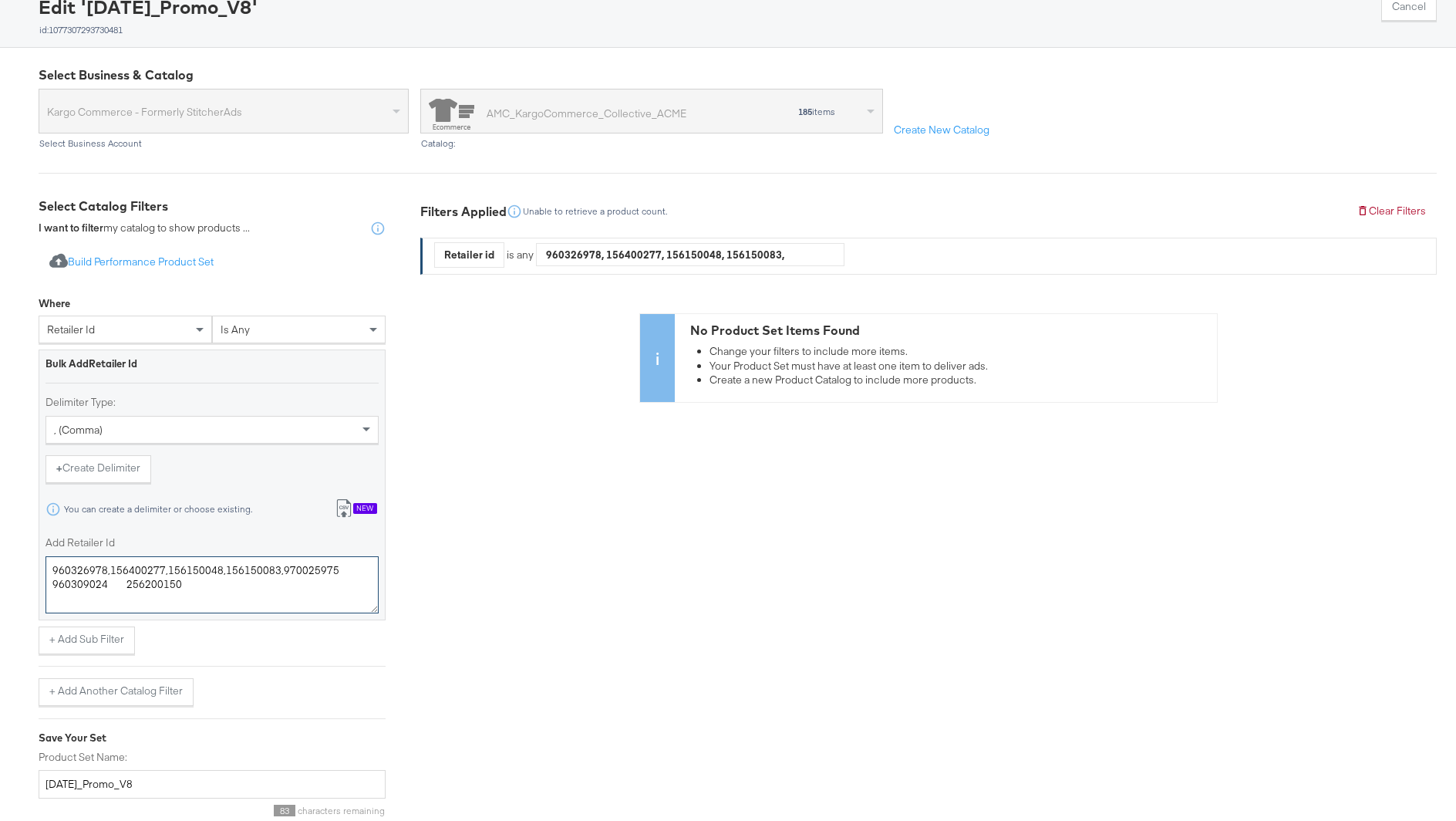 click on "960326978,156400277,156150048,156150083,970025975	960309024	256200150" at bounding box center [212, 585] 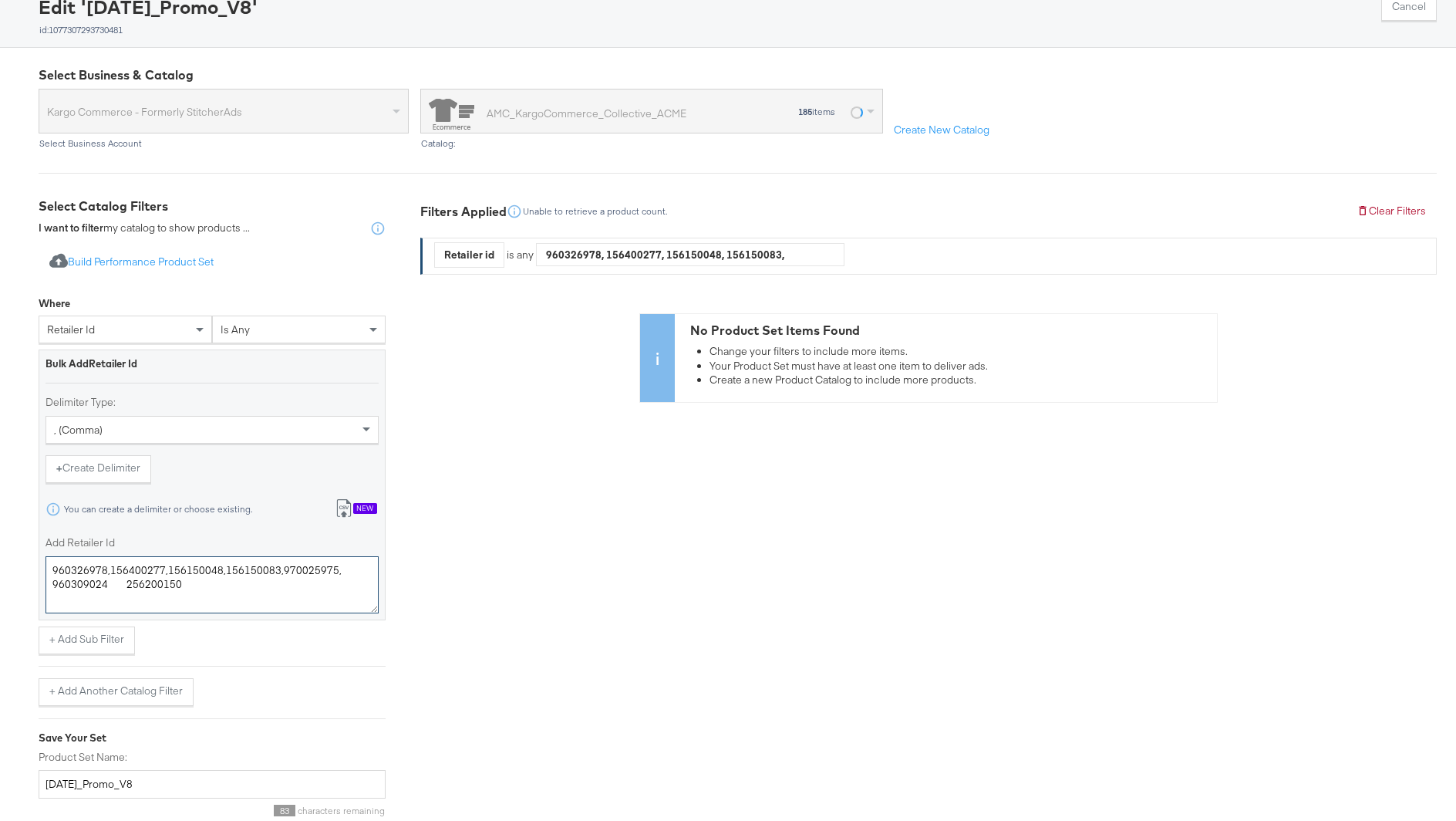 click on "960326978,156400277,156150048,156150083,970025975,960309024	256200150" at bounding box center [212, 585] 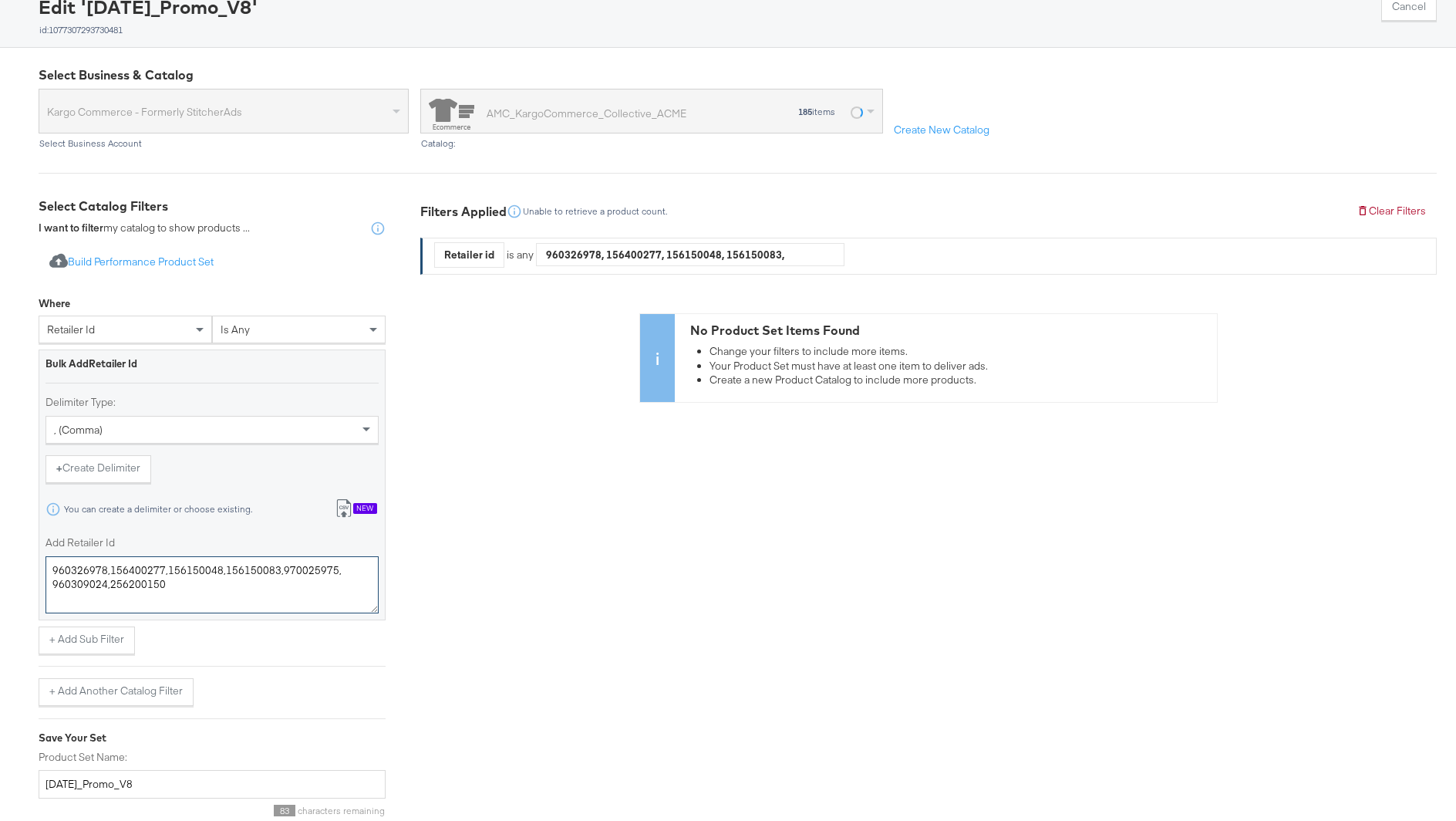 click on "960326978,156400277,156150048,156150083,970025975,960309024,256200150" at bounding box center [212, 585] 